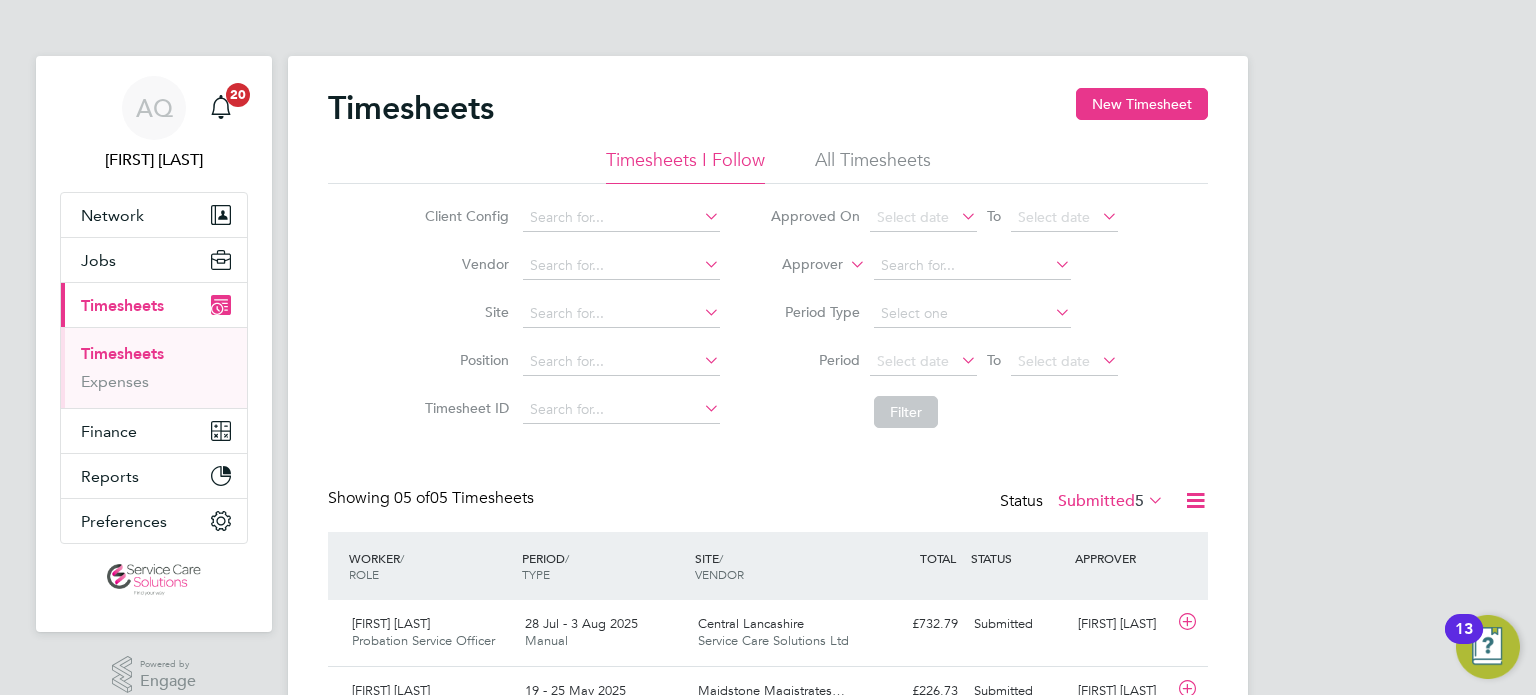 scroll, scrollTop: 0, scrollLeft: 0, axis: both 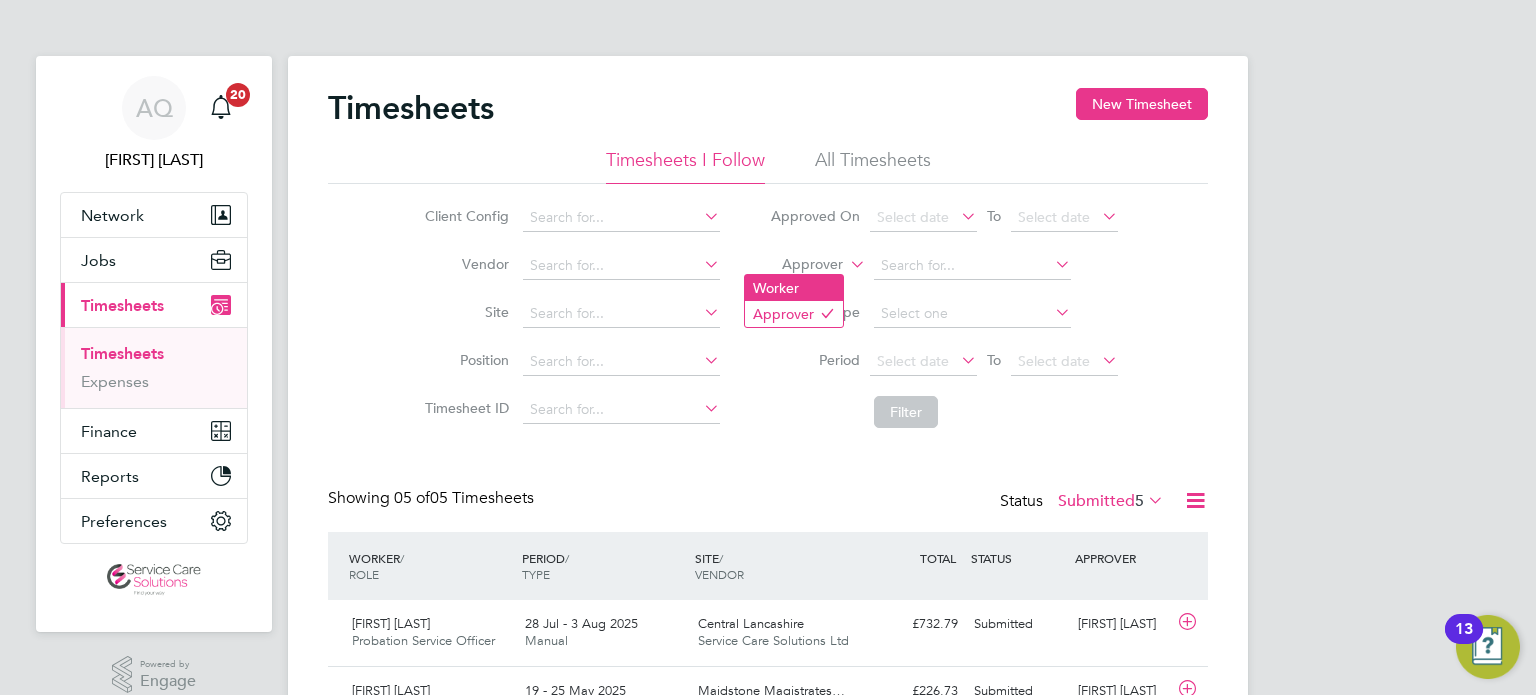 click on "Worker" 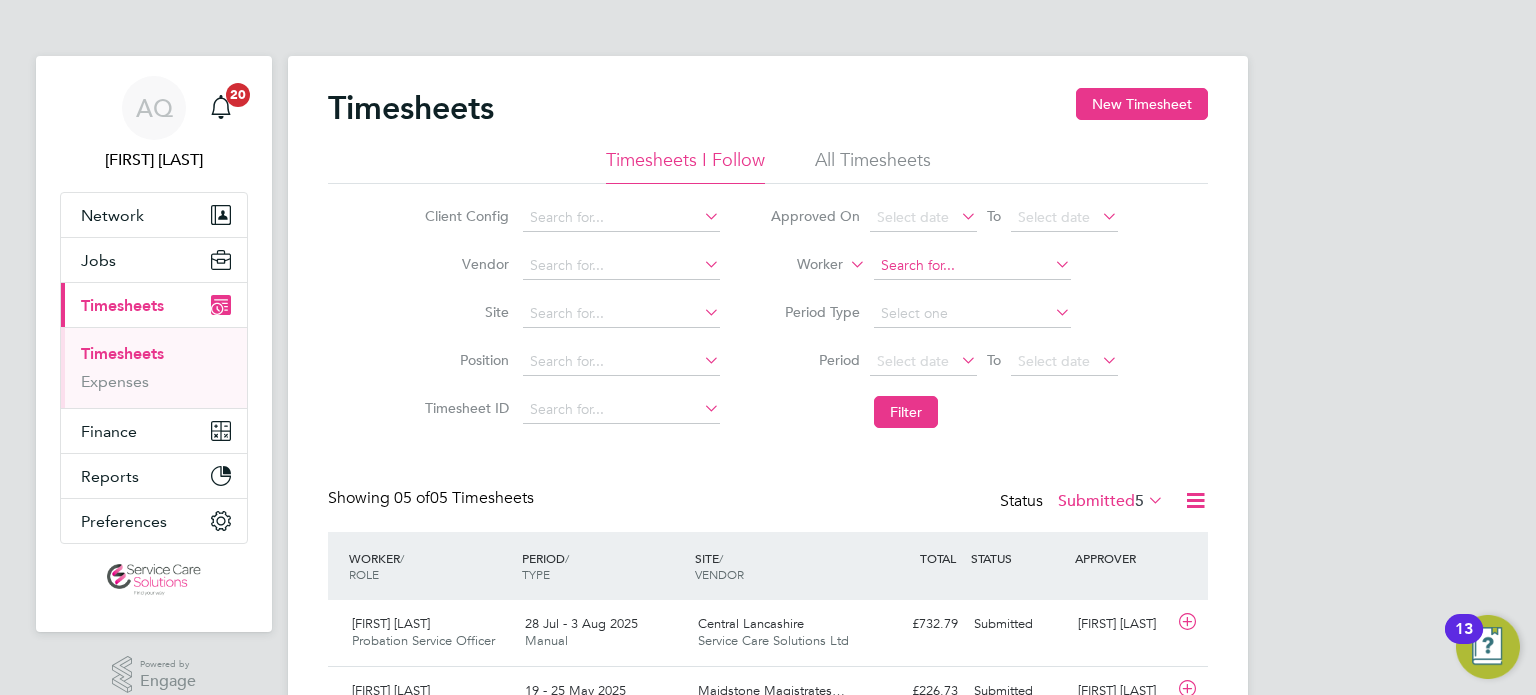 click 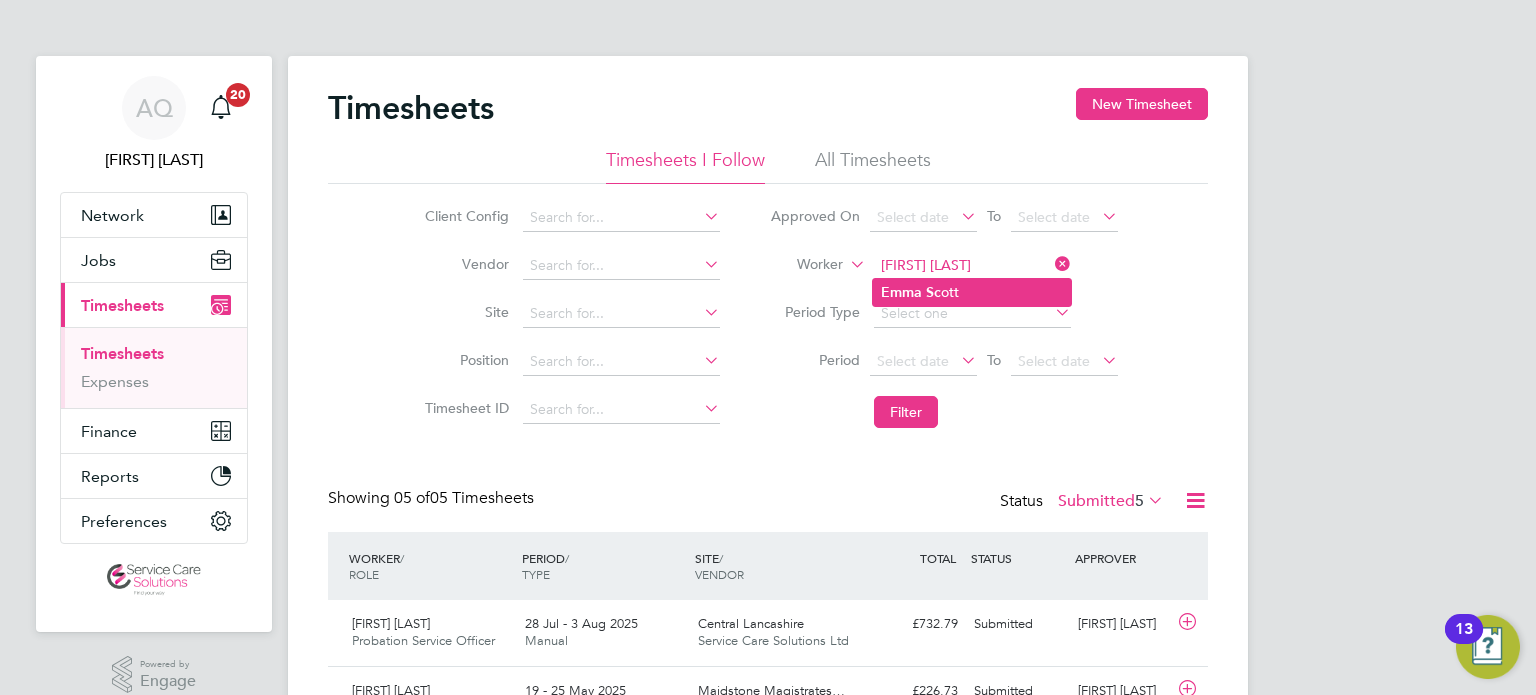 click on "[FIRST]   [LAST]" 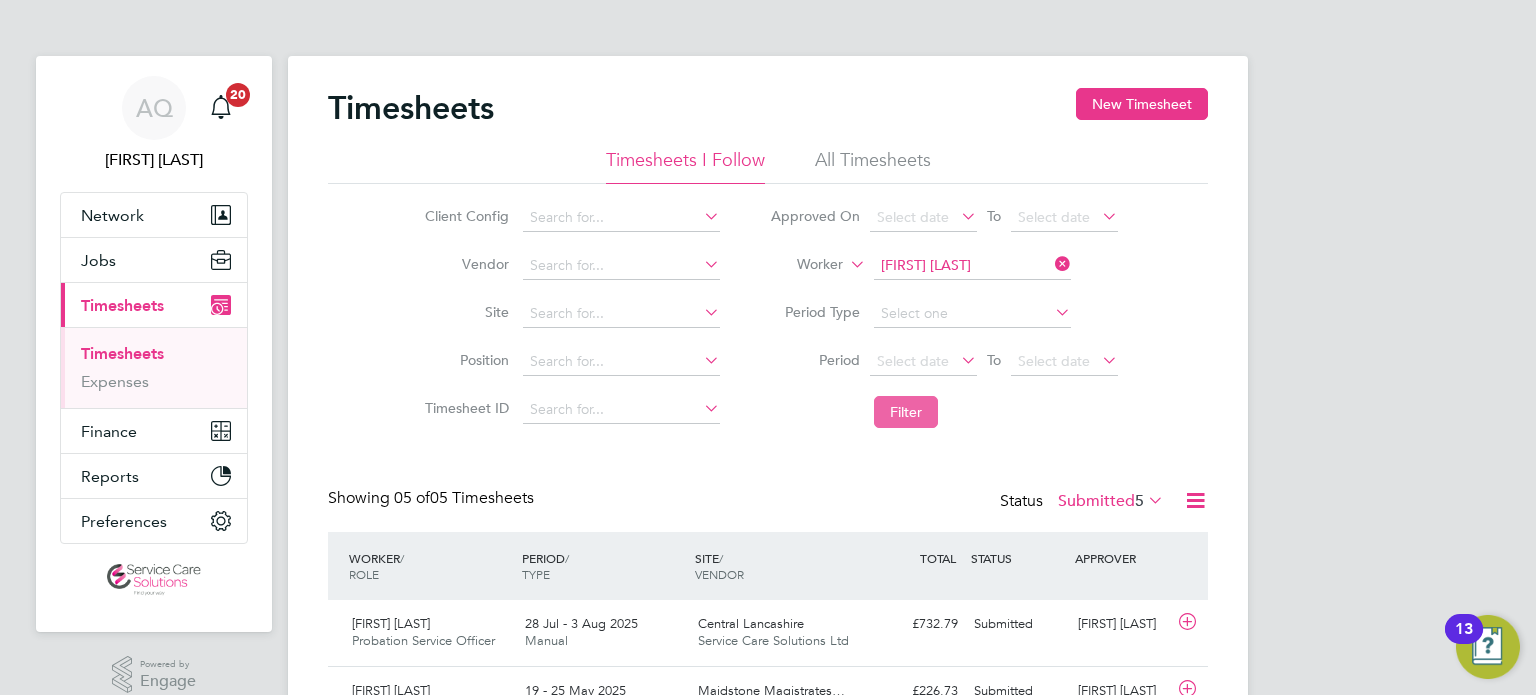 click on "Filter" 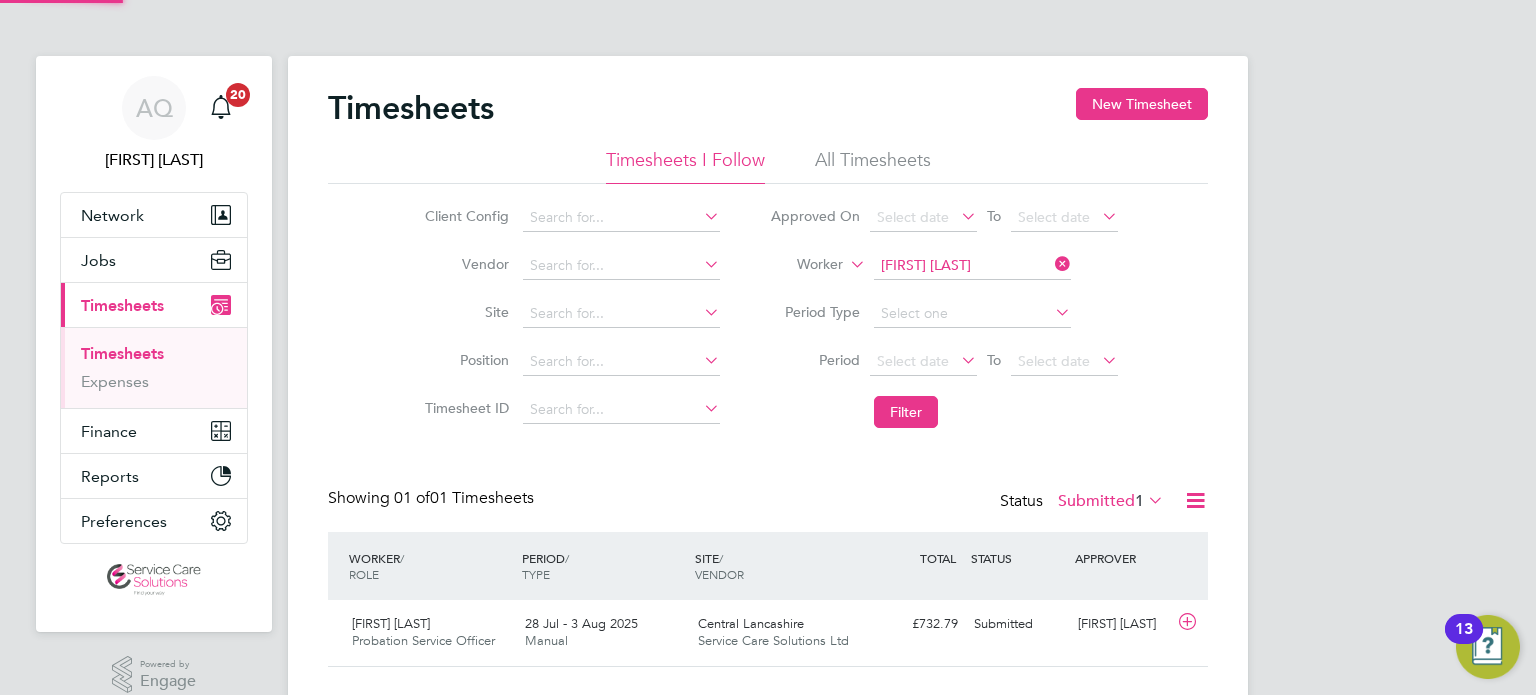scroll, scrollTop: 9, scrollLeft: 10, axis: both 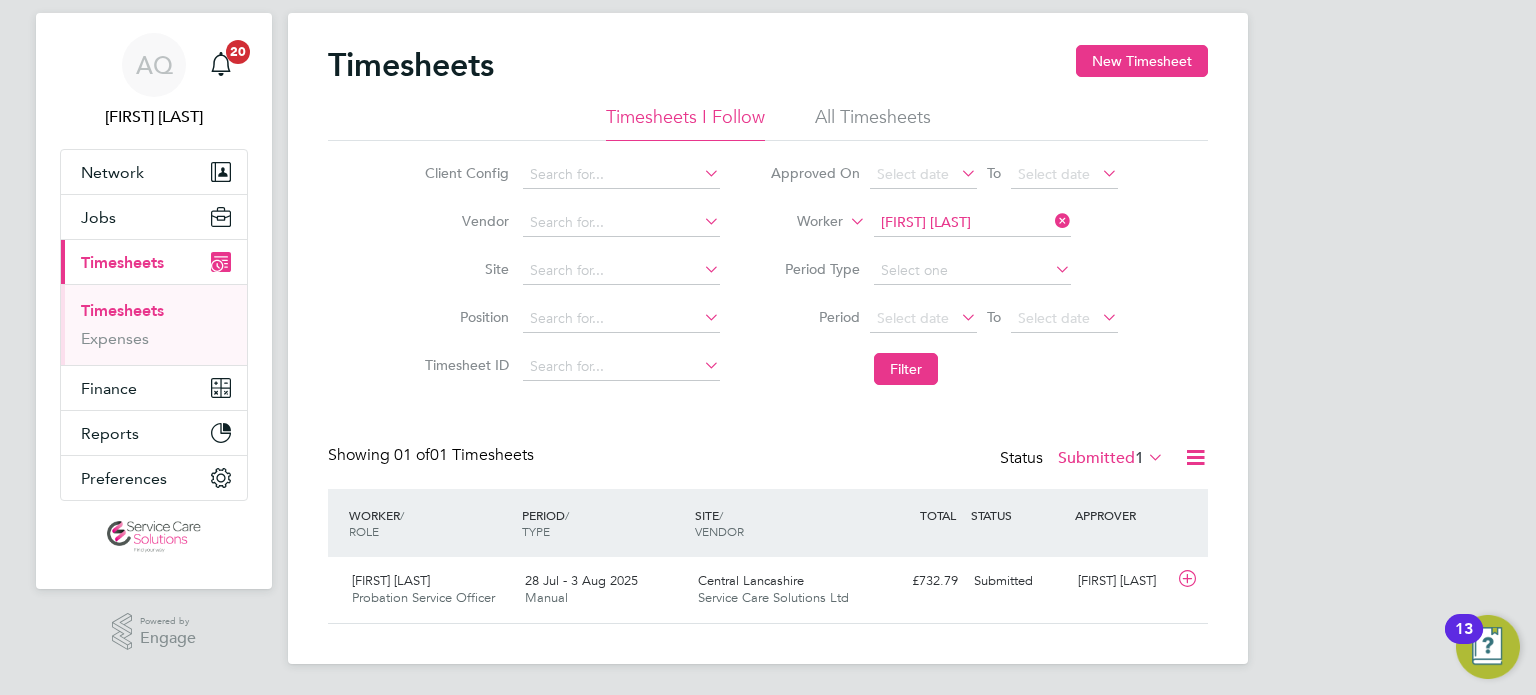 click 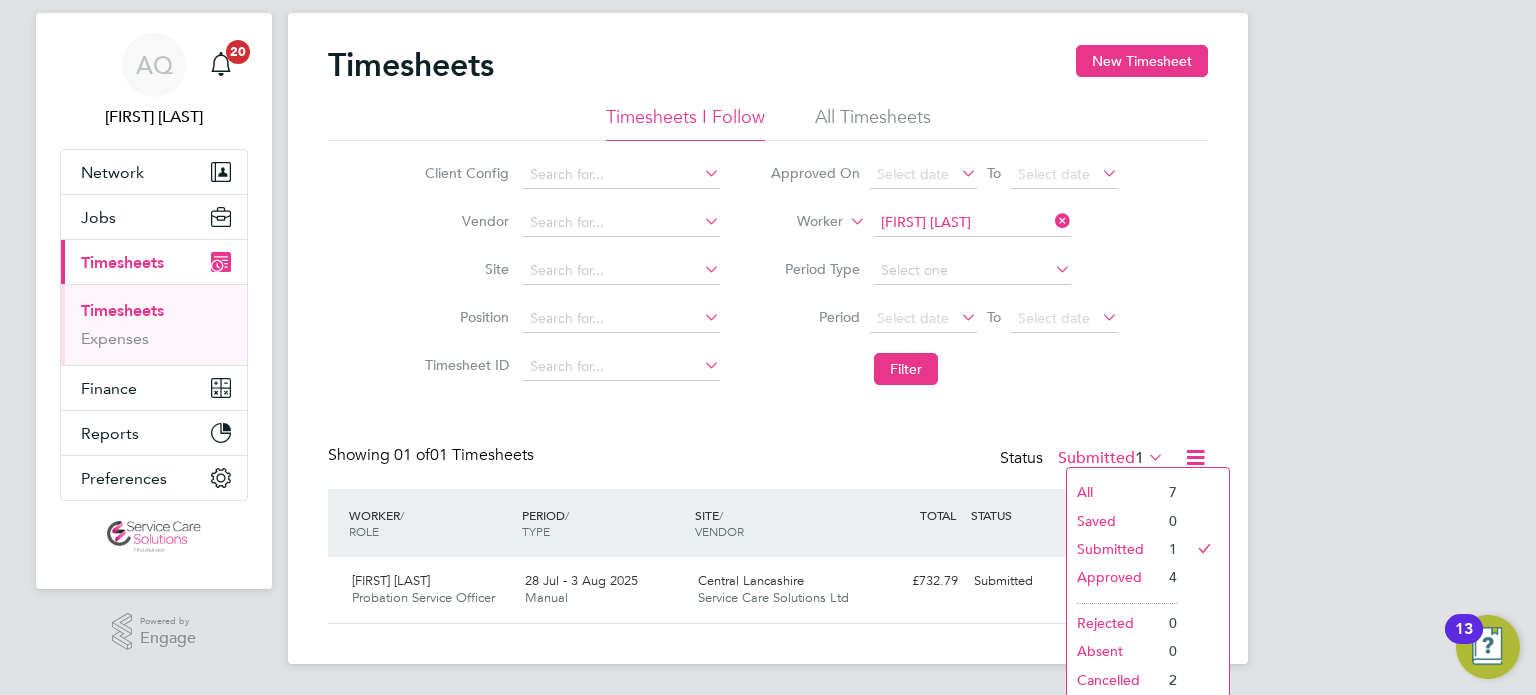 click on "All" 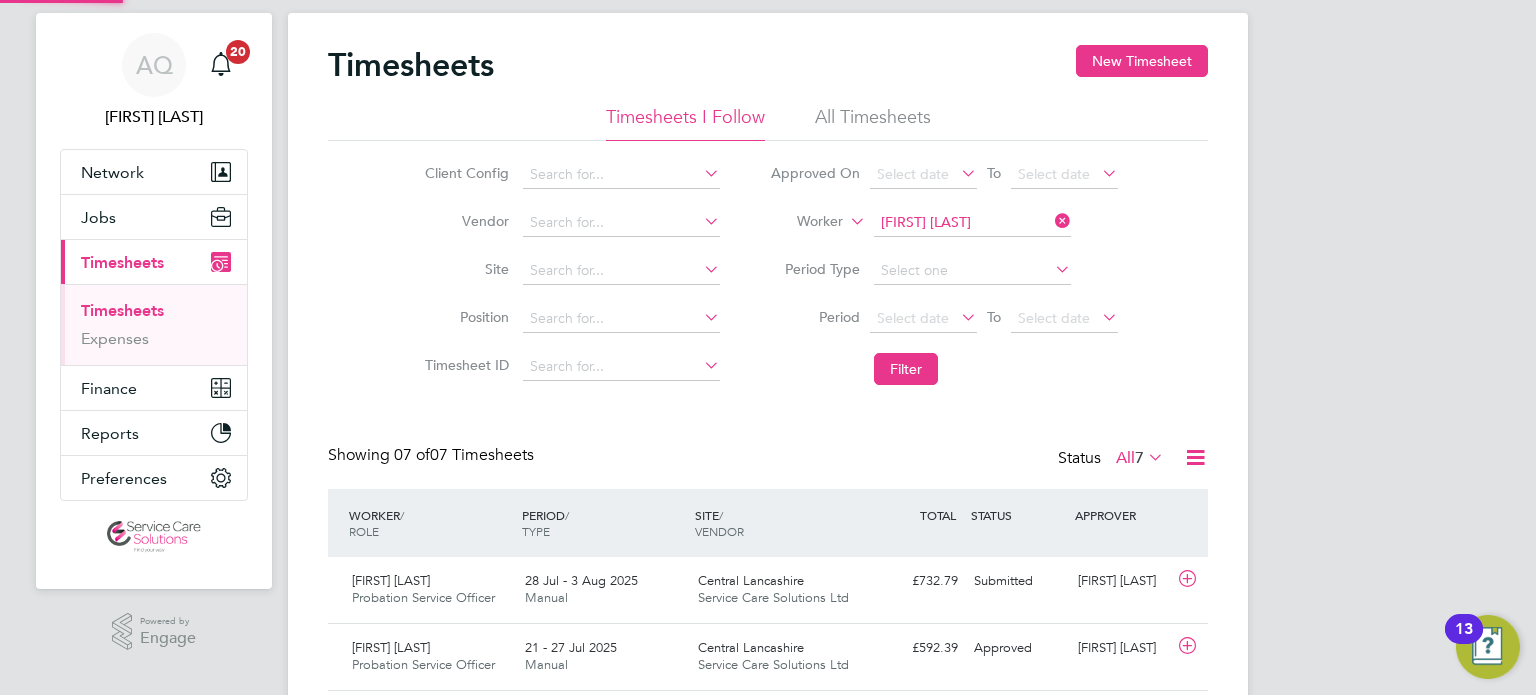 scroll, scrollTop: 9, scrollLeft: 10, axis: both 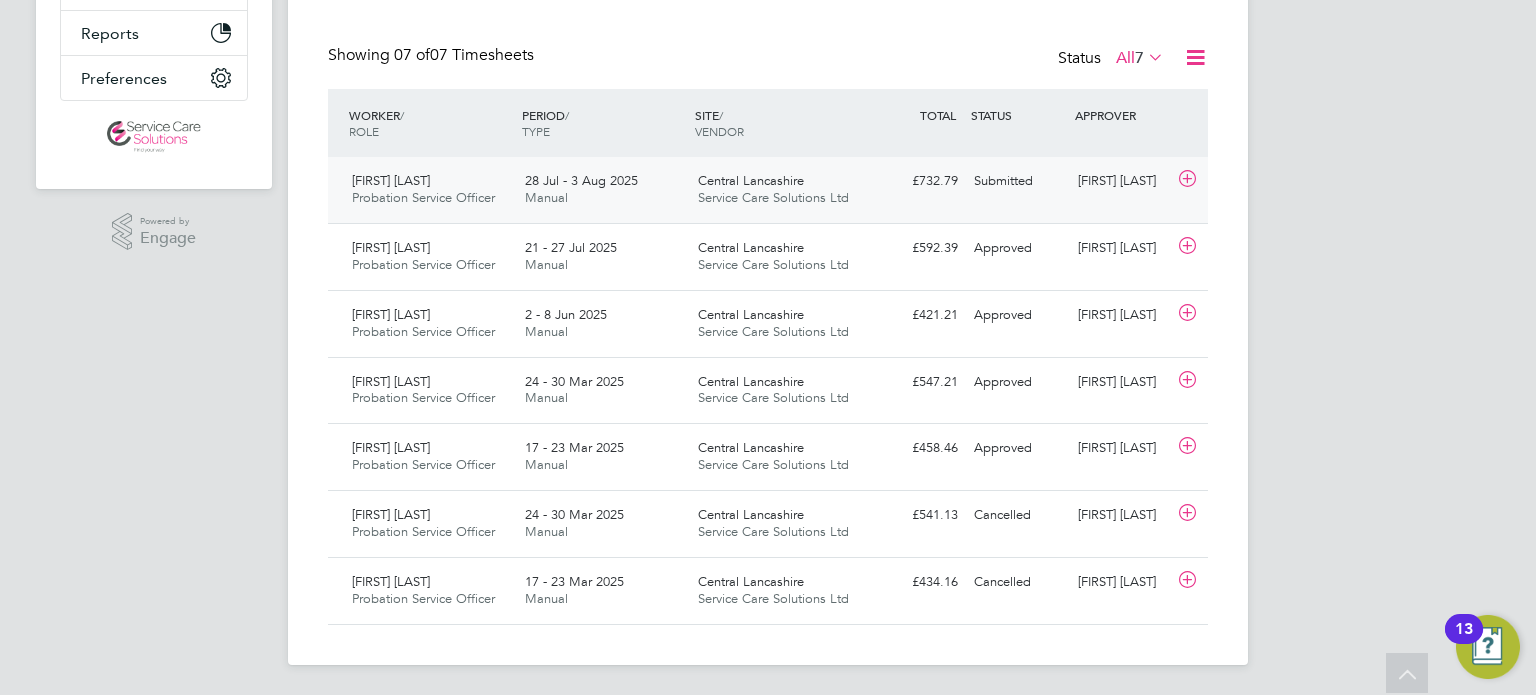 click on "Submitted" 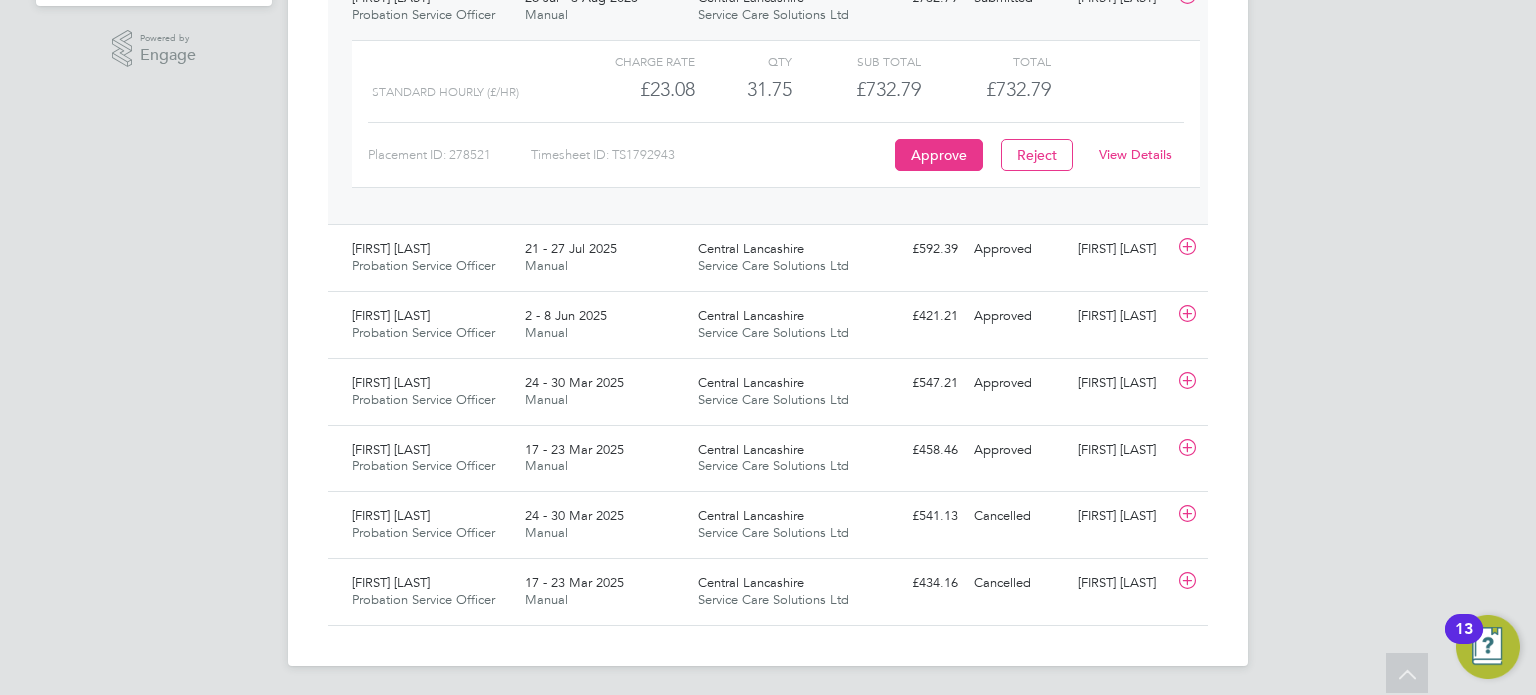 click on "View Details" 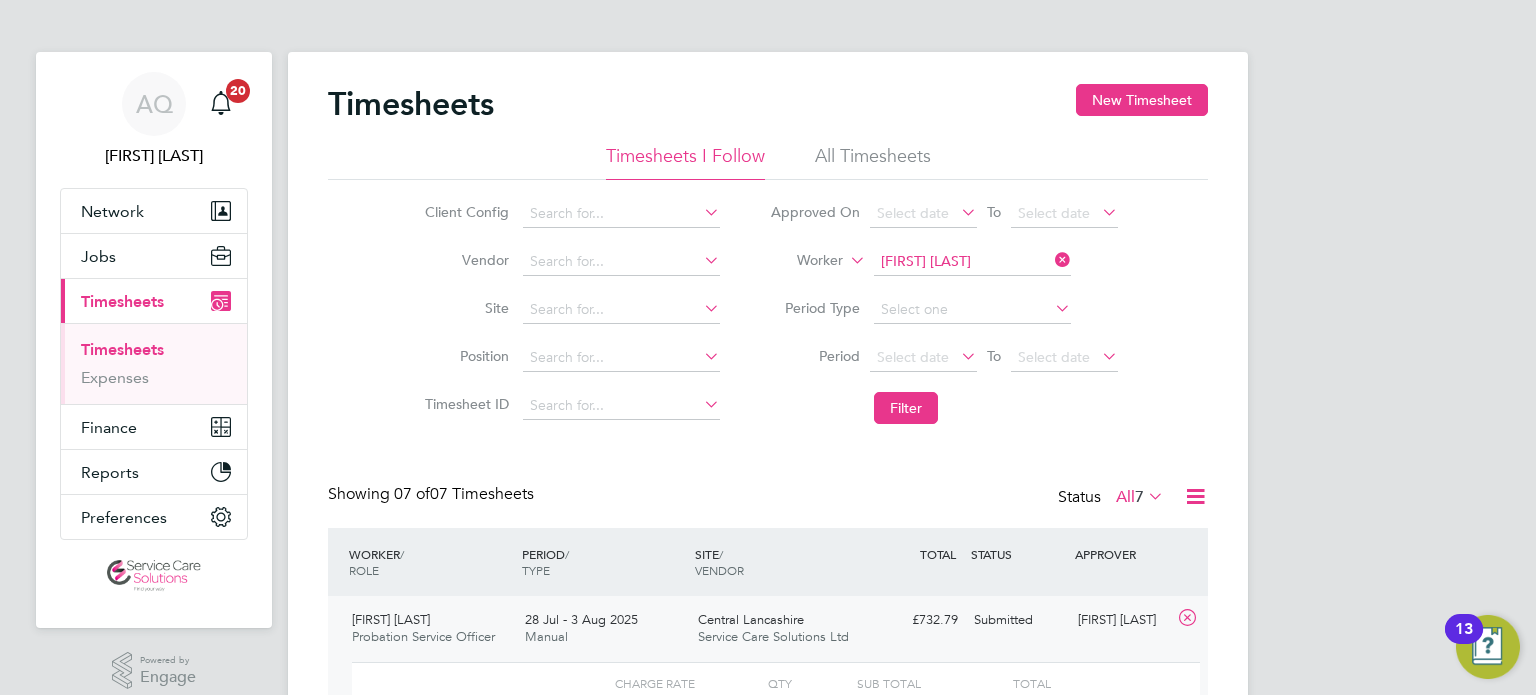scroll, scrollTop: 0, scrollLeft: 0, axis: both 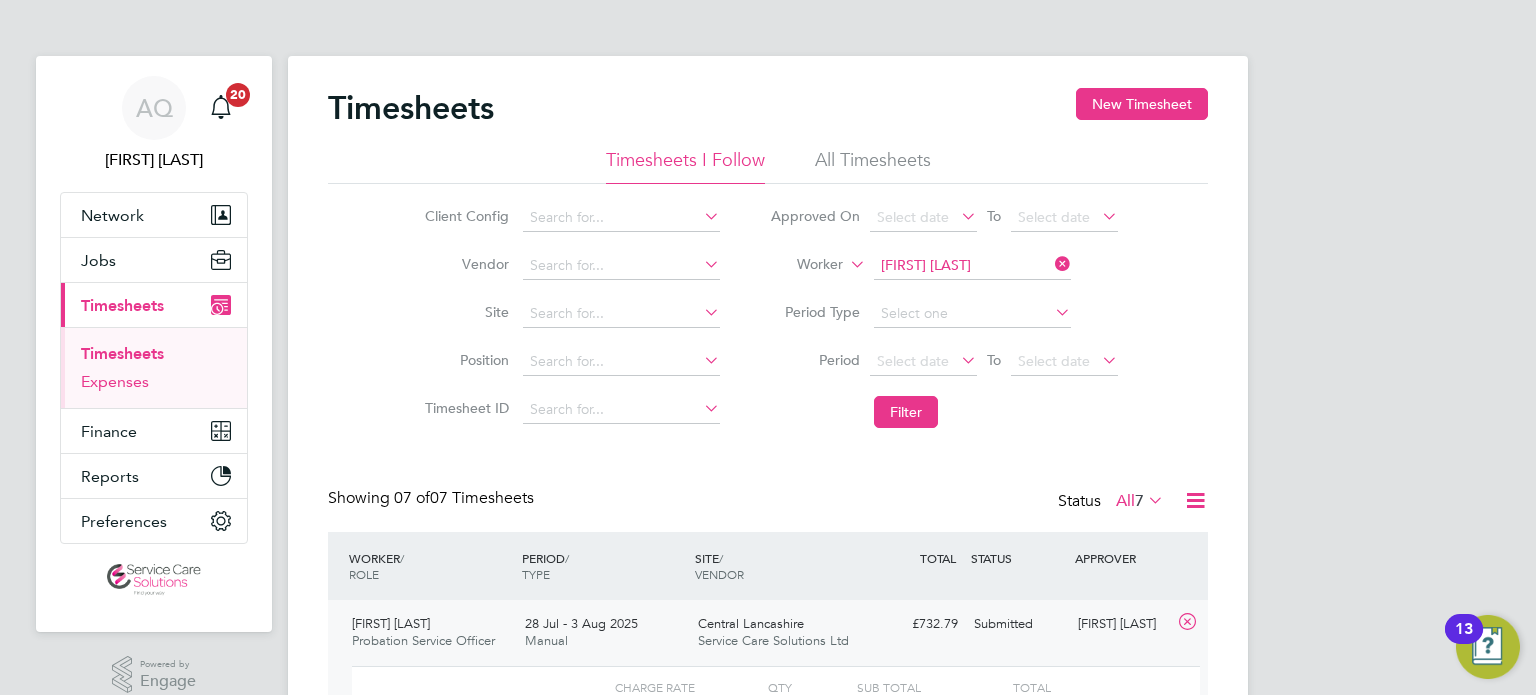 click on "Expenses" at bounding box center (115, 381) 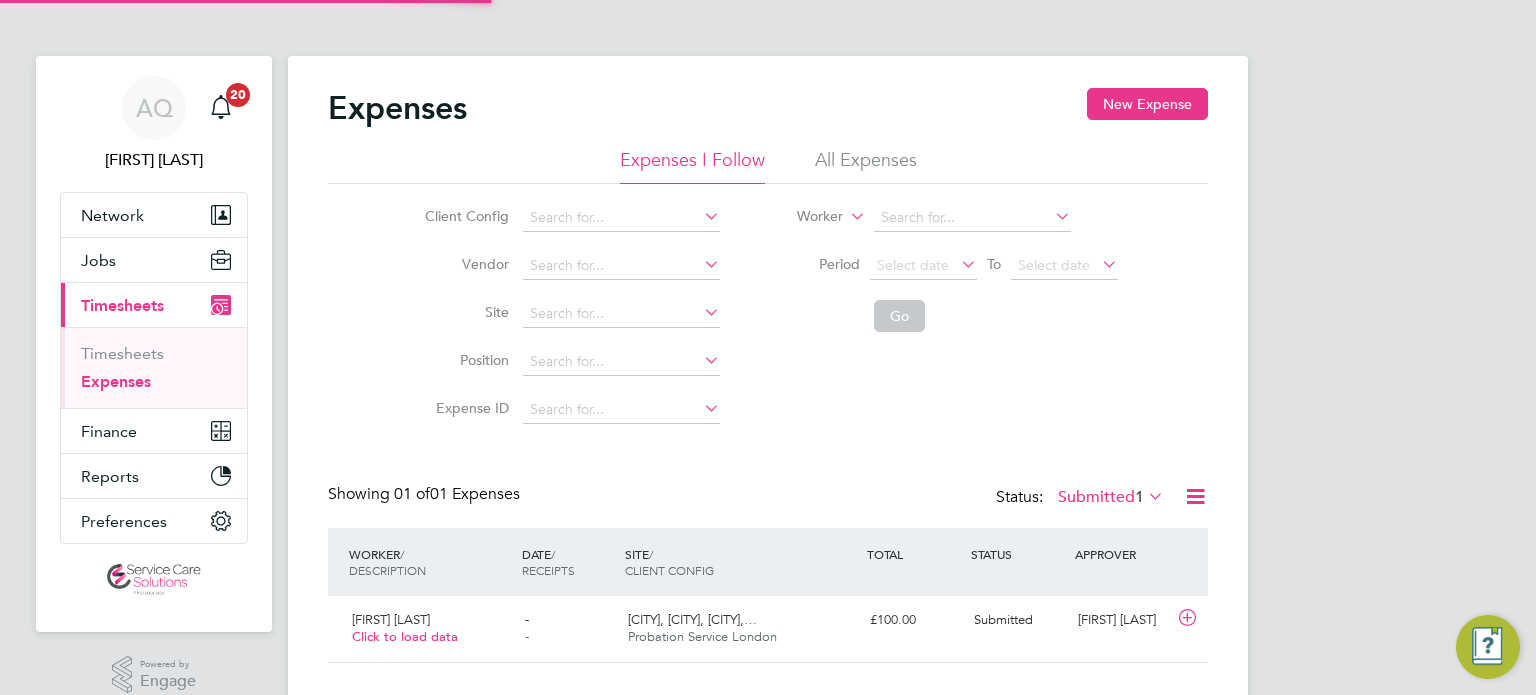 scroll, scrollTop: 9, scrollLeft: 10, axis: both 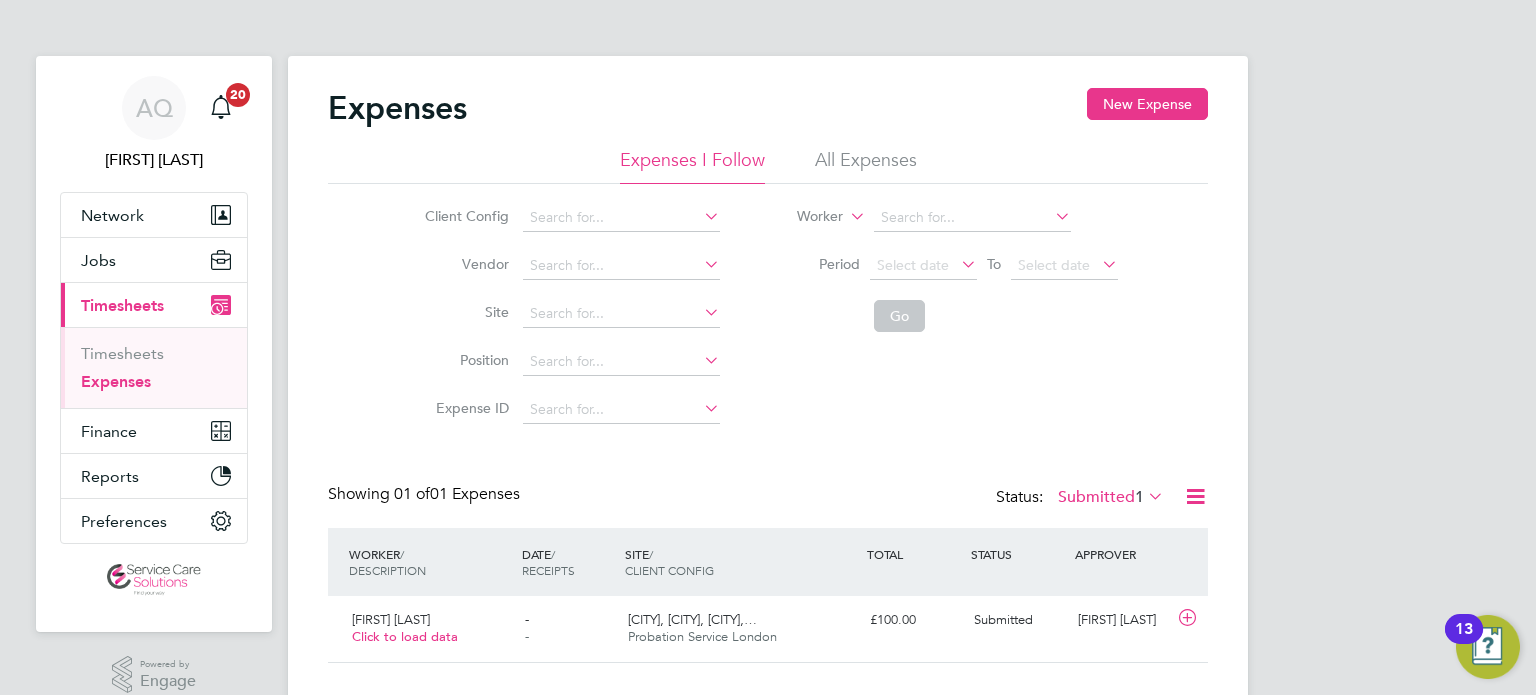 click on "All Expenses" 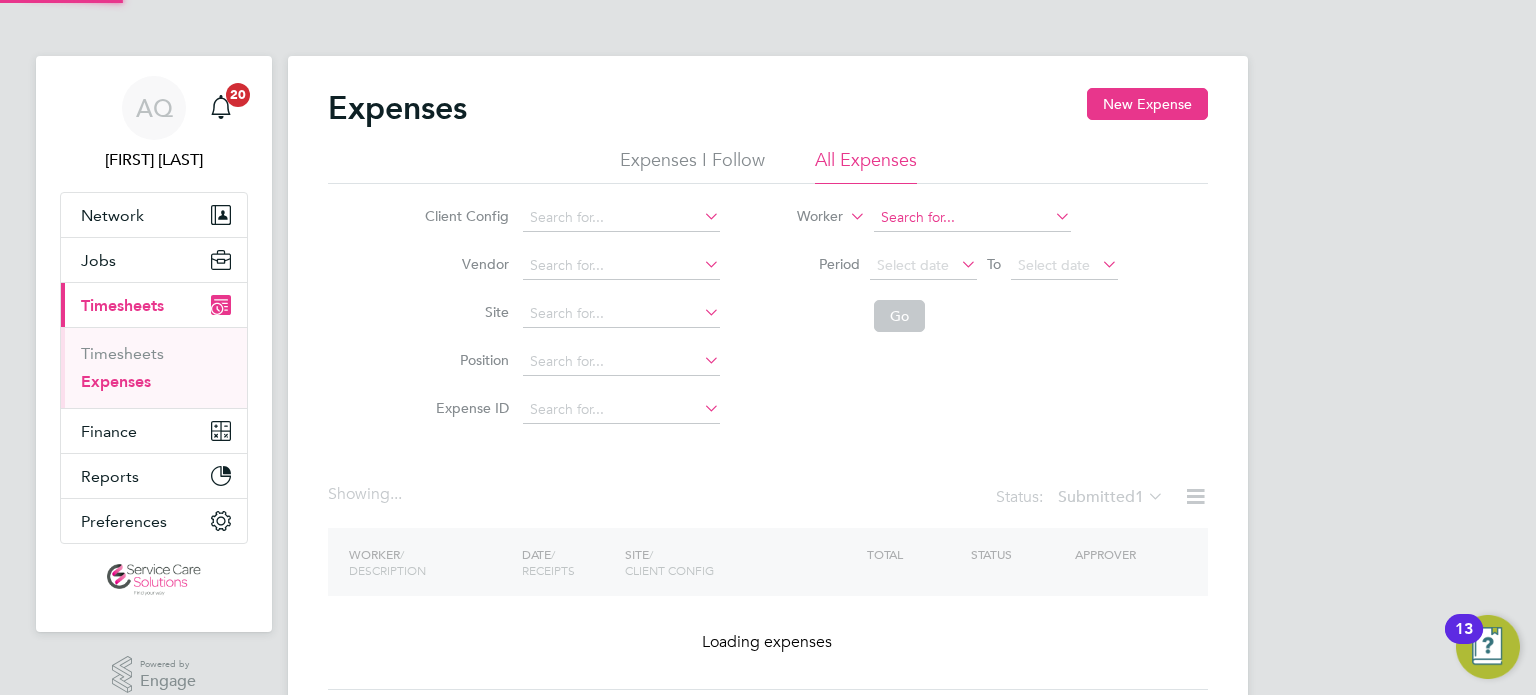 click 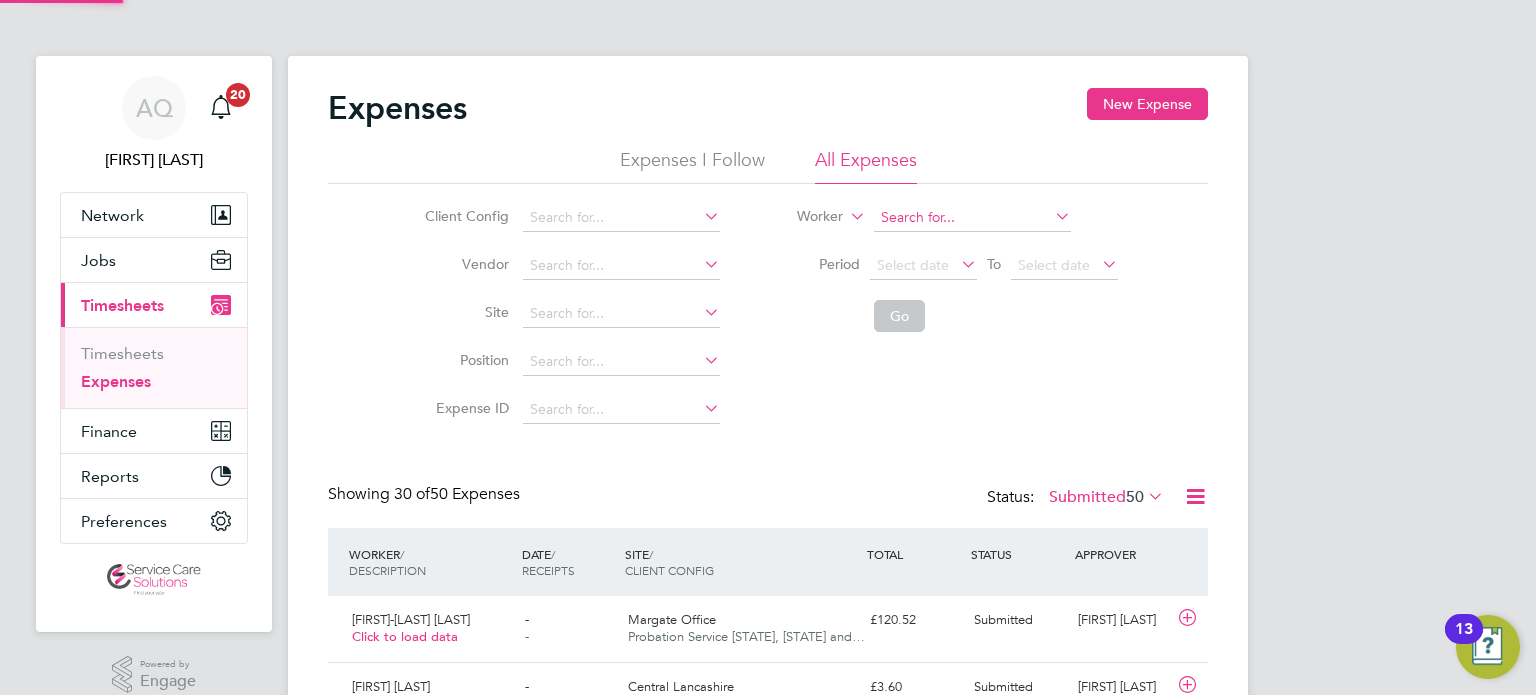 scroll, scrollTop: 9, scrollLeft: 10, axis: both 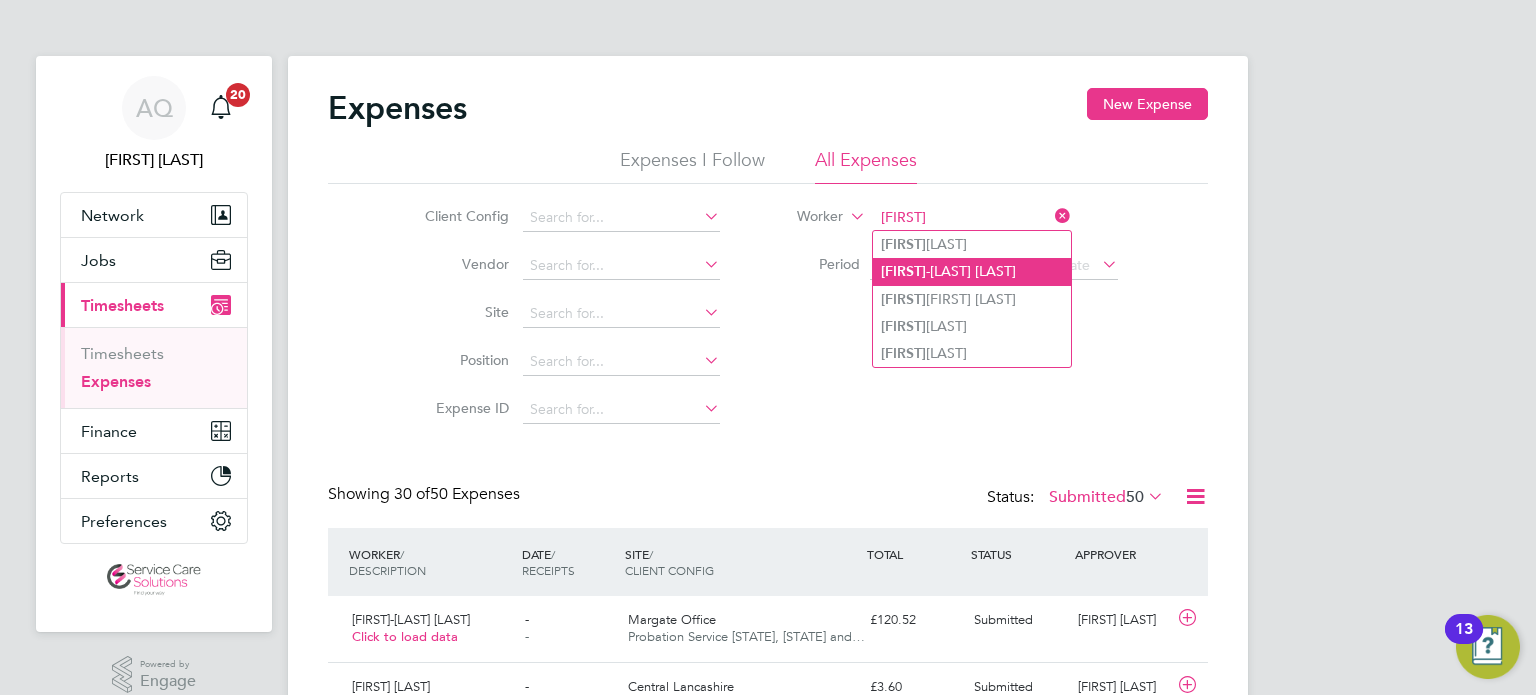 click on "[FIRST]-[LAST] [LAST]" 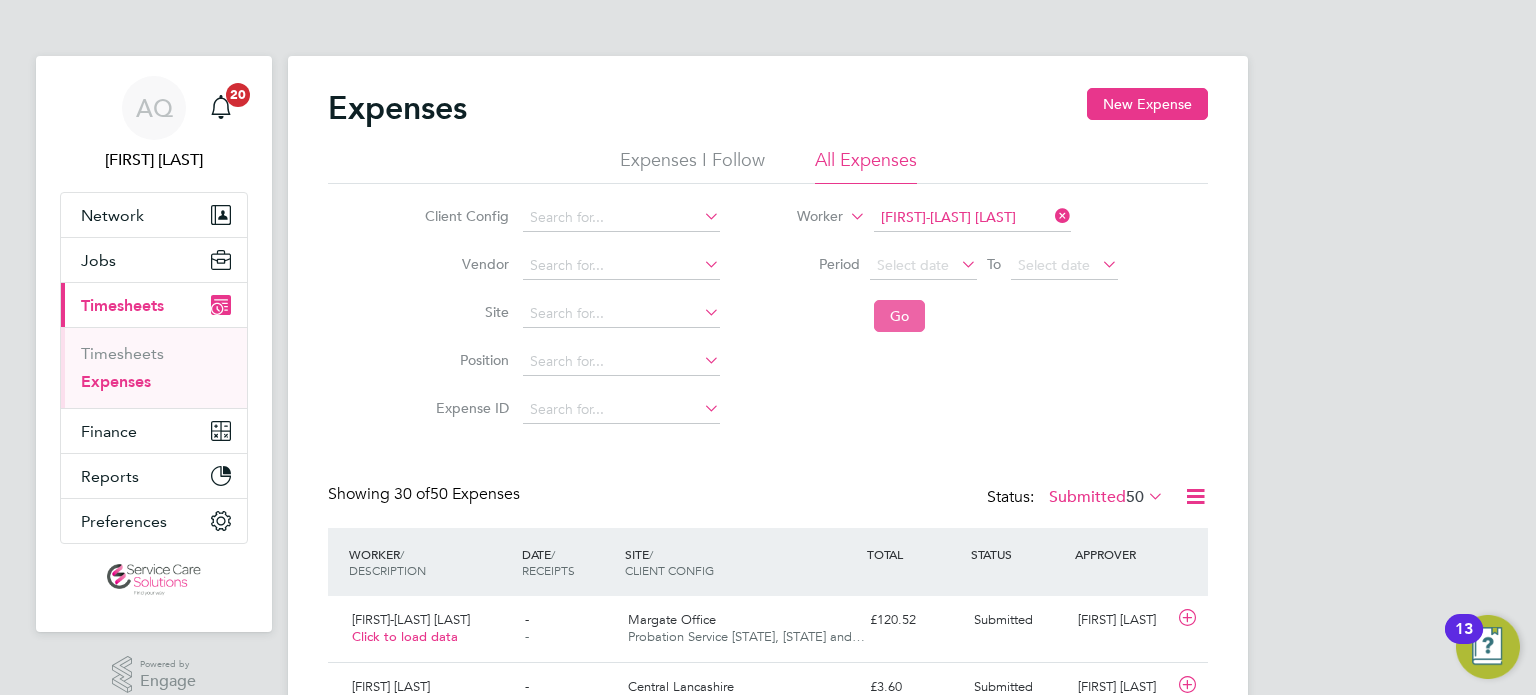 click on "Go" 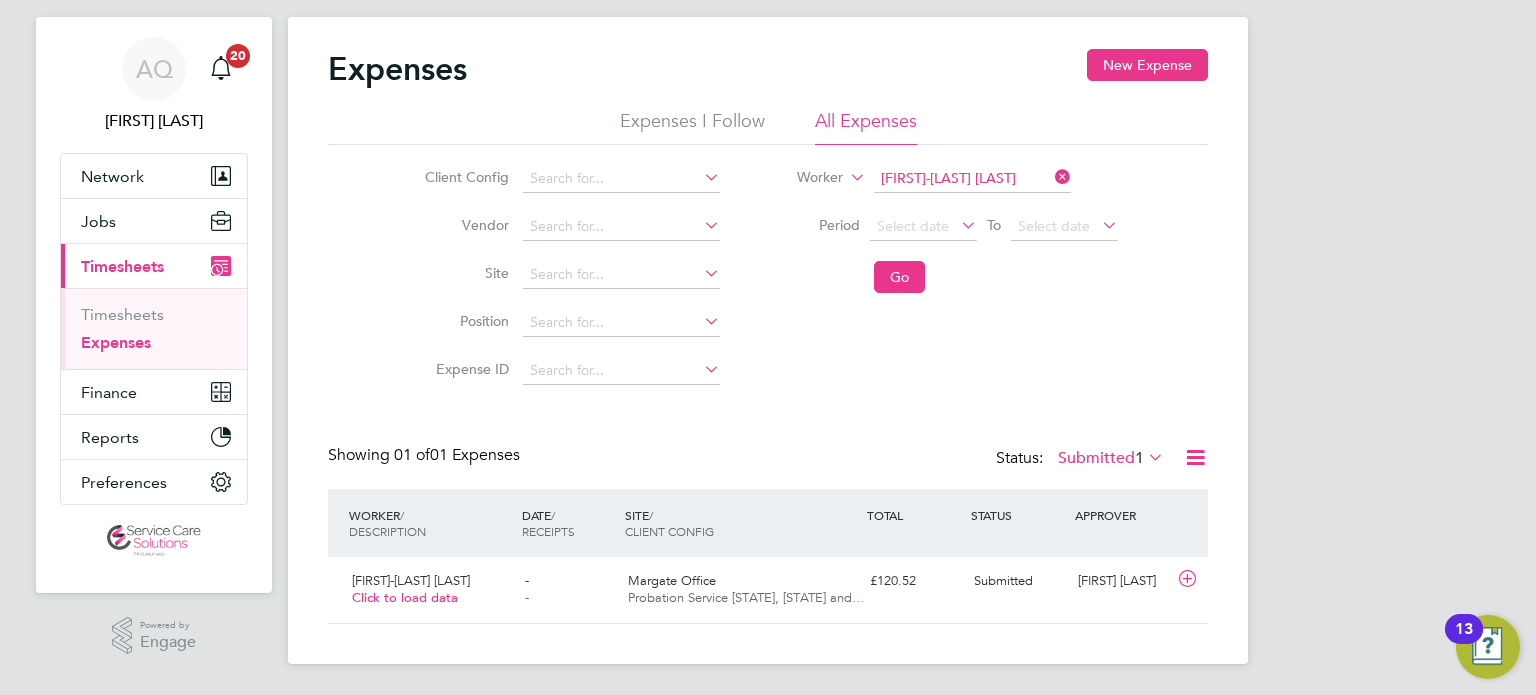 click on "Expenses New Expense Expenses I Follow All Expenses Client Config   Vendor   Site   Position   Expense ID   Worker   [FIRST]-[LAST] [LAST]   Period
Select date
To
Select date
Go Showing   01 of  01 Expenses Status:  Submitted  1  WORKER  / DESCRIPTION DATE  / RECEIPTS SITE  / CLIENT CONFIG TOTAL STATUS APPROVER [FIRST]-[LAST] [LAST]   Click to load data -   - Margate Office Probation Service [STATE], [STATE] and… £120.52 Submitted [FIRST] [LAST] Show  20  more" 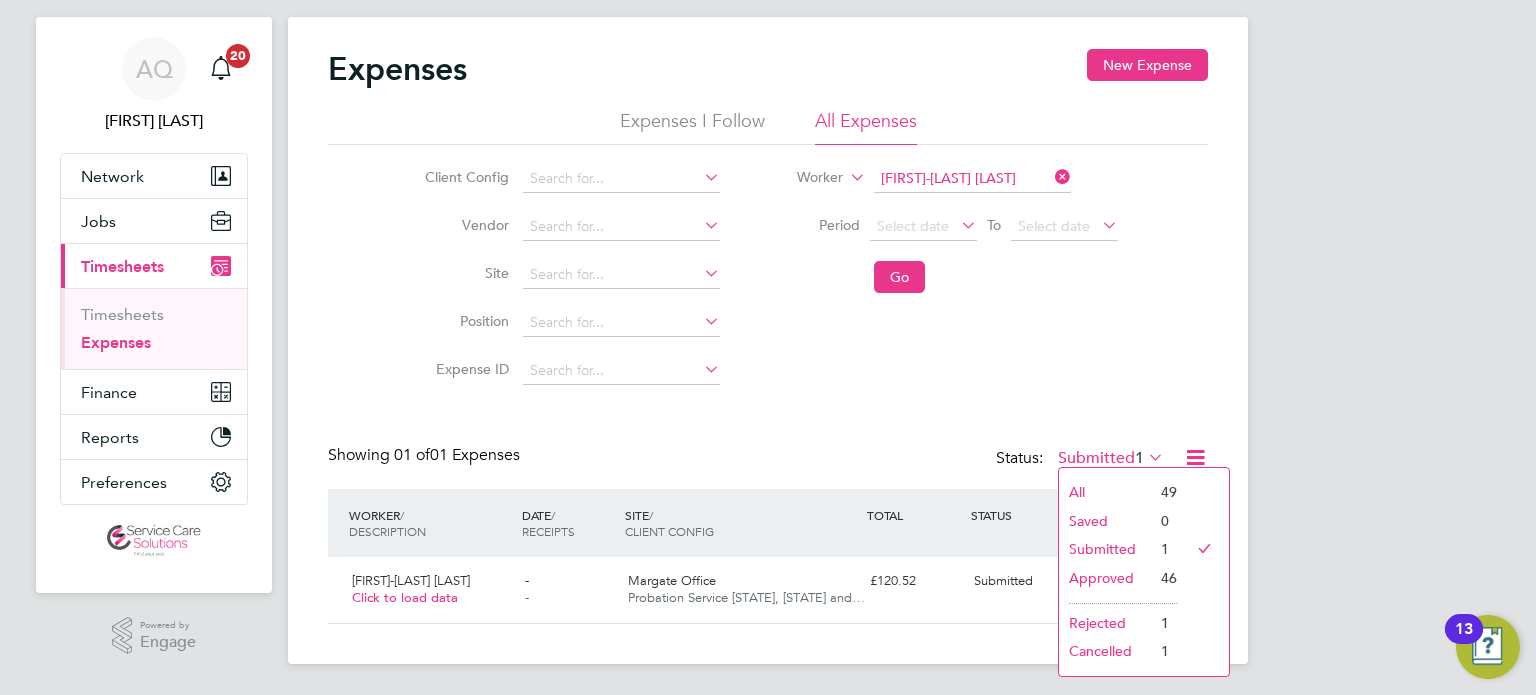 click on "All" 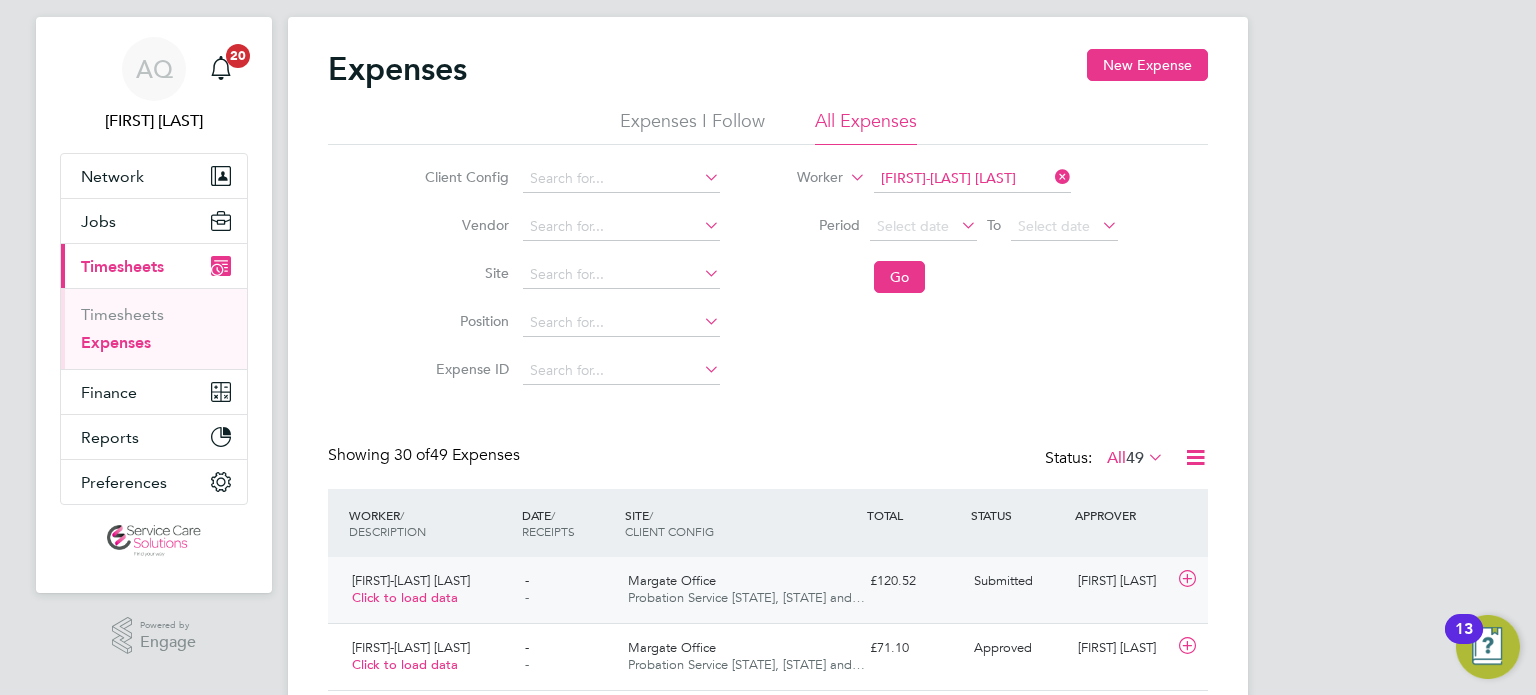 click on "[FIRST] [LAST]" 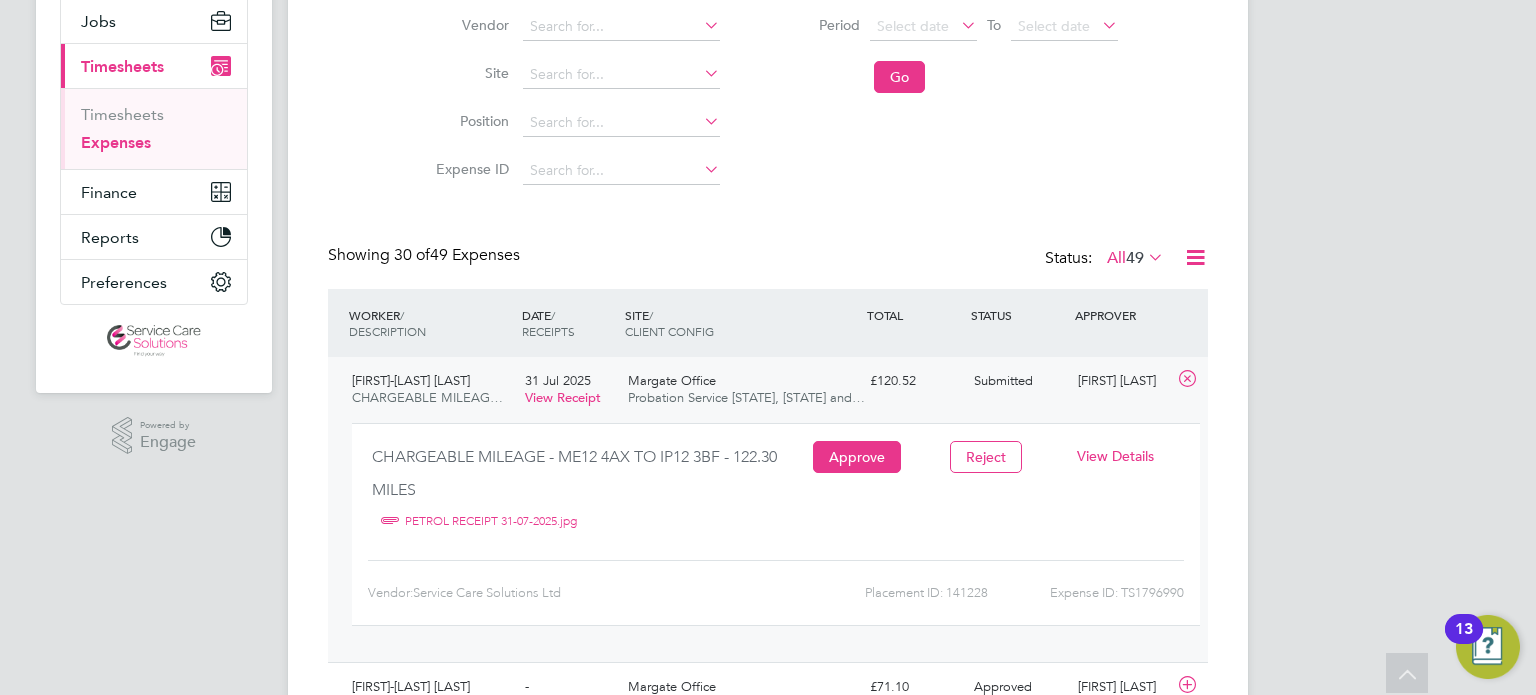 drag, startPoint x: 1123, startPoint y: 455, endPoint x: 1125, endPoint y: 467, distance: 12.165525 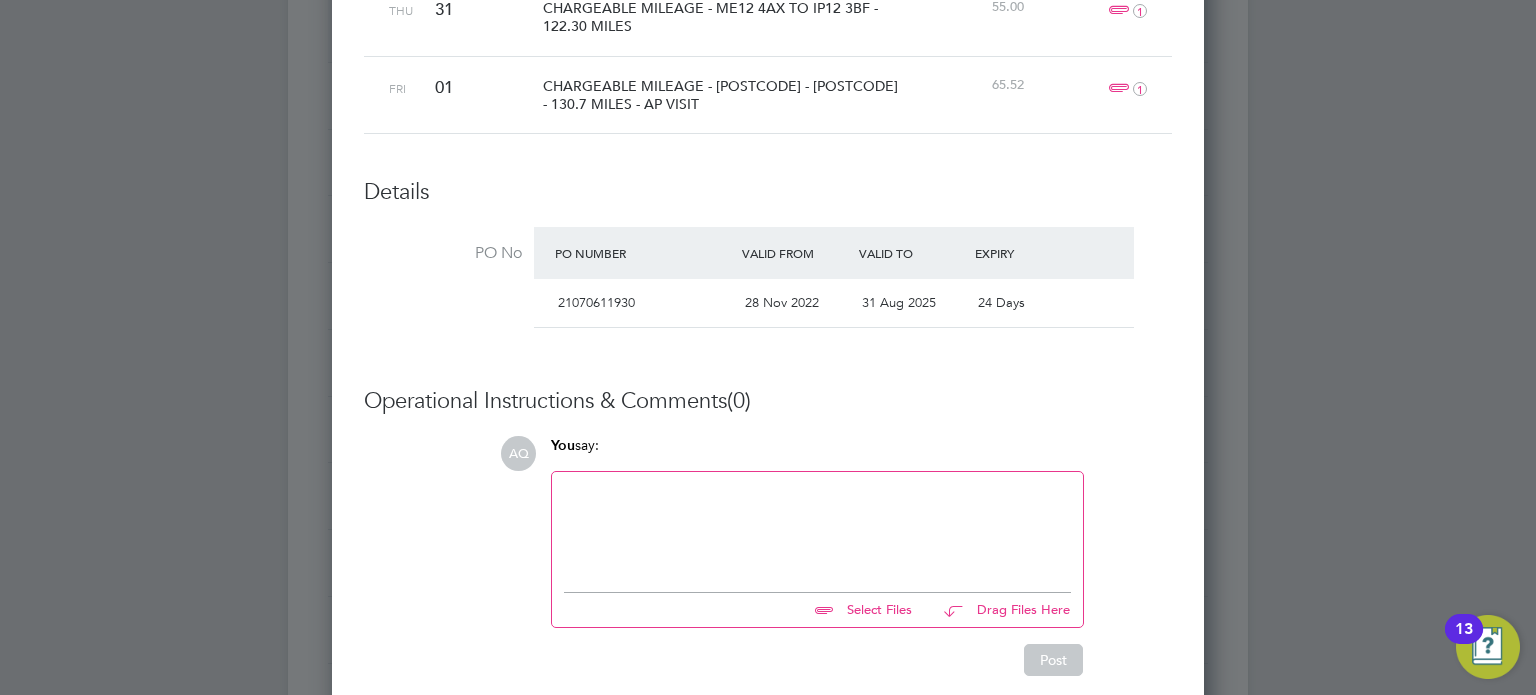 click at bounding box center [817, 527] 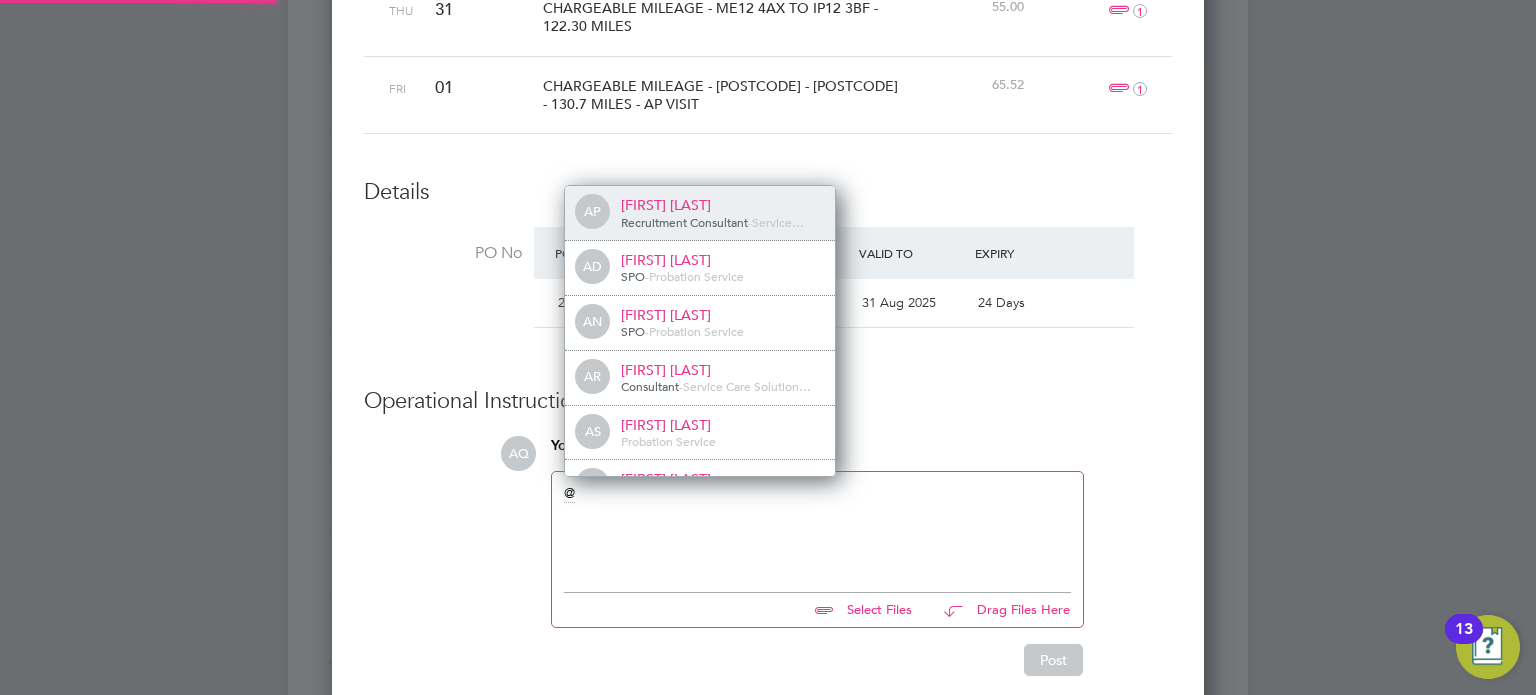 type 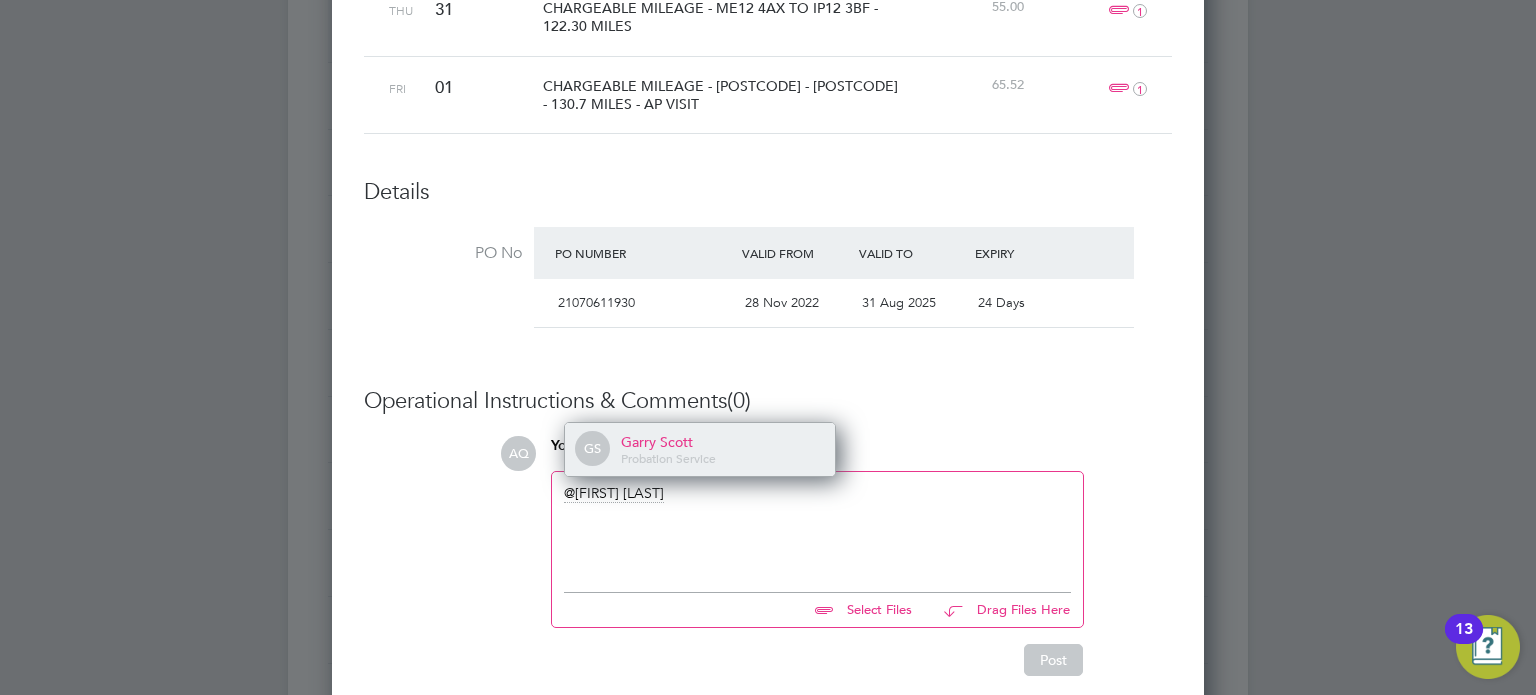 click on "Garry Scott" 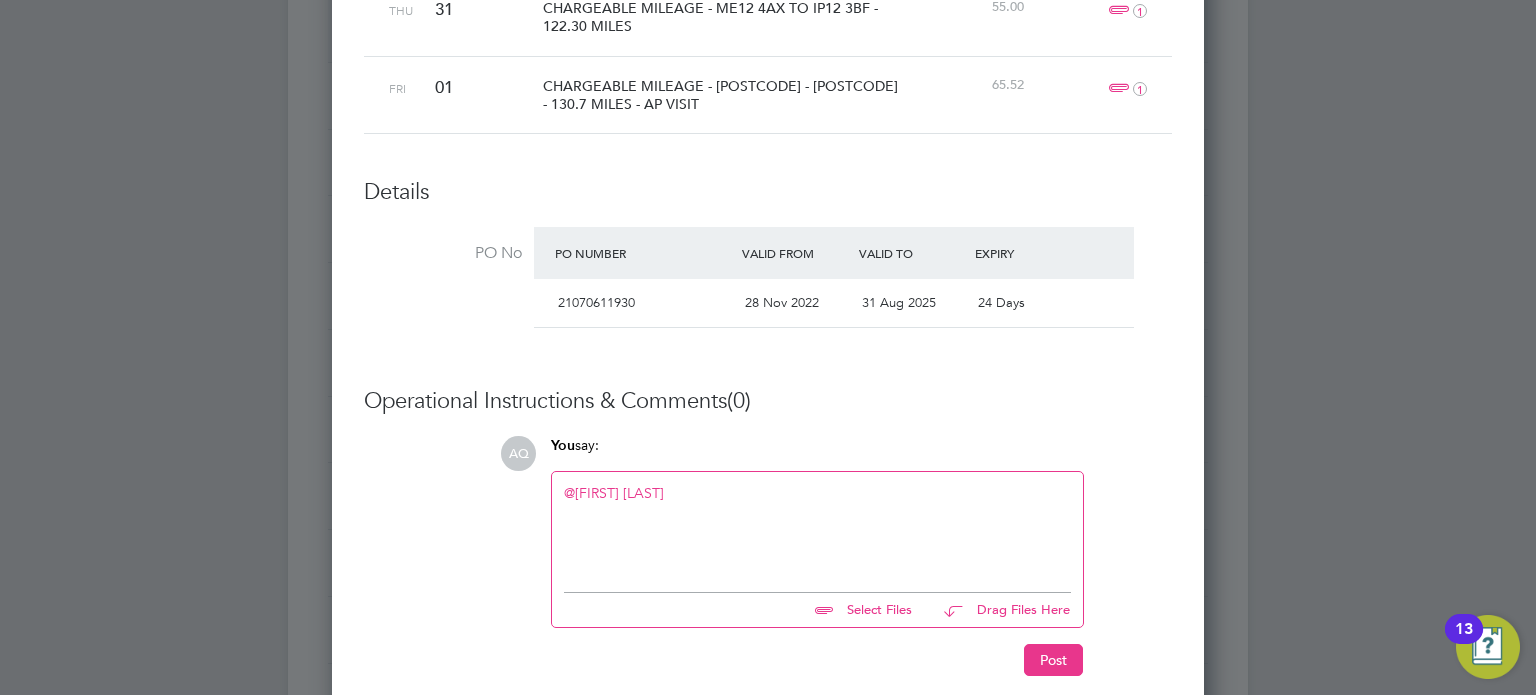 type 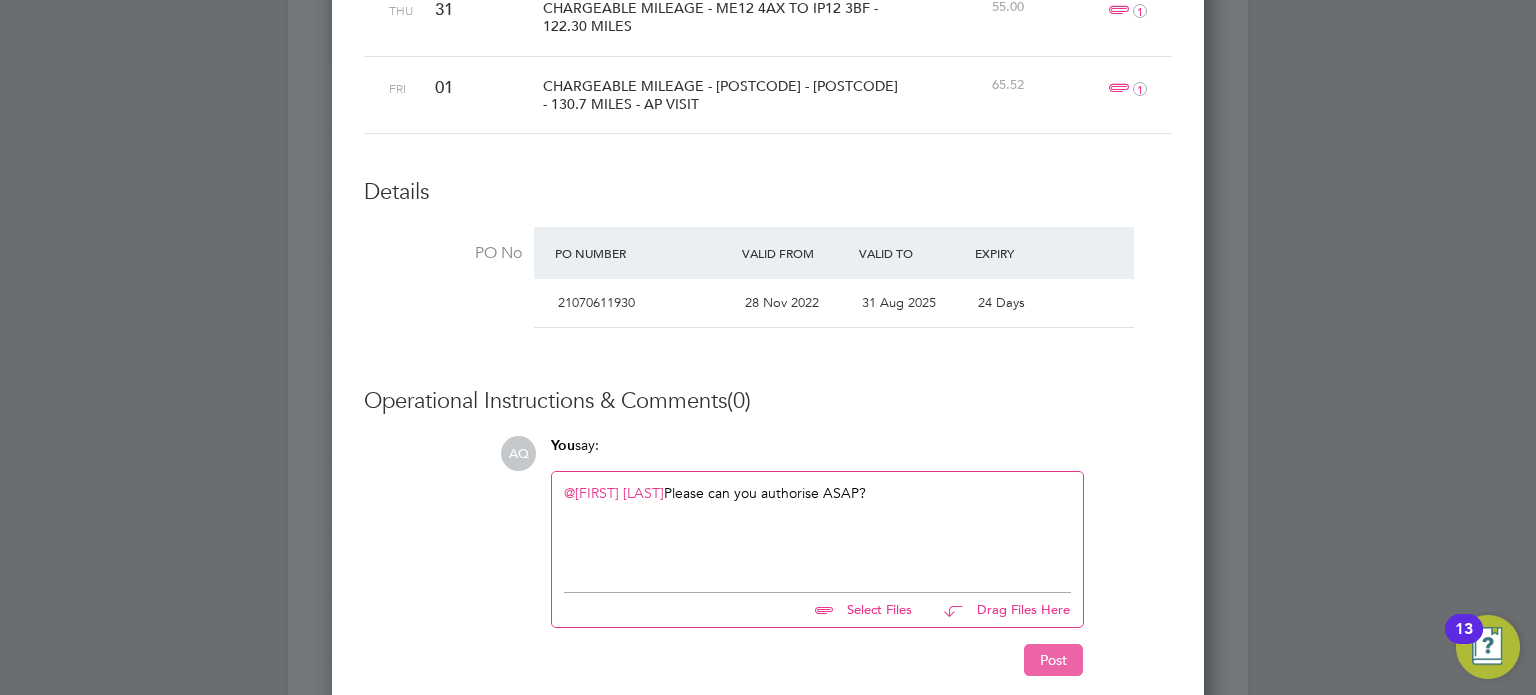click on "Post" at bounding box center (1053, 660) 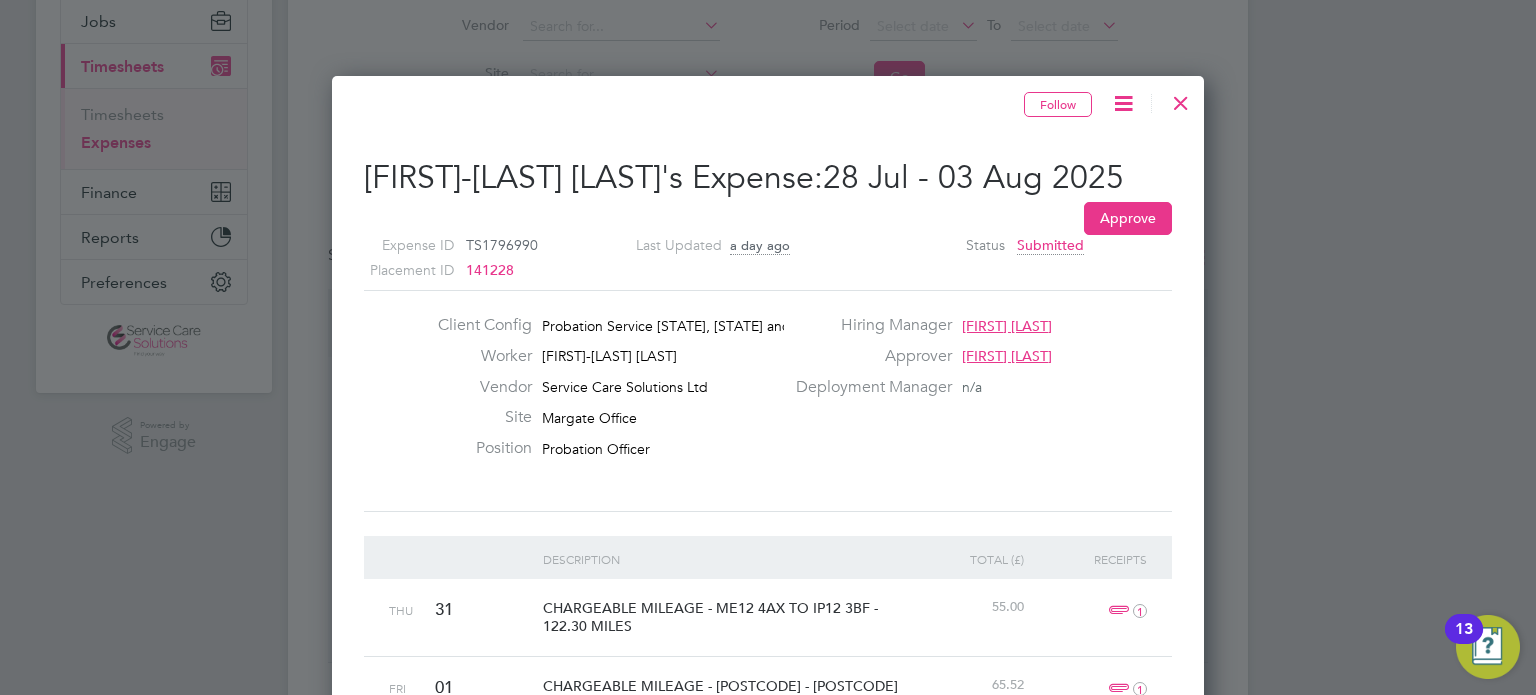 click at bounding box center (1123, 103) 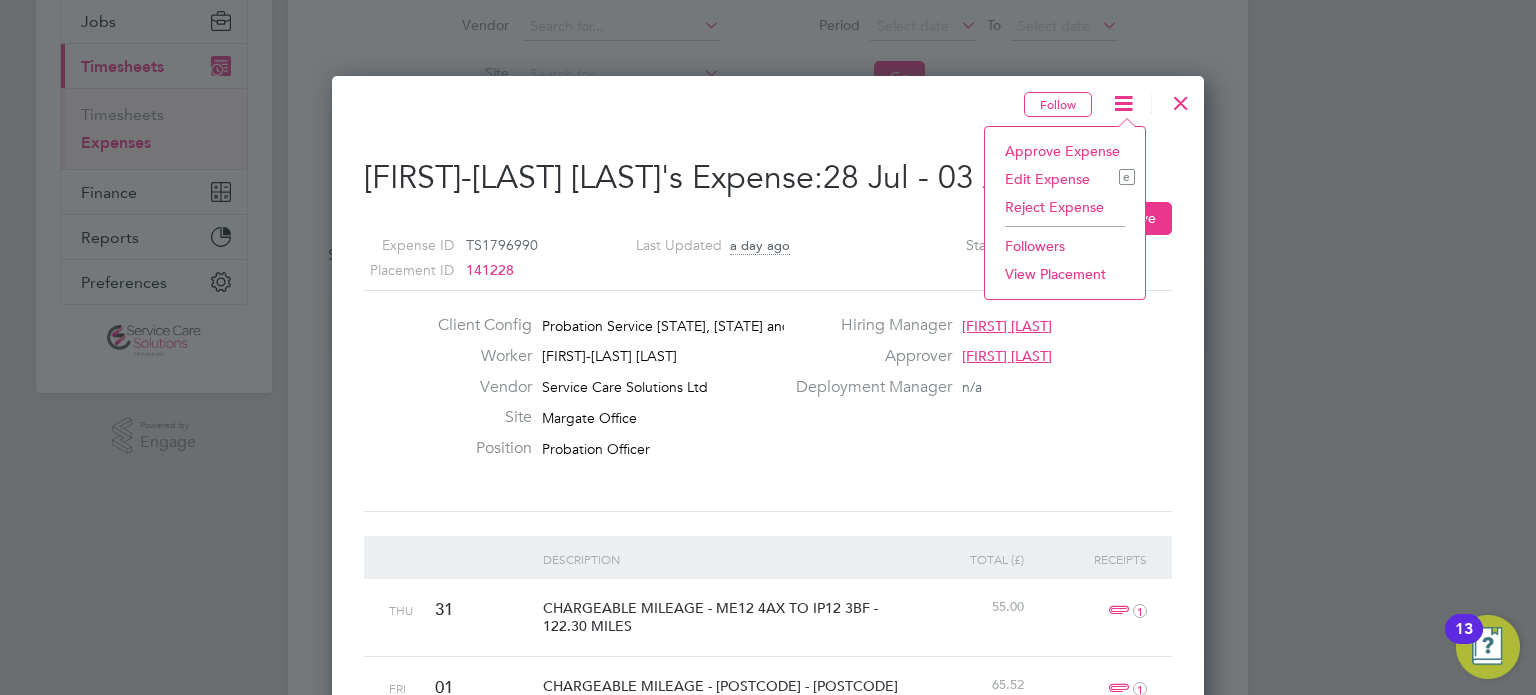 drag, startPoint x: 1160, startPoint y: 299, endPoint x: 1086, endPoint y: 411, distance: 134.23859 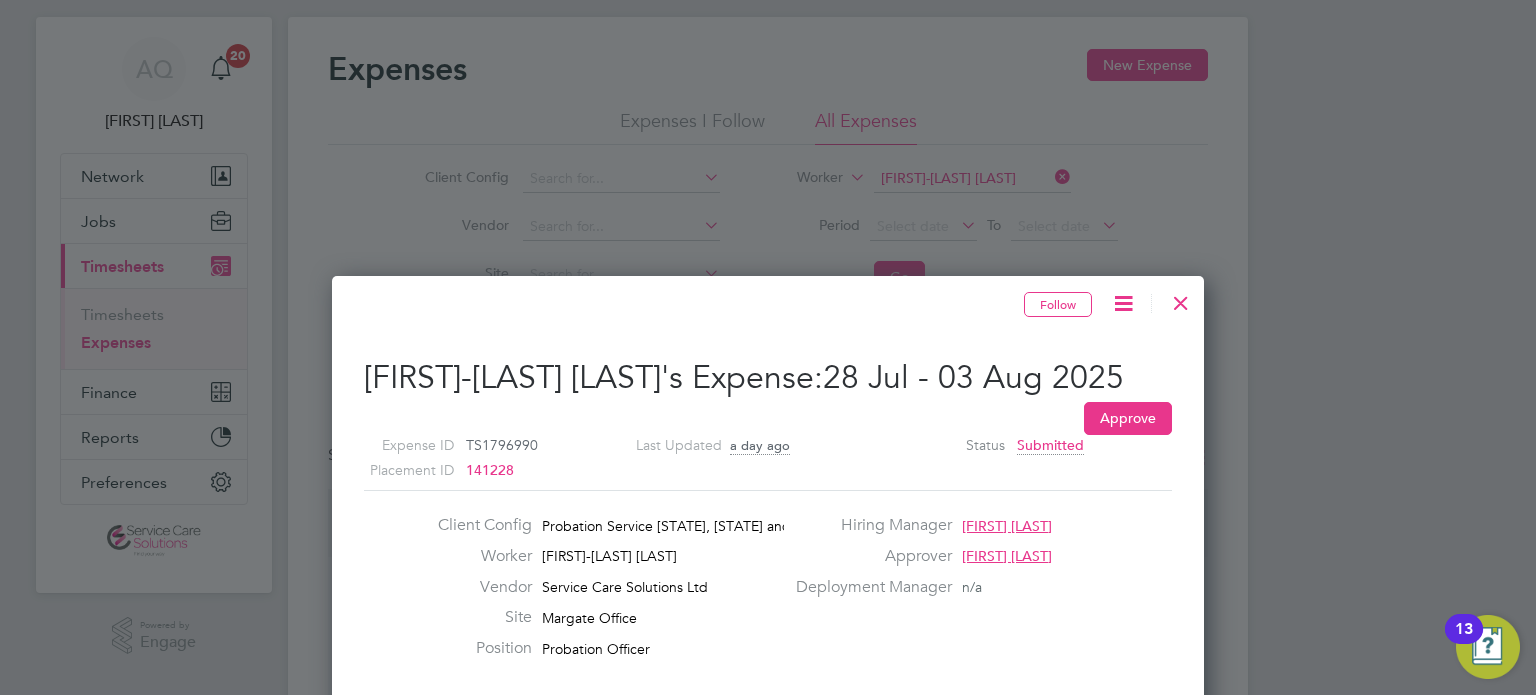 click on "Expense ID   TS1796990 Placement ID   141228   Last Updated a day ago Status   Submitted" at bounding box center (724, 449) 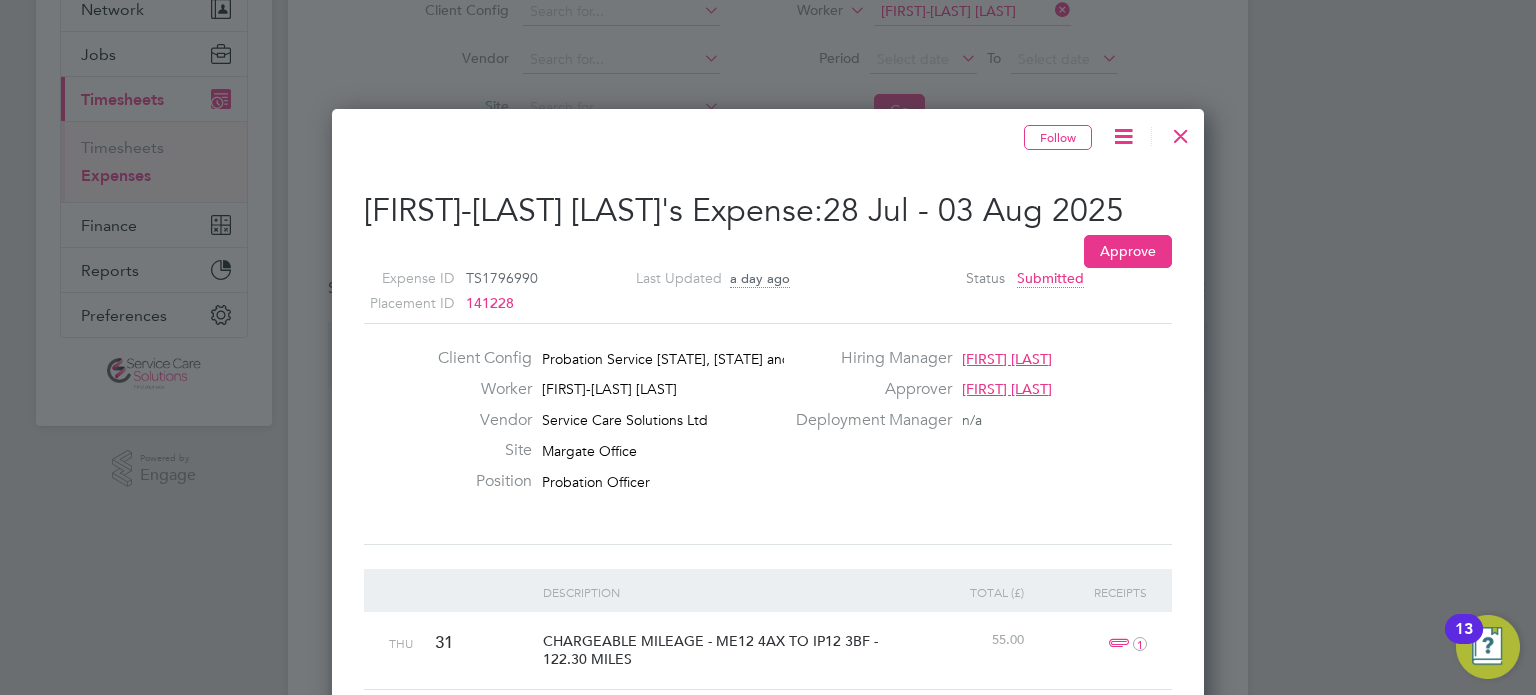 scroll, scrollTop: 39, scrollLeft: 0, axis: vertical 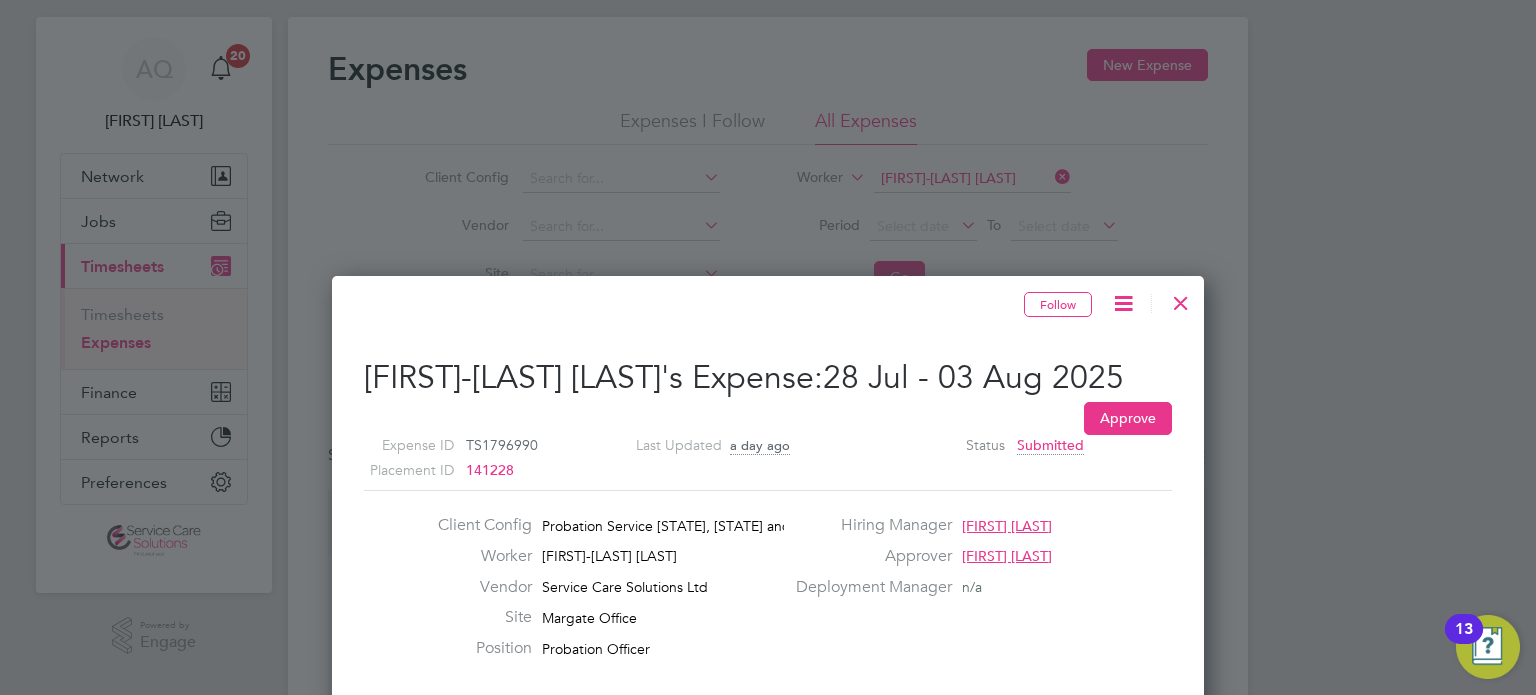 drag, startPoint x: 1128, startPoint y: 303, endPoint x: 1113, endPoint y: 301, distance: 15.132746 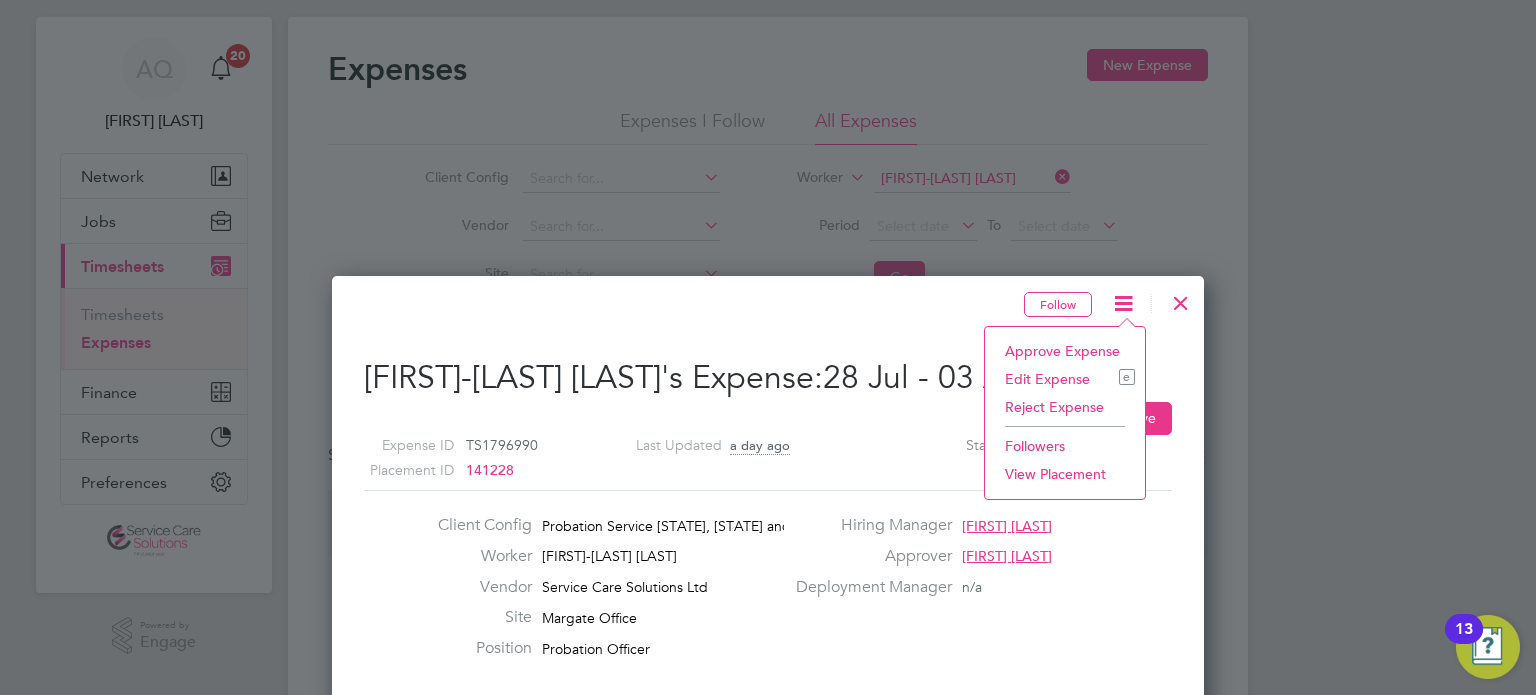 click on "Edit Expense e" 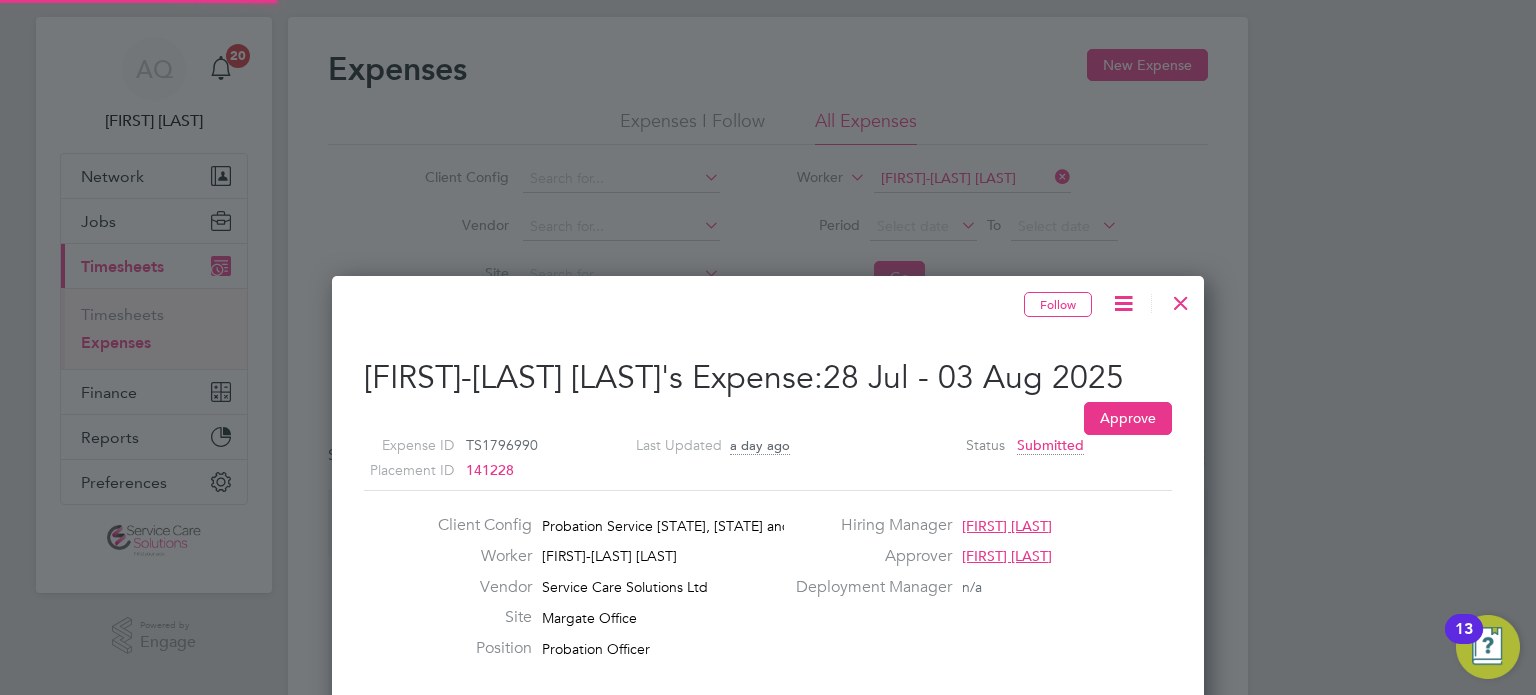 type on "[FIRST] [LAST]" 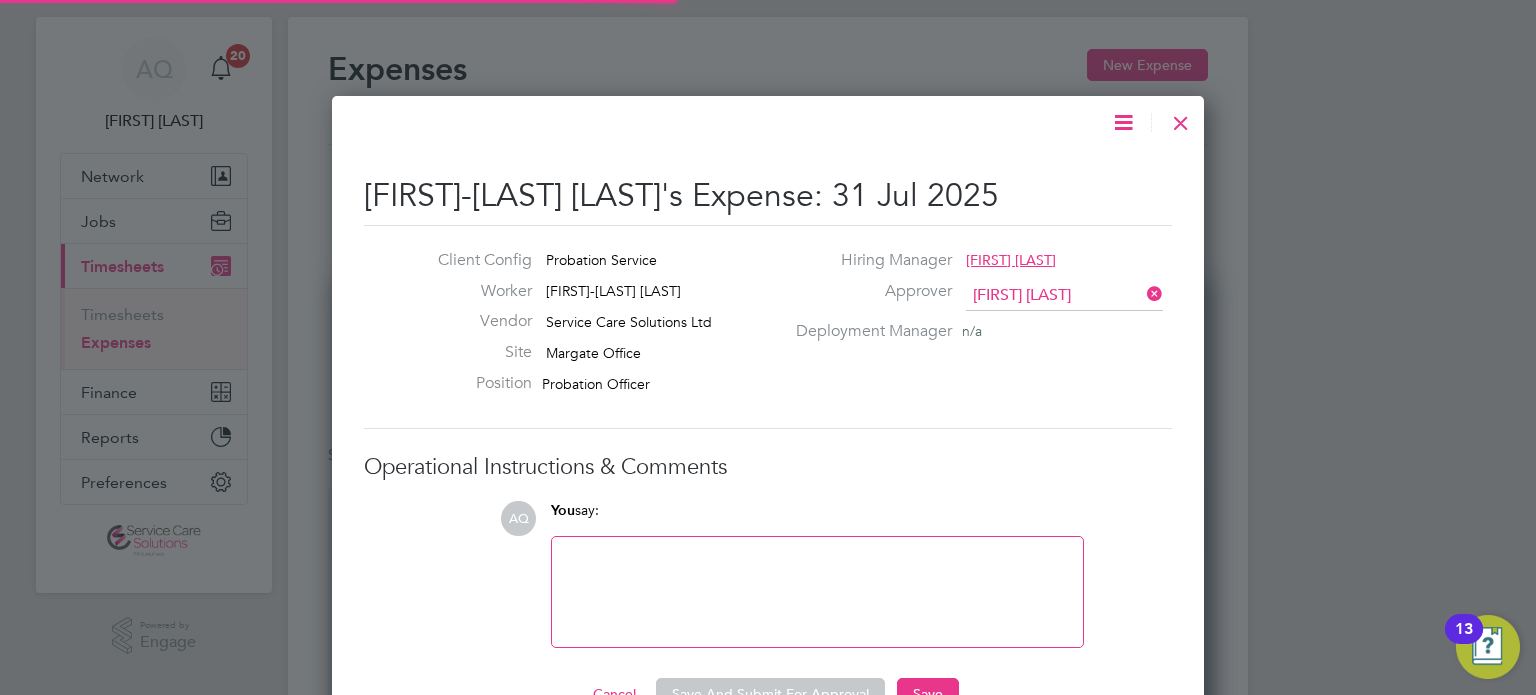 scroll, scrollTop: 10, scrollLeft: 11, axis: both 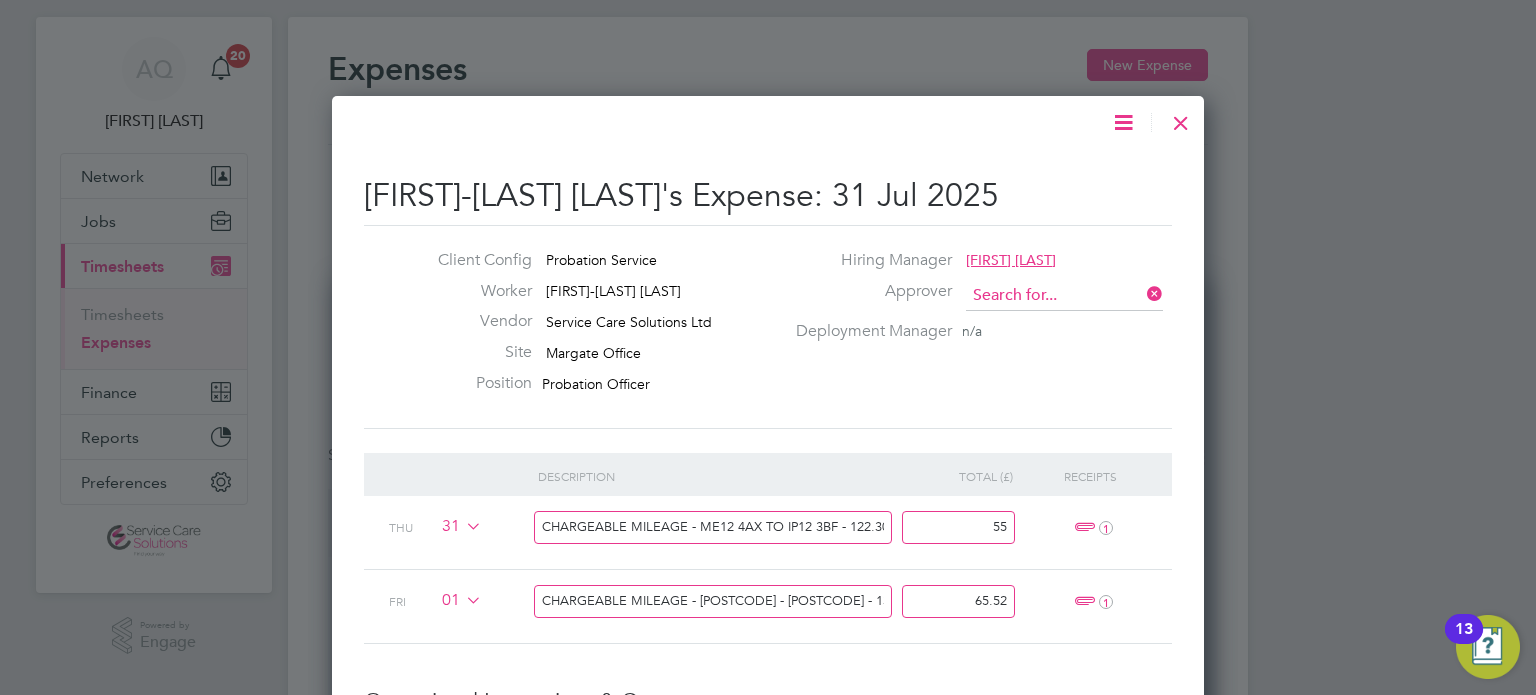 click at bounding box center (1064, 296) 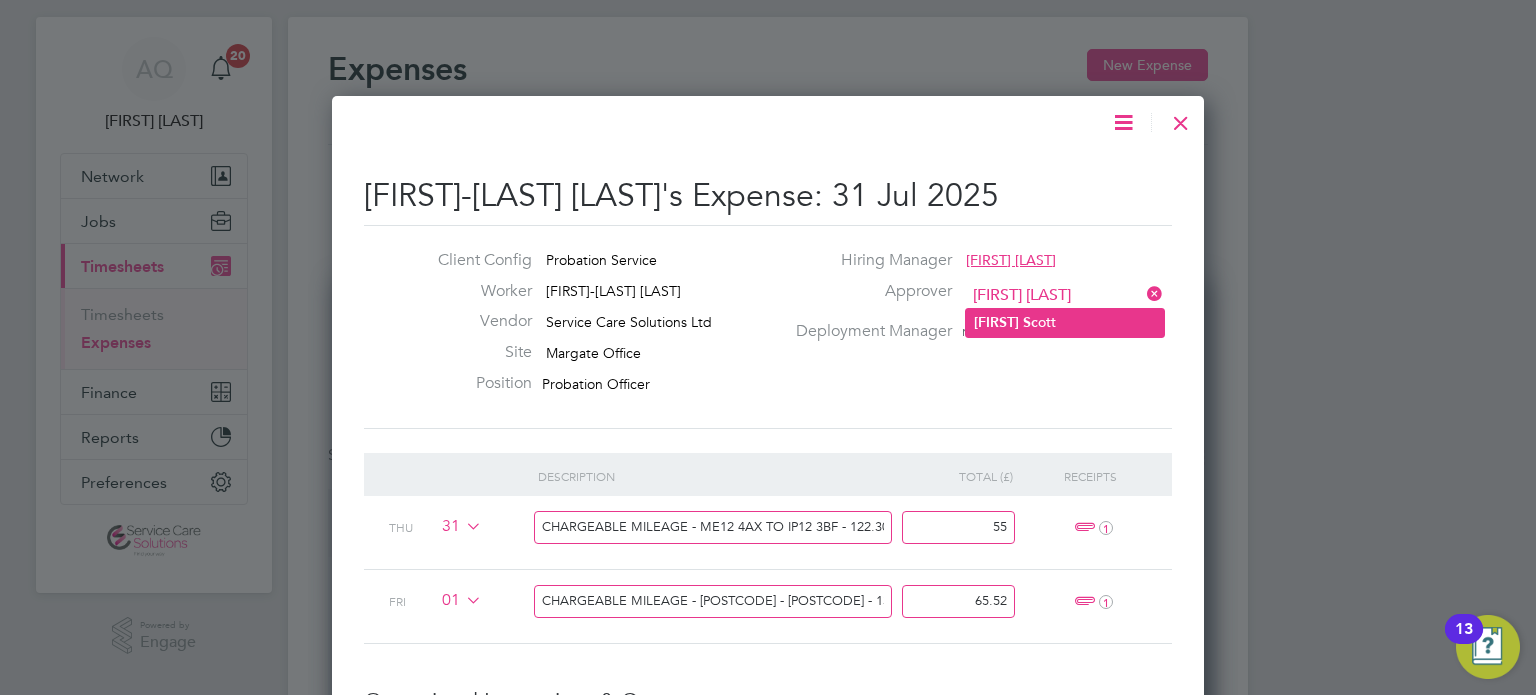 click on "[FIRST]   [LAST]" 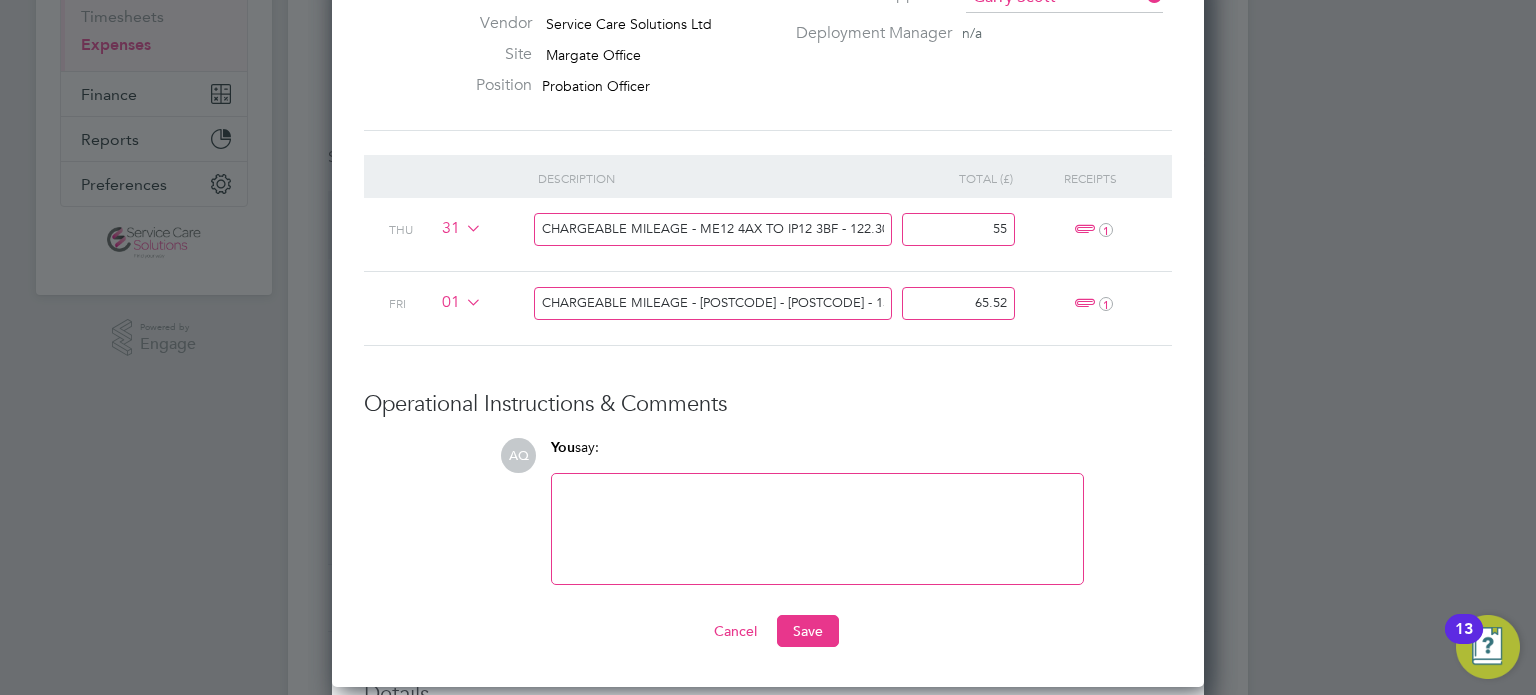 scroll, scrollTop: 339, scrollLeft: 0, axis: vertical 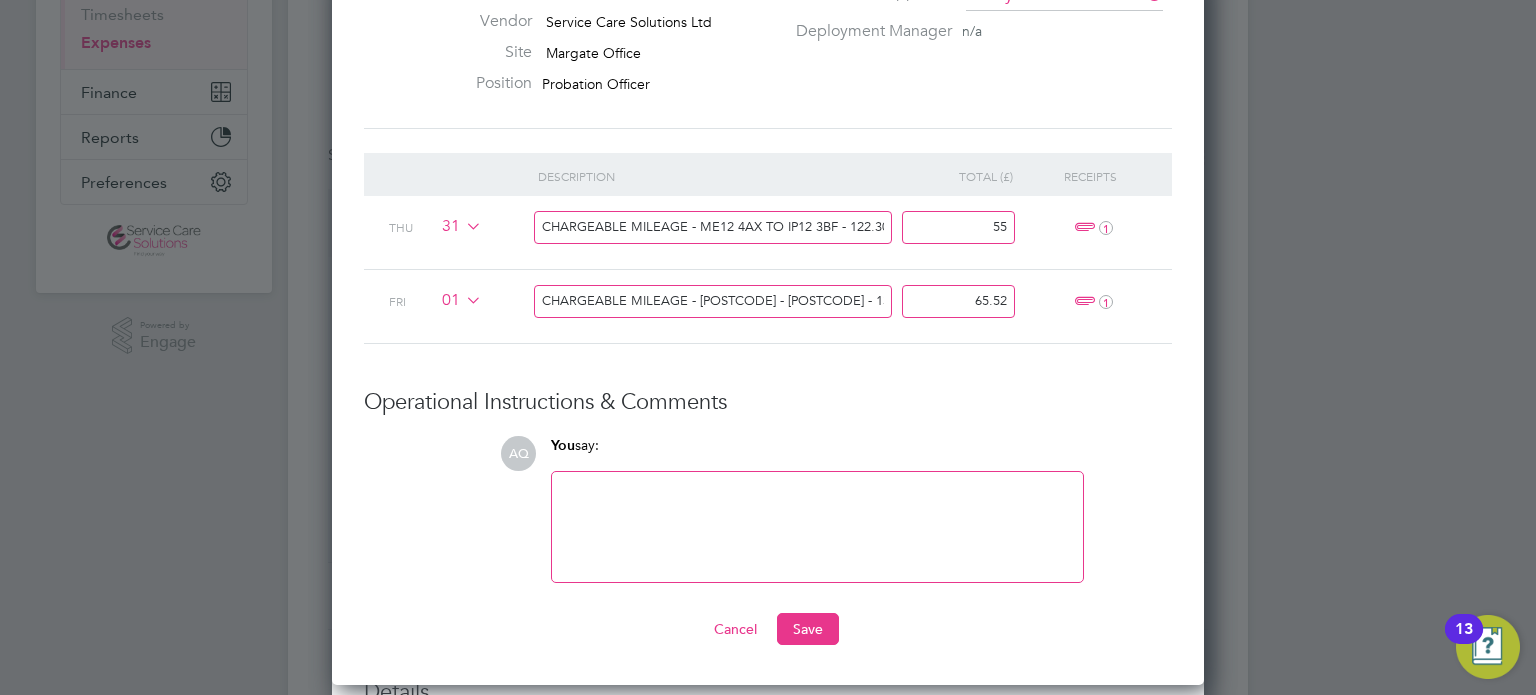 click at bounding box center (817, 527) 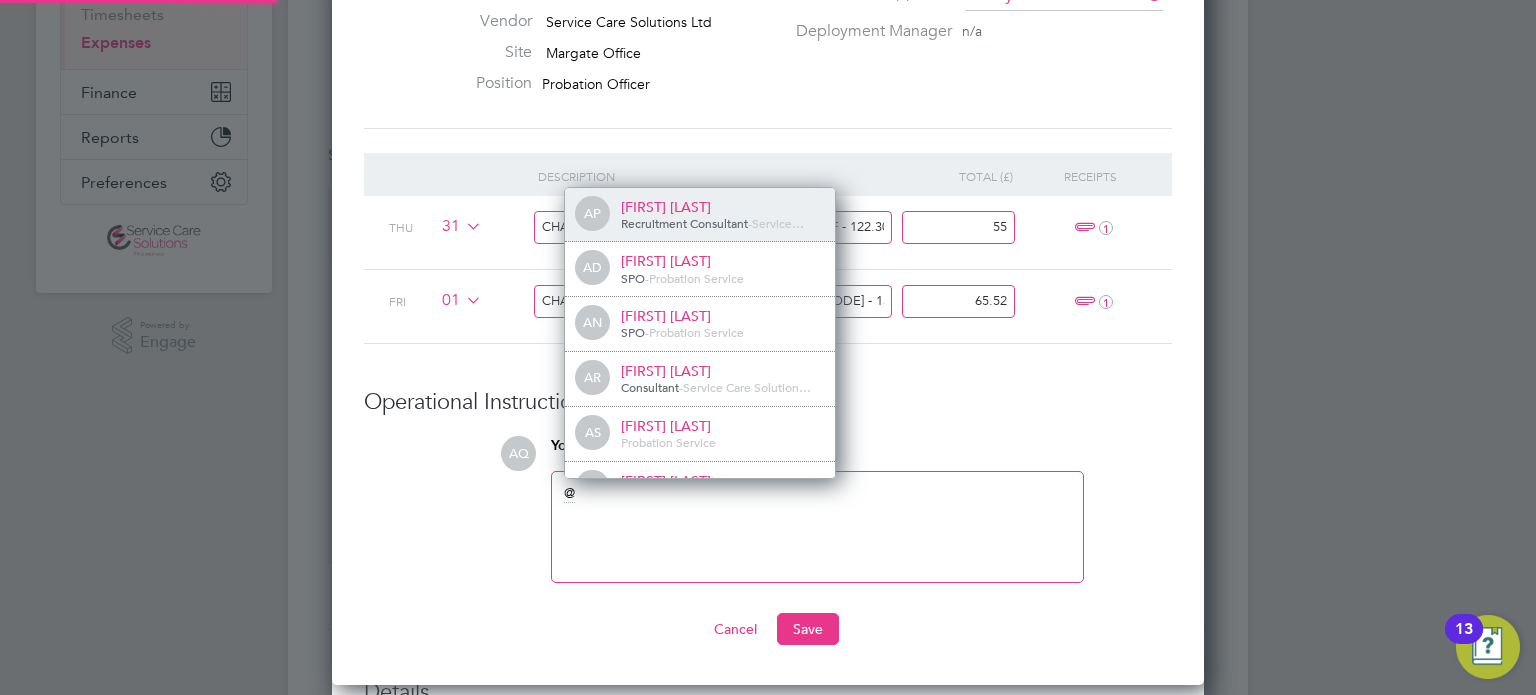type 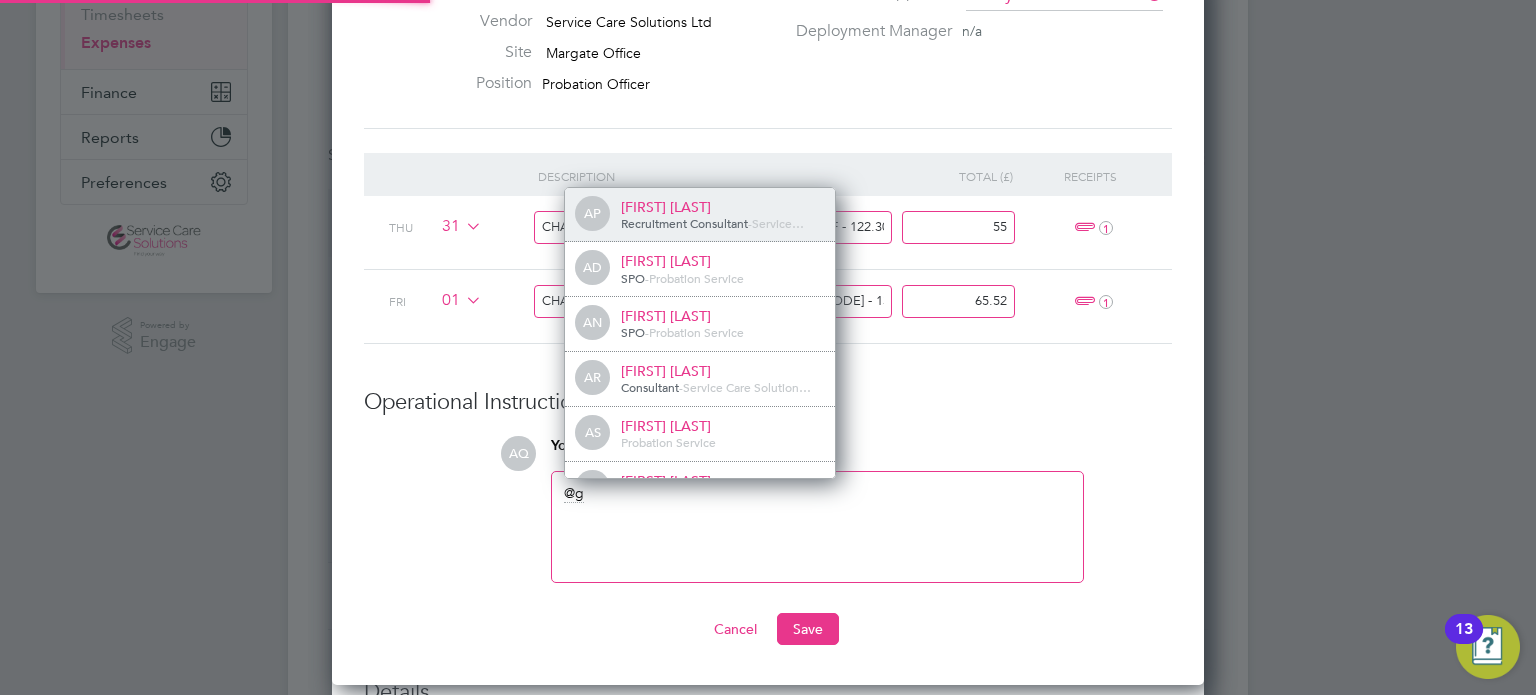 scroll, scrollTop: 0, scrollLeft: 0, axis: both 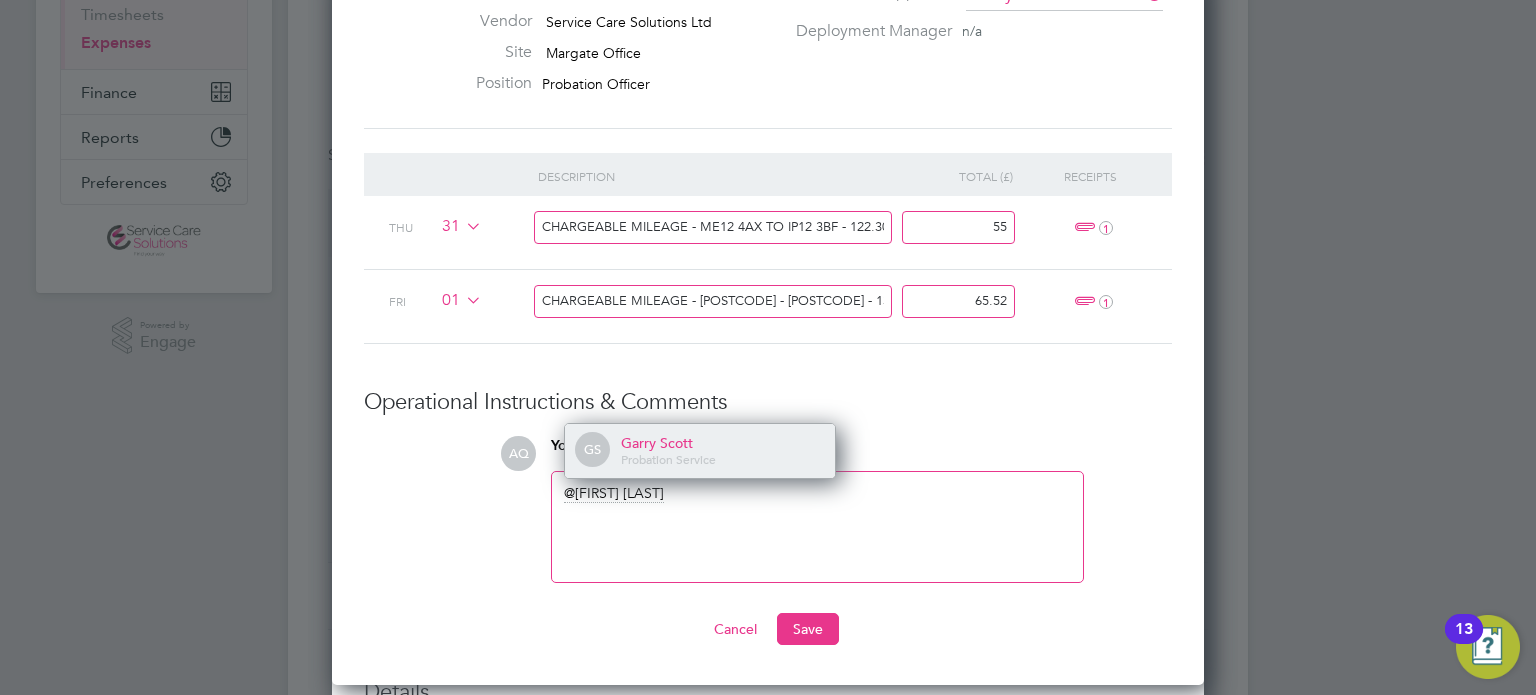 click on "Garry Scott" 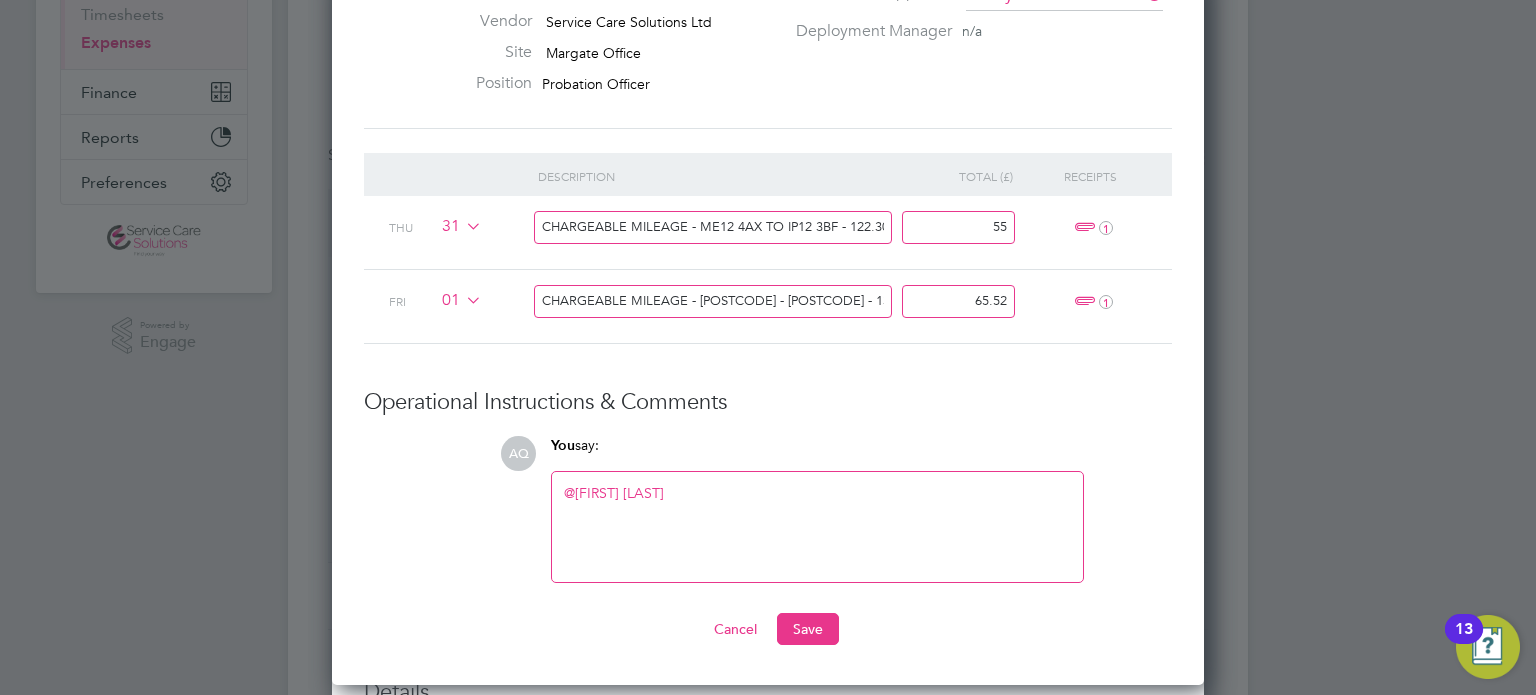 type 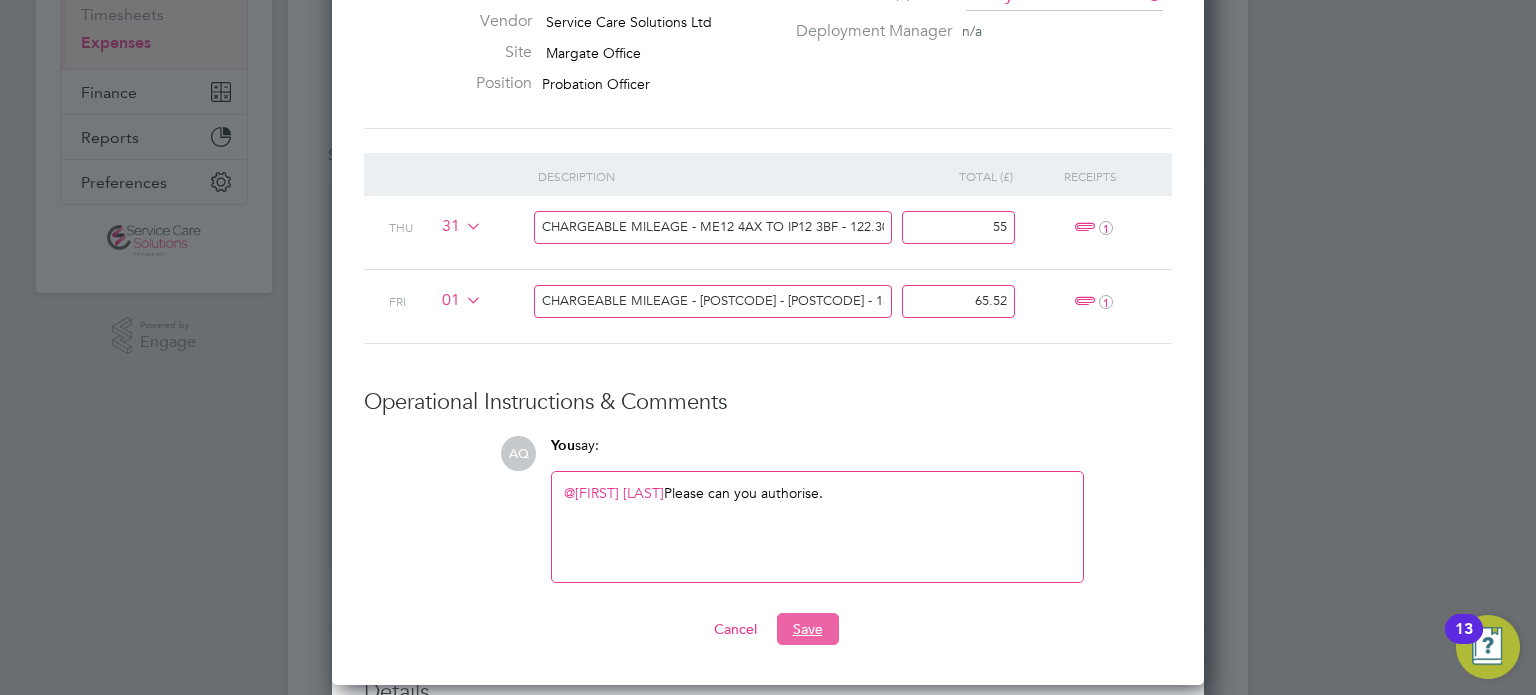 click on "Save" at bounding box center [808, 629] 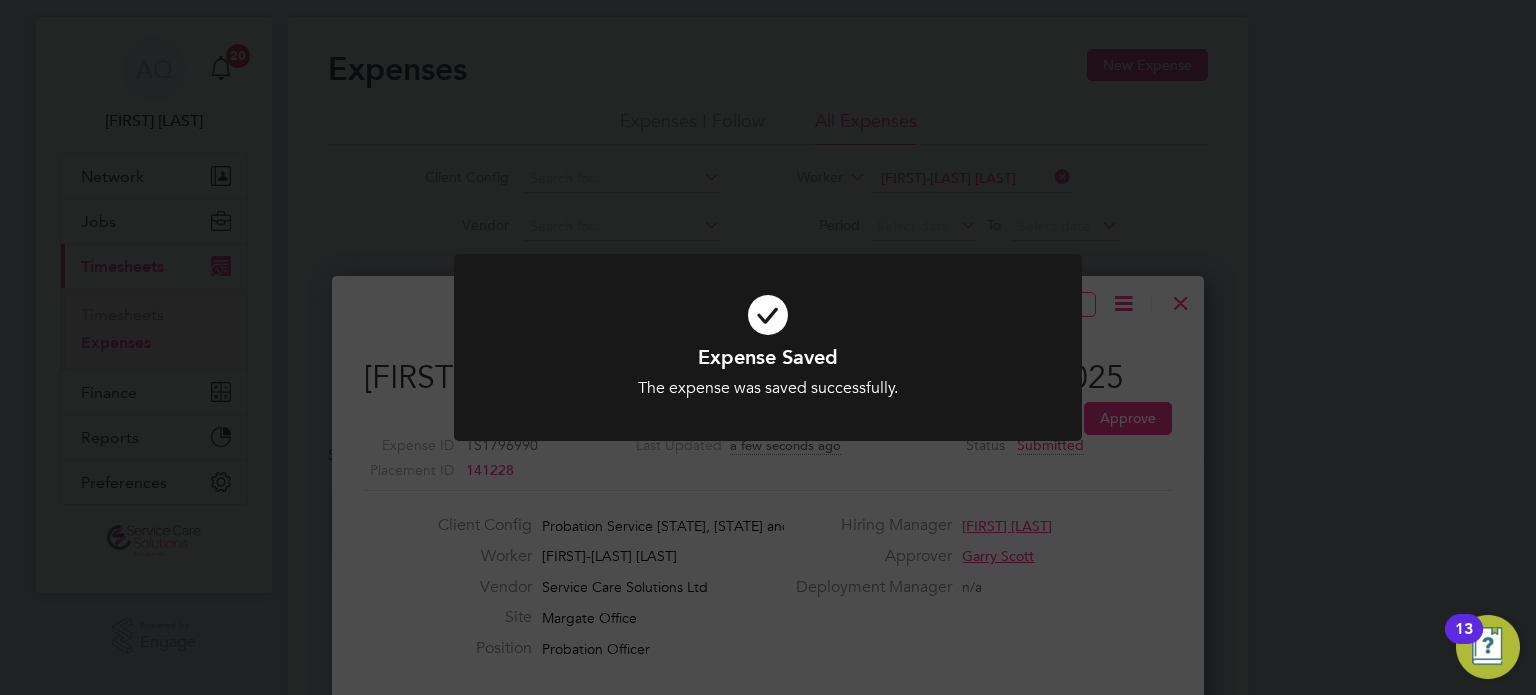 drag, startPoint x: 1121, startPoint y: 547, endPoint x: 1136, endPoint y: 553, distance: 16.155495 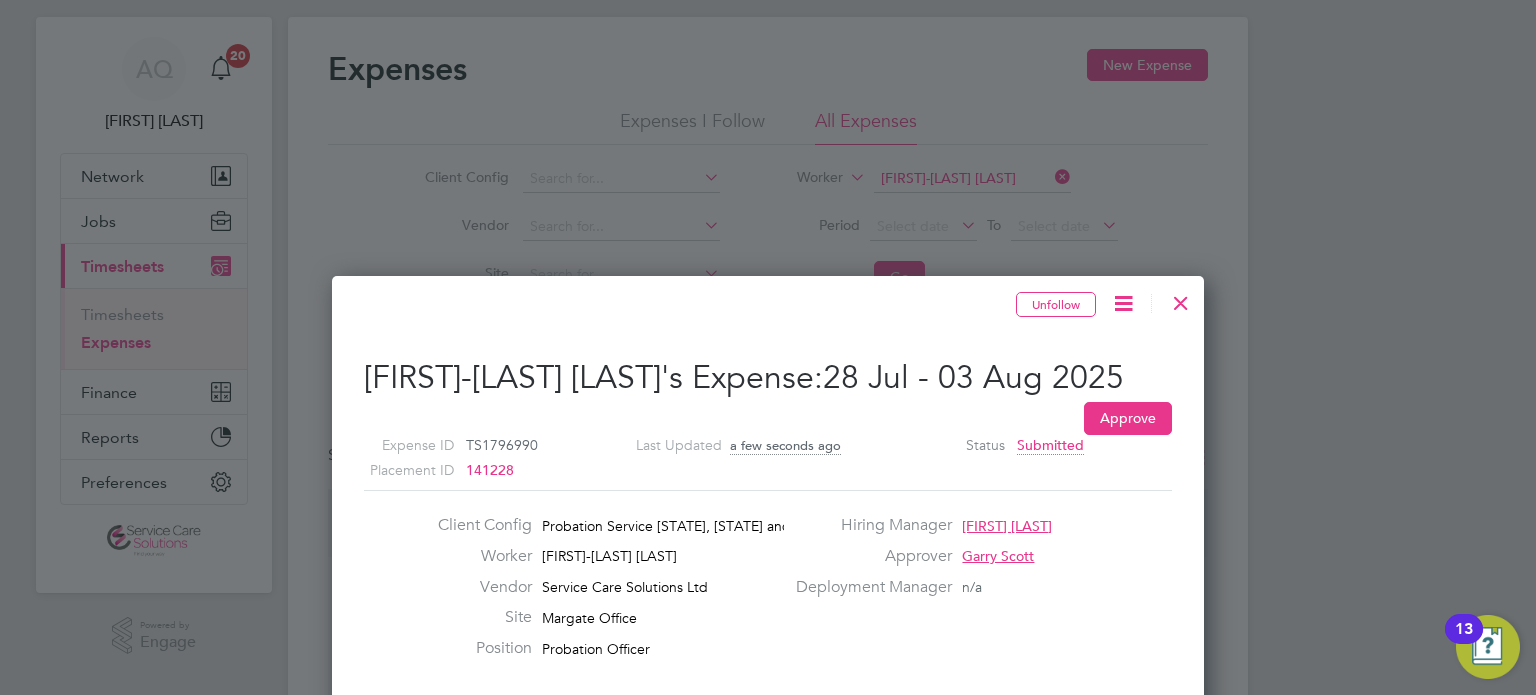 click at bounding box center [1181, 298] 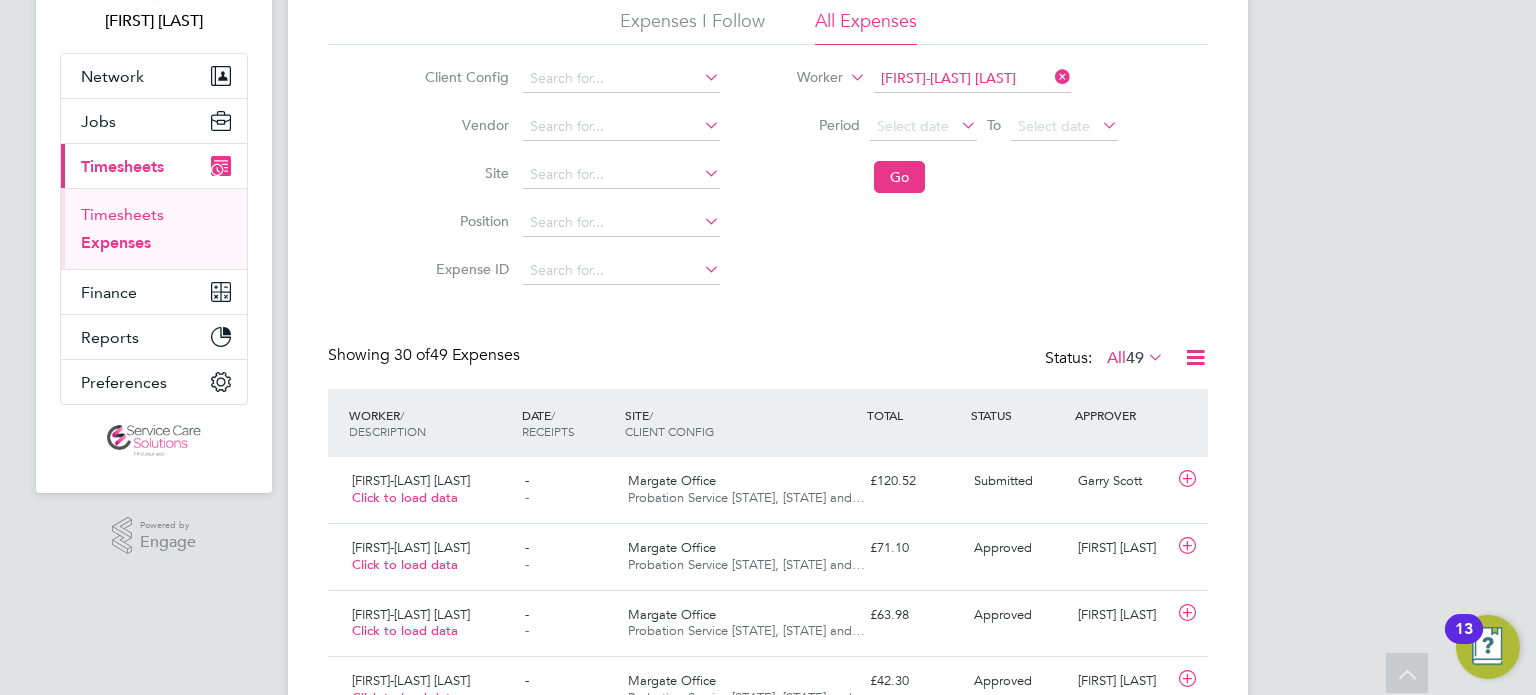 click on "Timesheets" at bounding box center [122, 214] 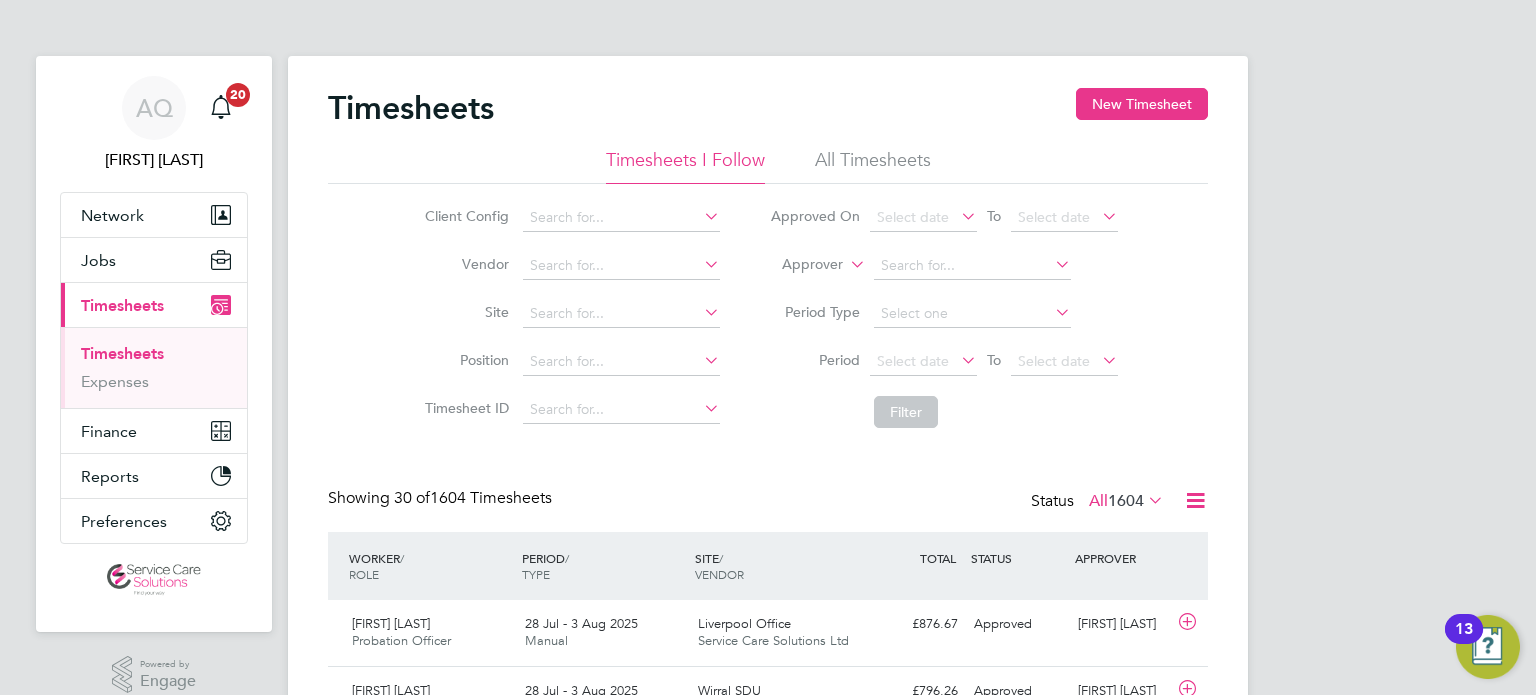 click on "Approver" 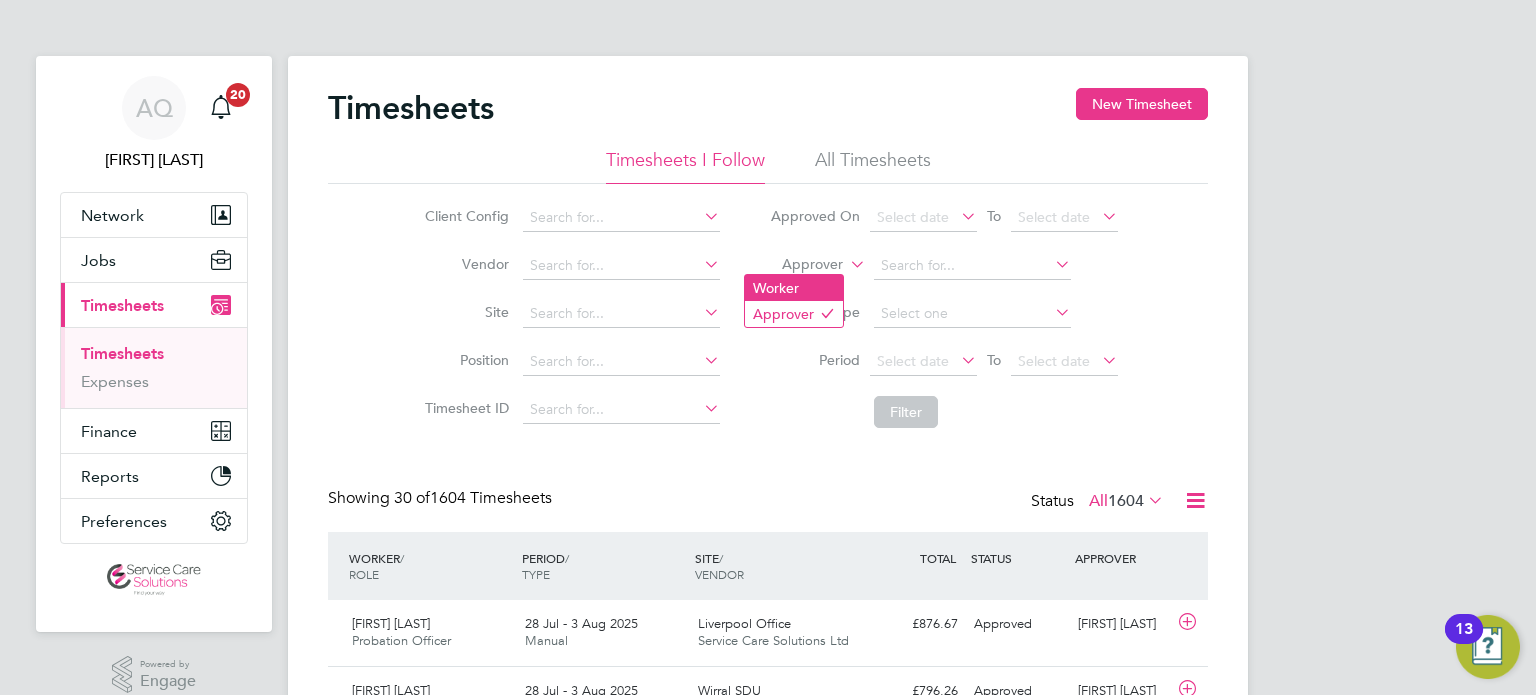 click on "Worker" 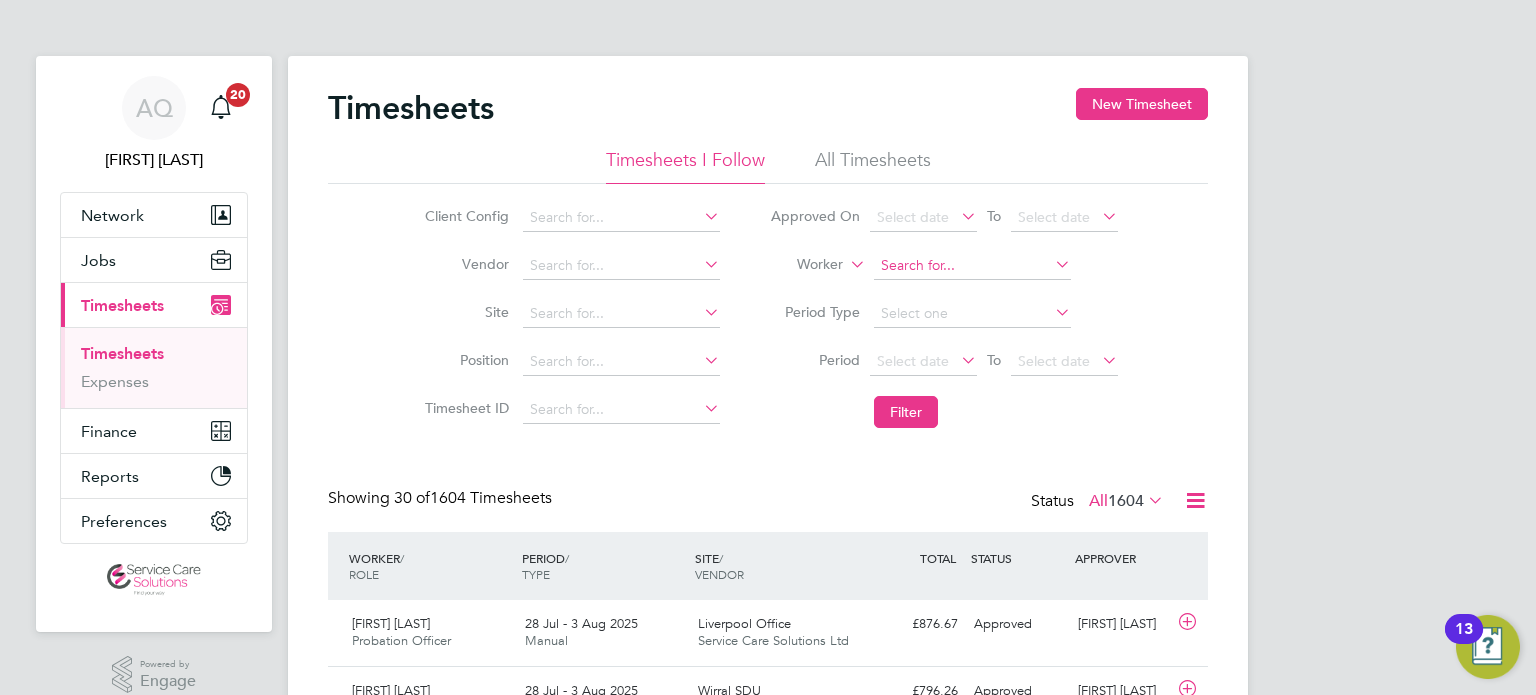click 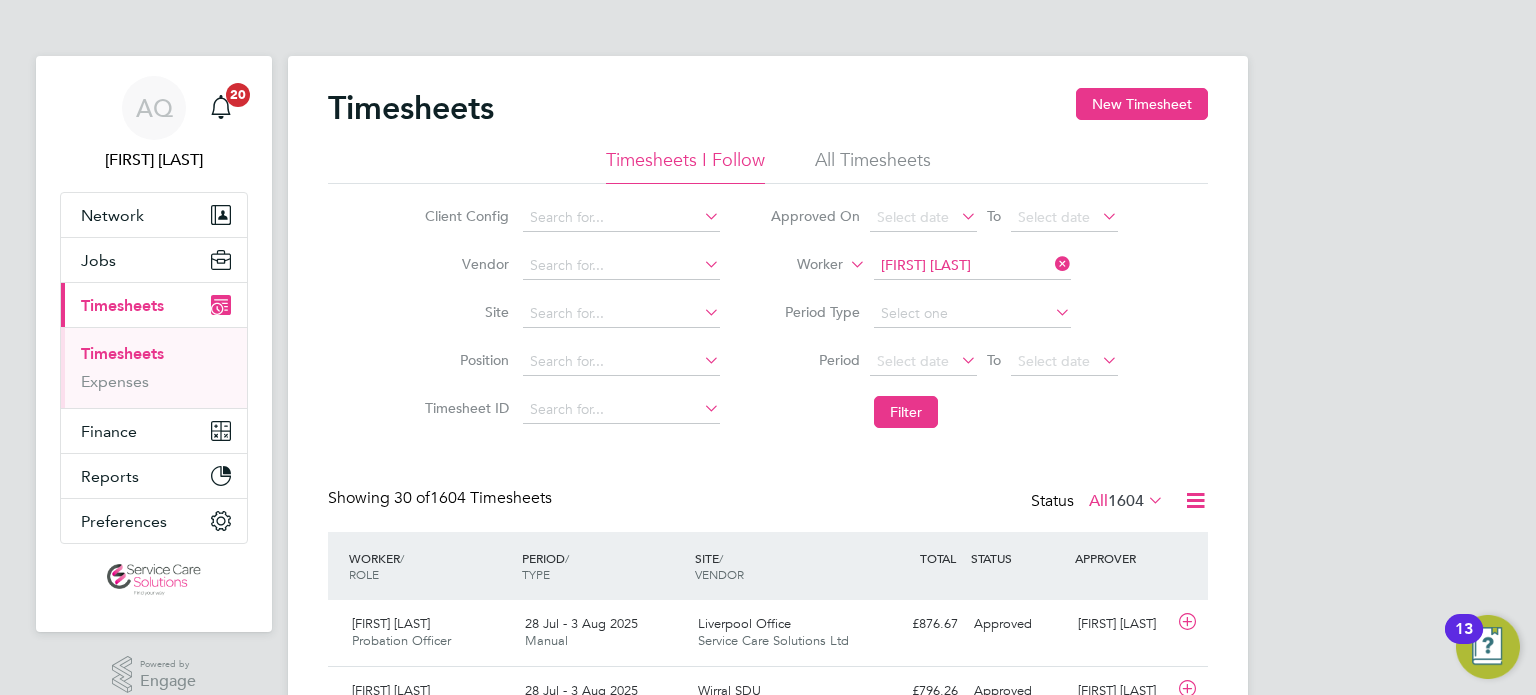 click on "[FIRST]   [LAST]" 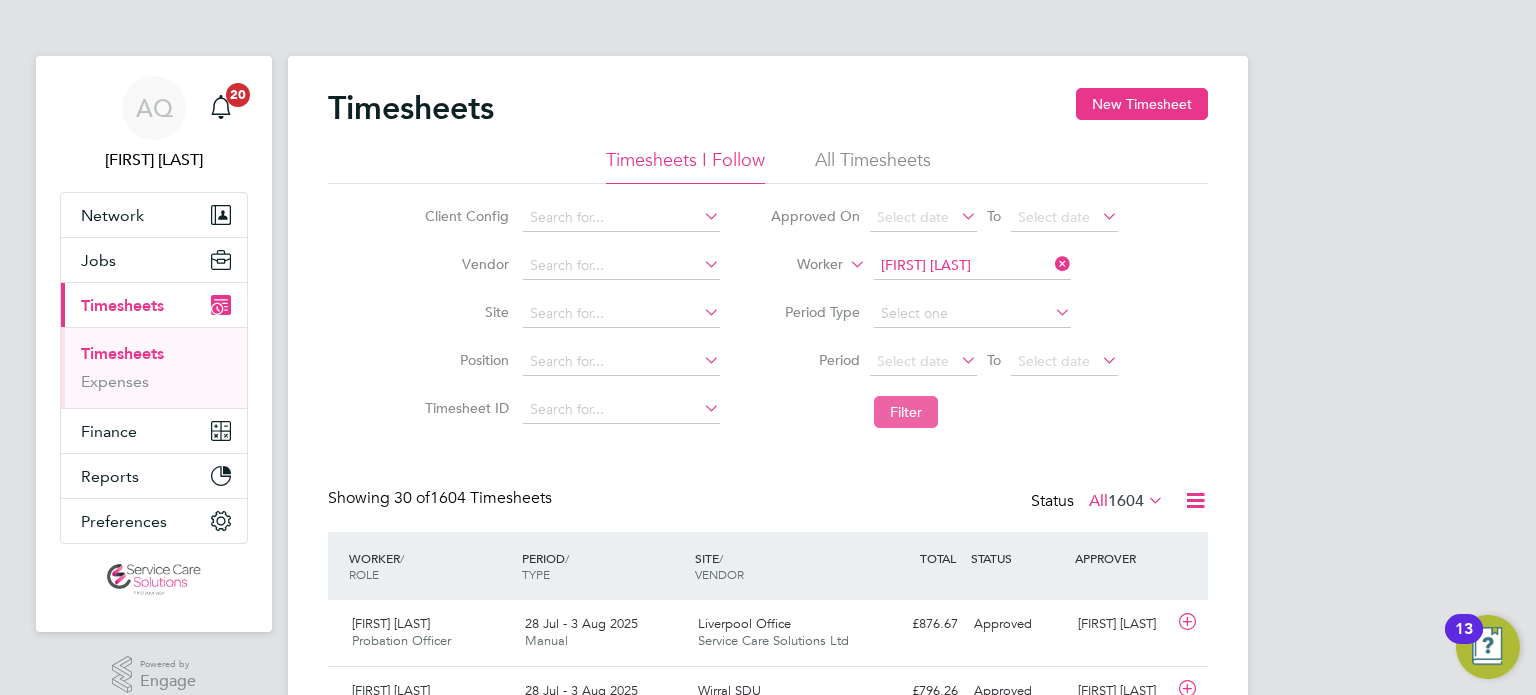 click on "Filter" 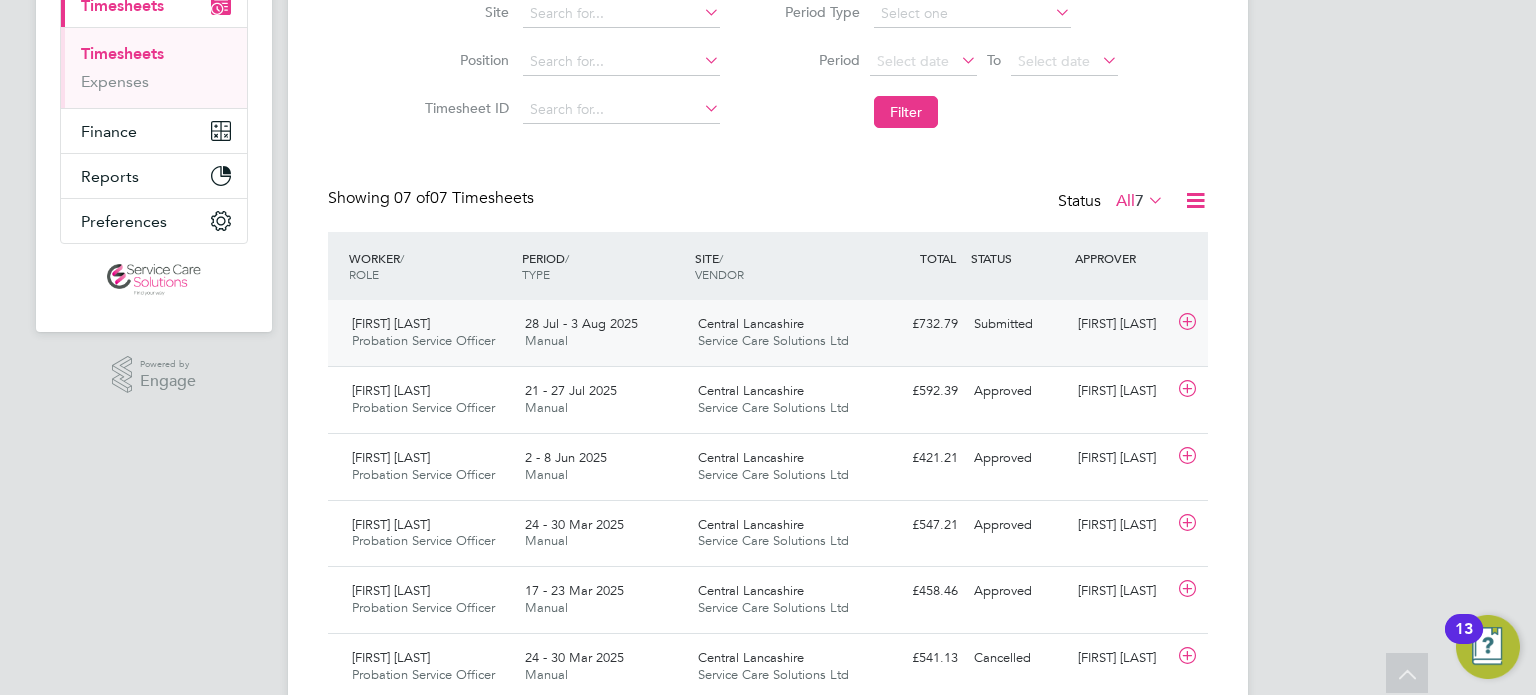 click on "[FIRST] [LAST]" 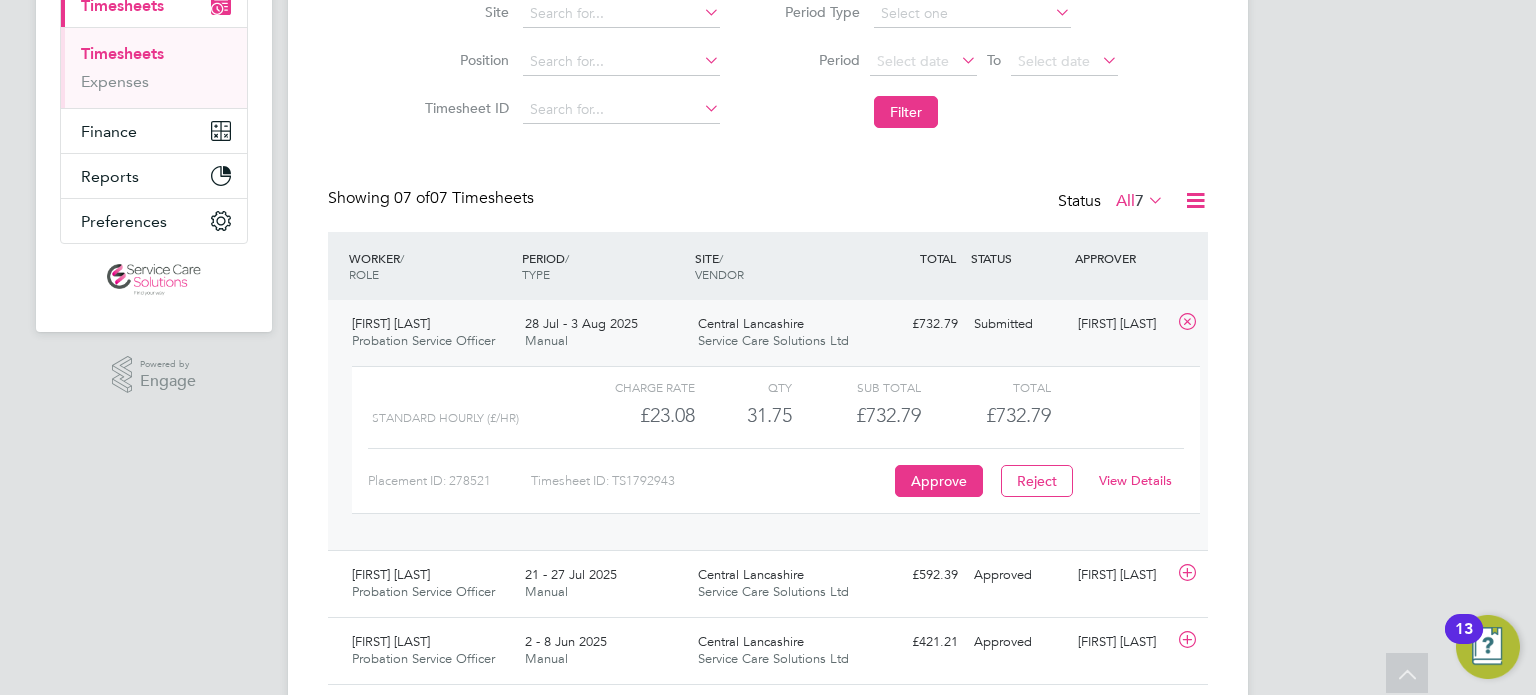 click on "View Details" 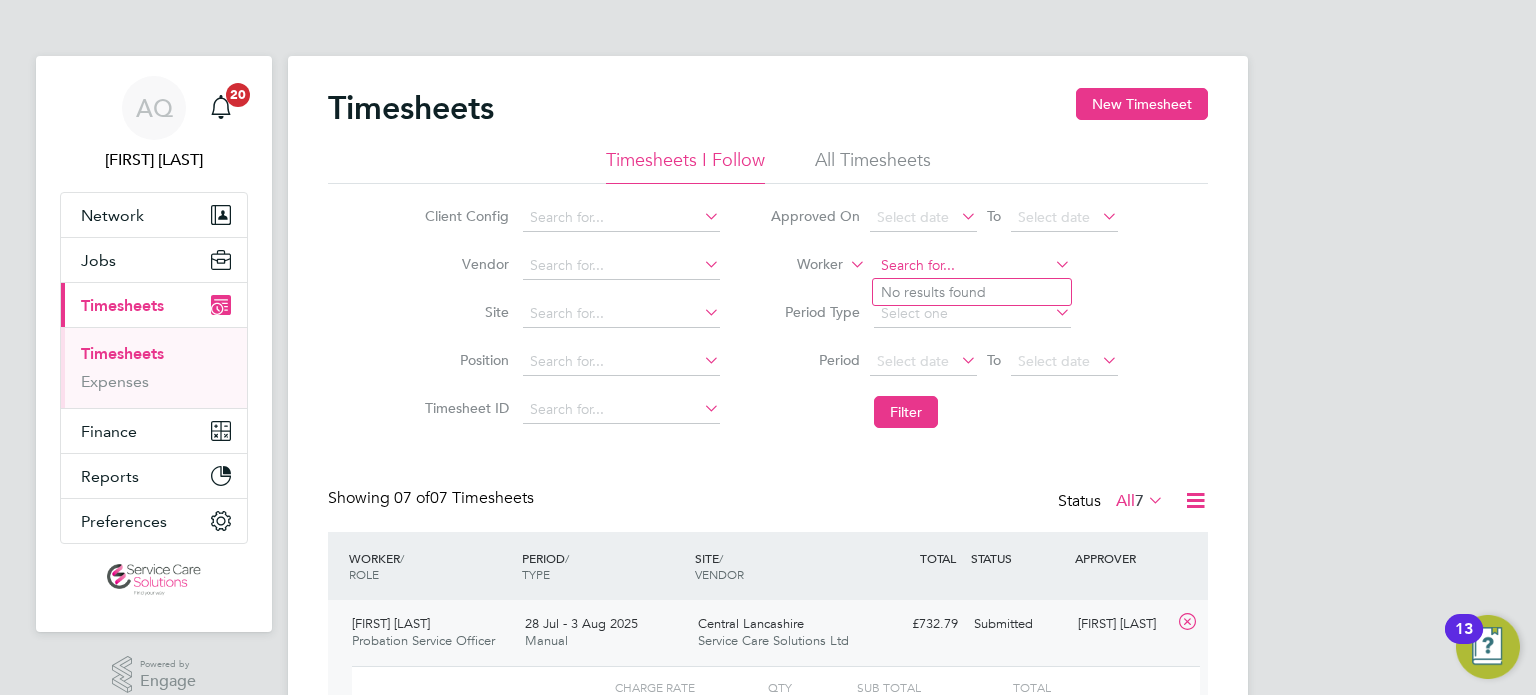 click 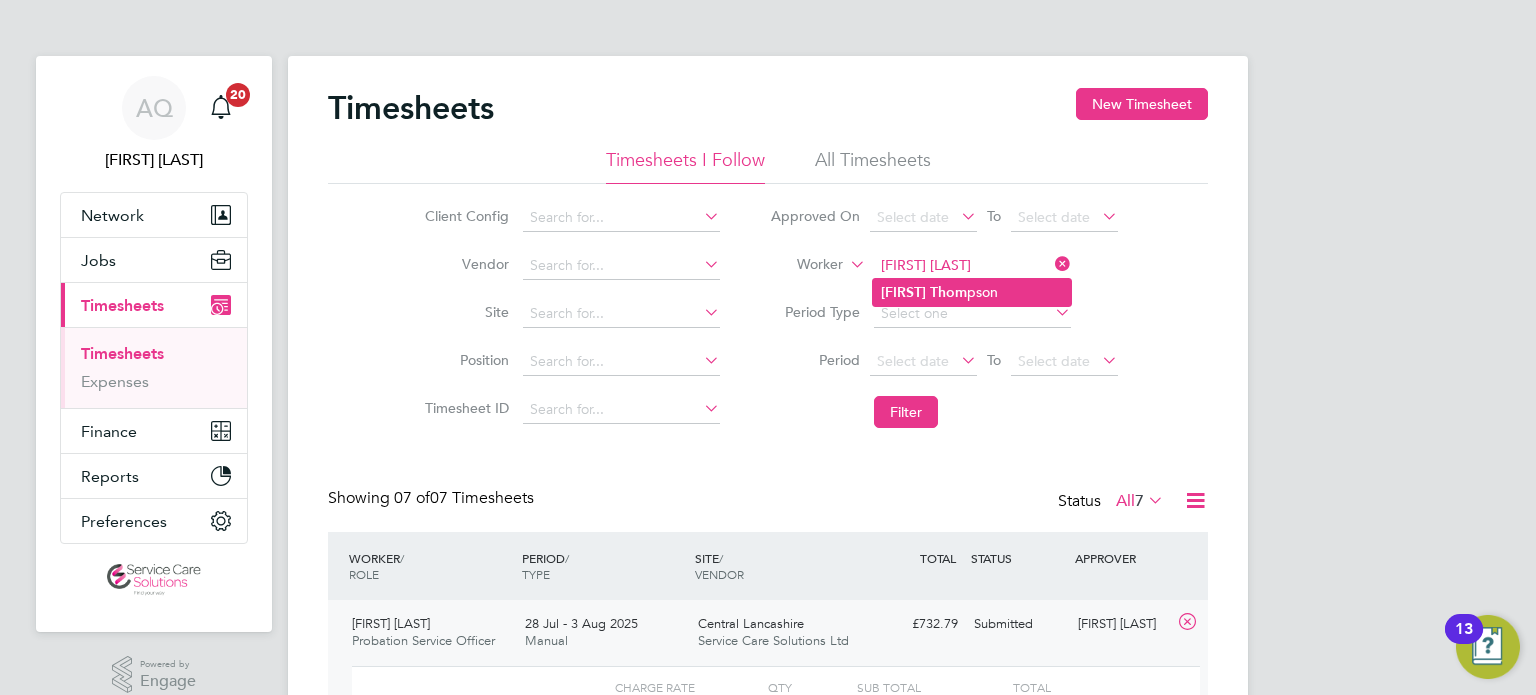 click on "[FIRST]   [LAST]" 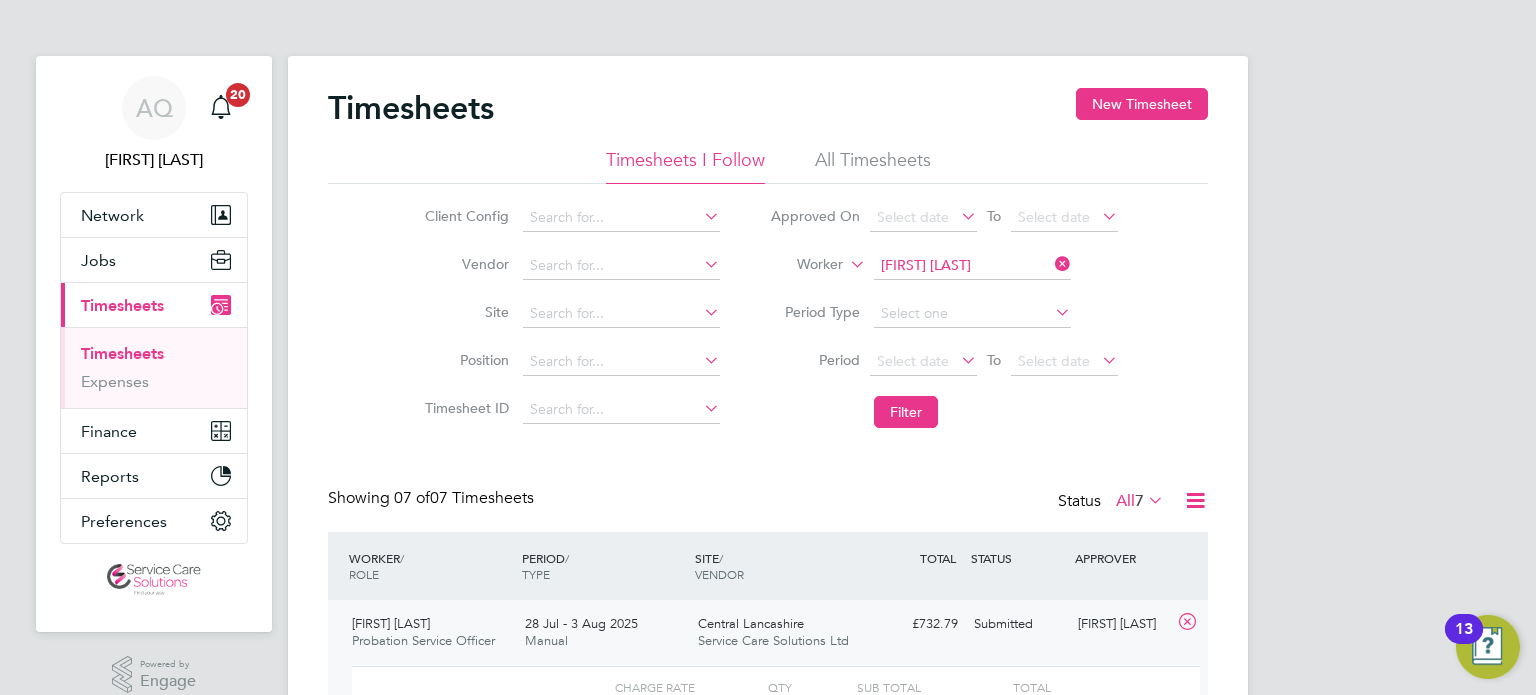 click on "Select date" 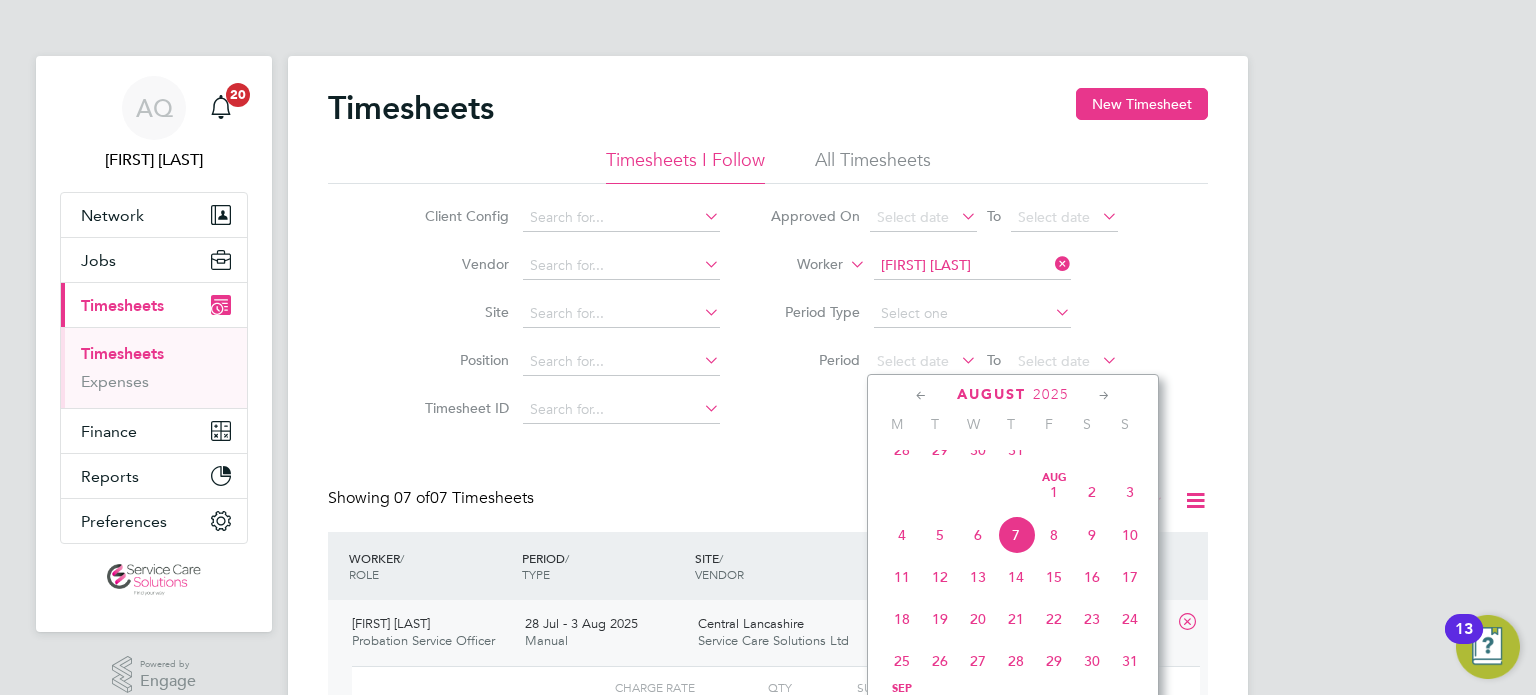 click 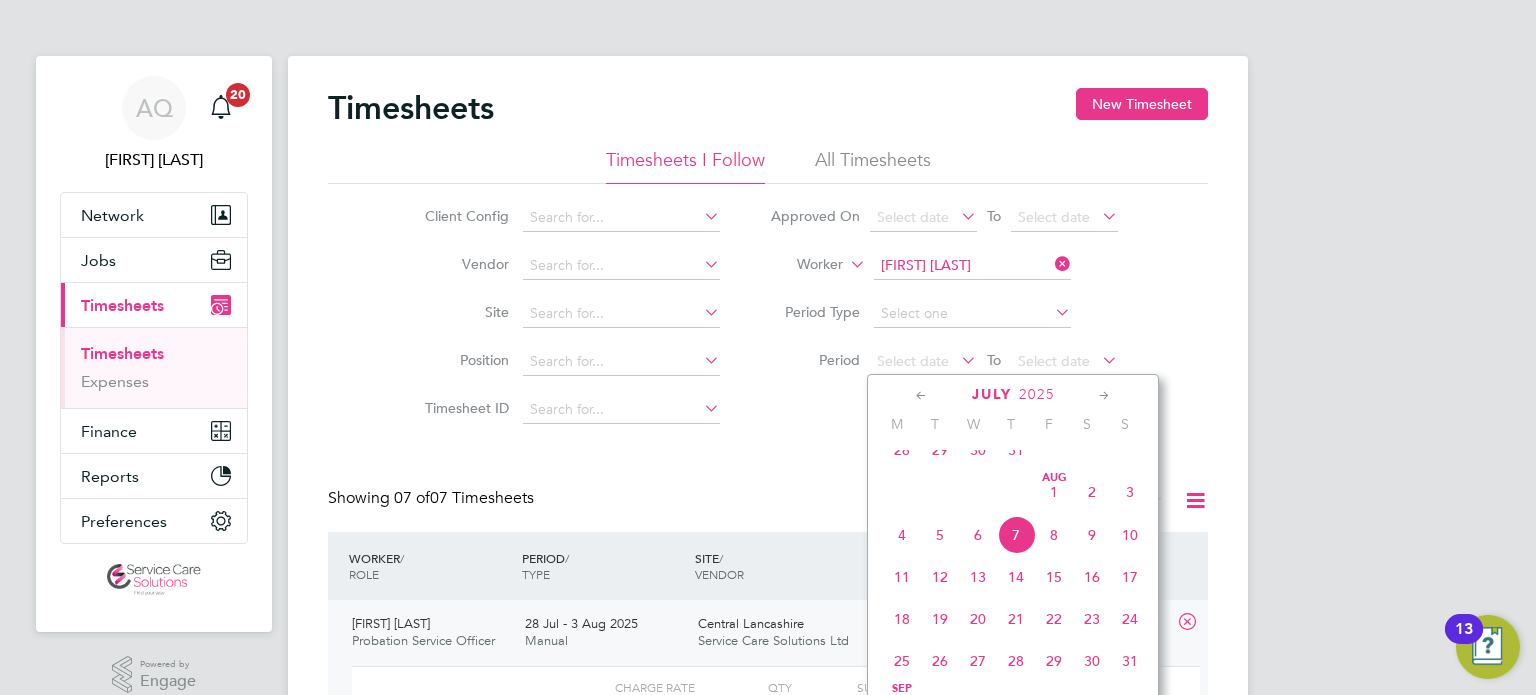 scroll, scrollTop: 477, scrollLeft: 0, axis: vertical 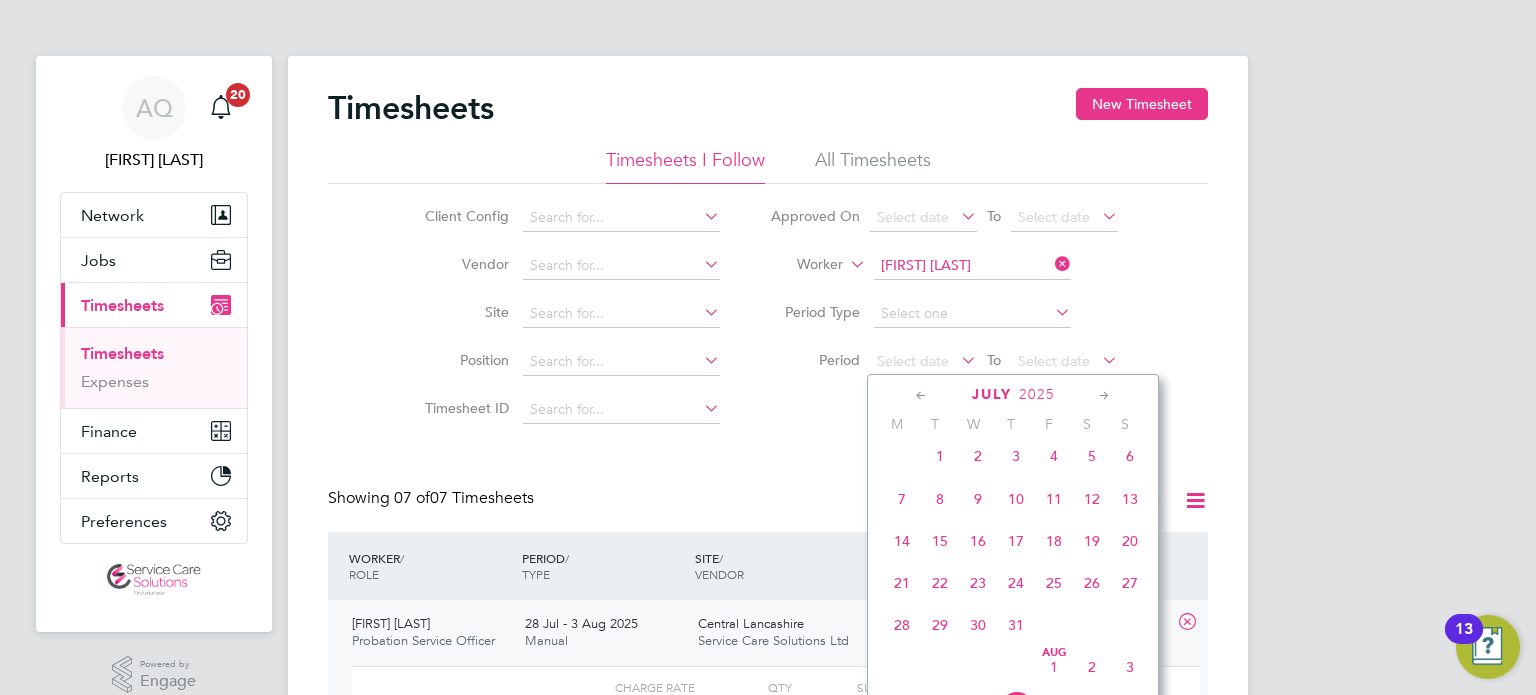click on "Client Config Probation Service [STATE], [STATE] and… Worker [FIRST] [LAST] Vendor Service Care Solutions Ltd Site Margate Office Position Probation Officer Hiring Manager [FIRST] [LAST] Approver [FIRST] [LAST] Deployment Manager n/a" 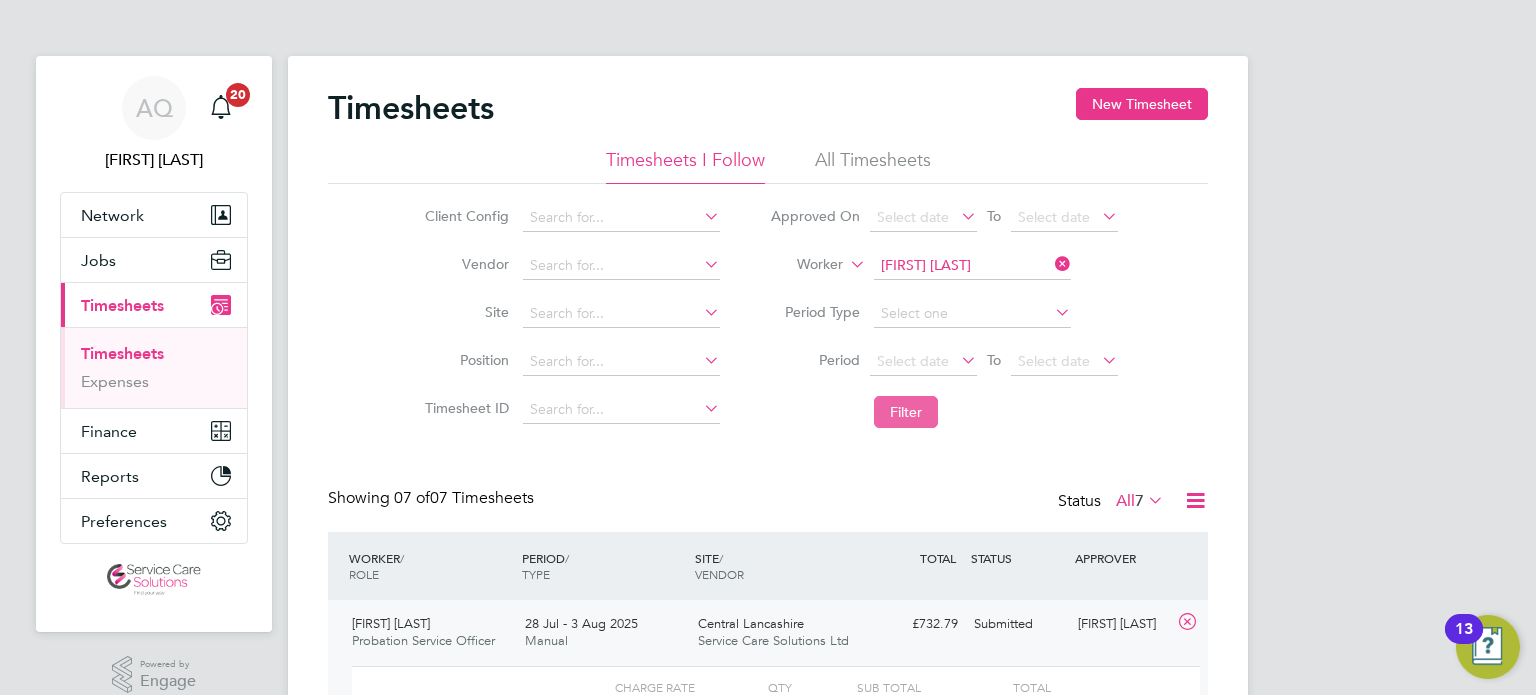 click on "Filter" 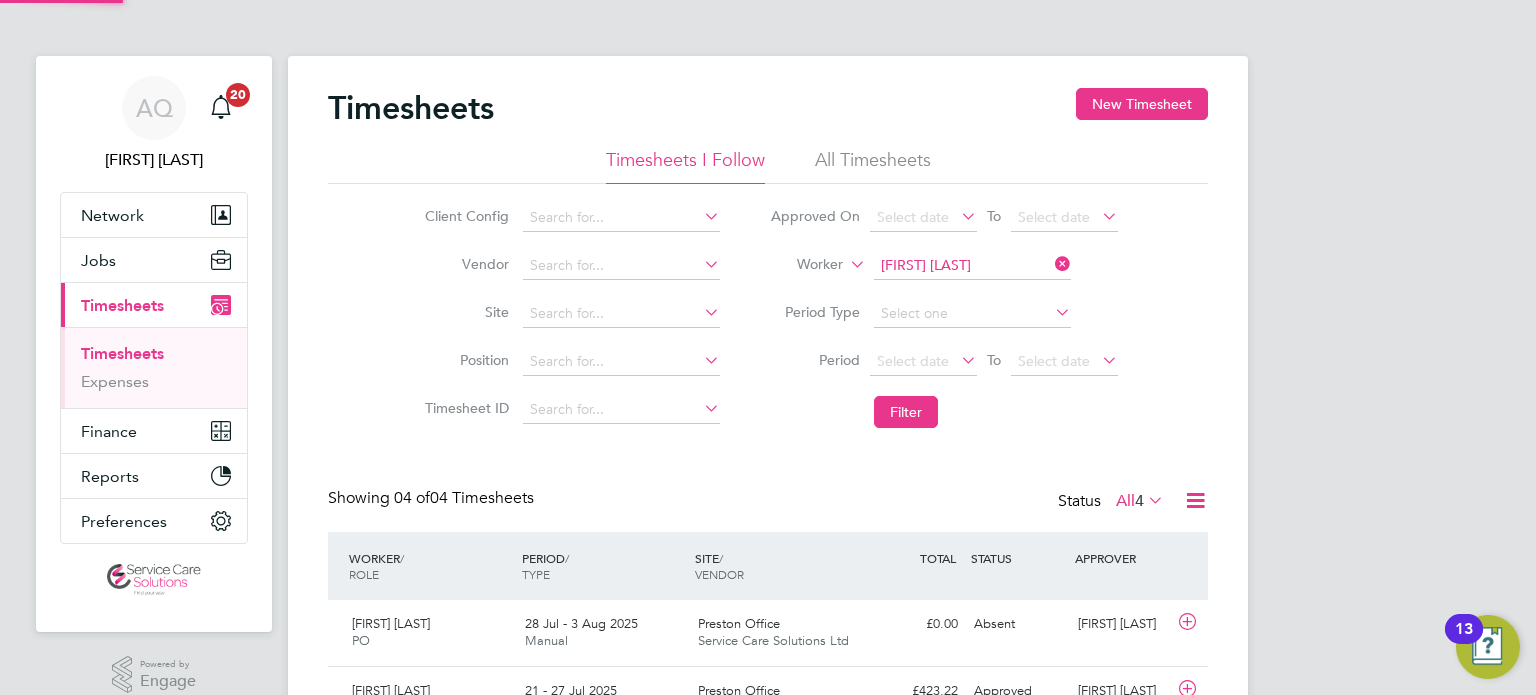 scroll, scrollTop: 9, scrollLeft: 10, axis: both 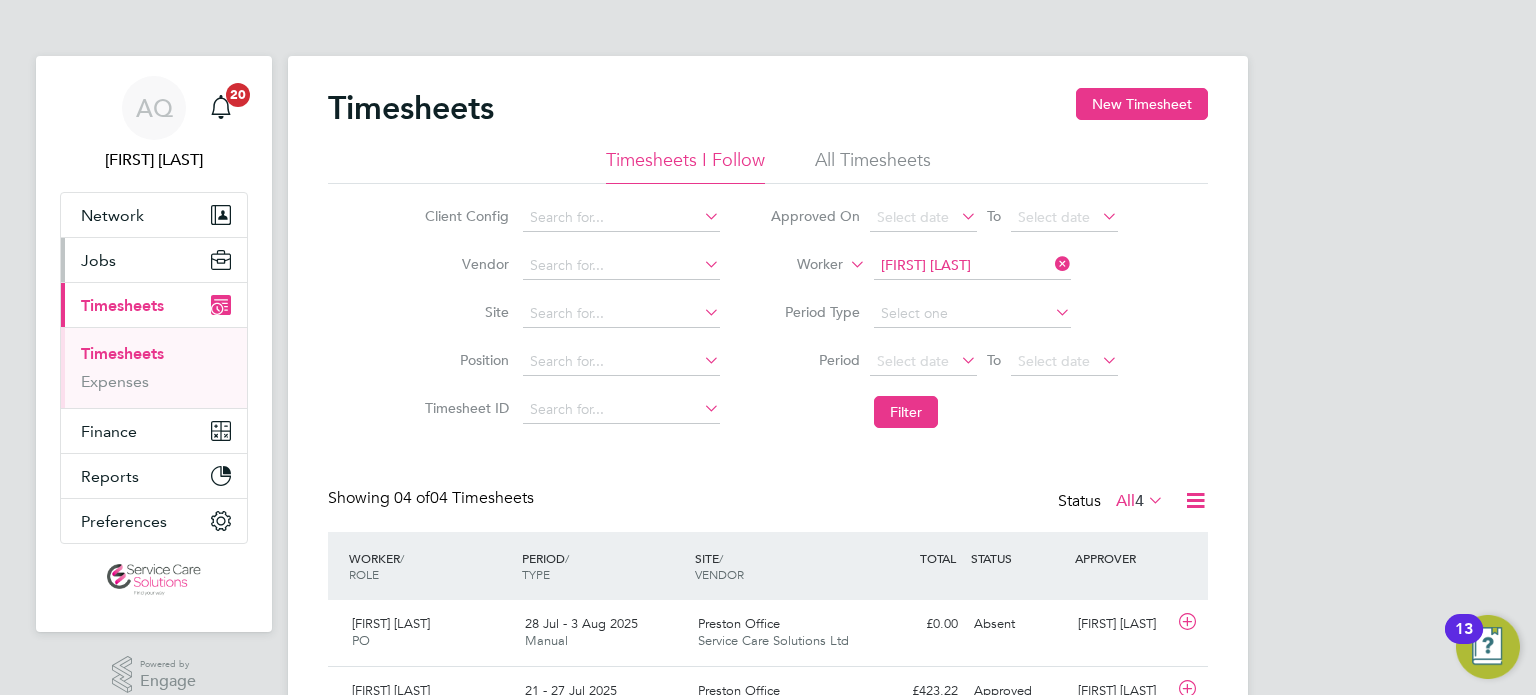 click on "Jobs" at bounding box center (98, 260) 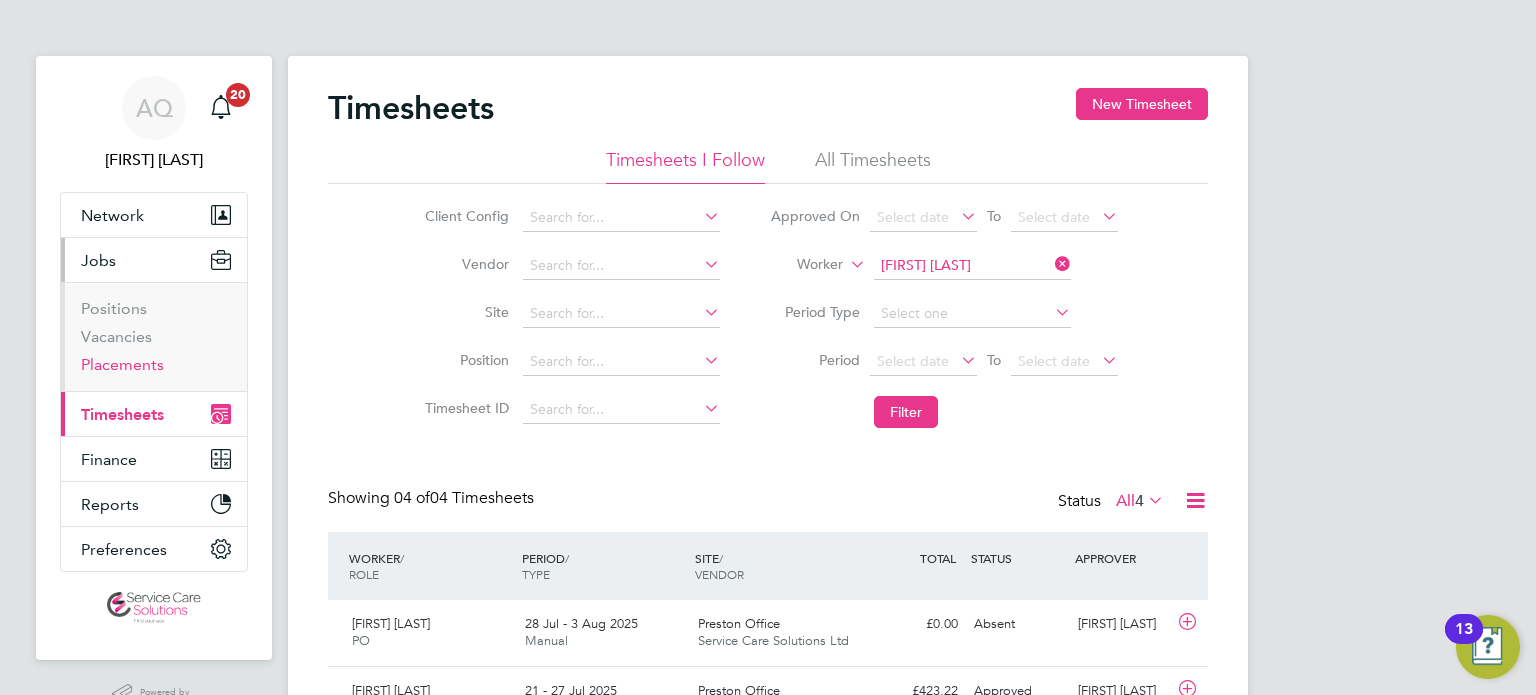 click on "Placements" at bounding box center (122, 364) 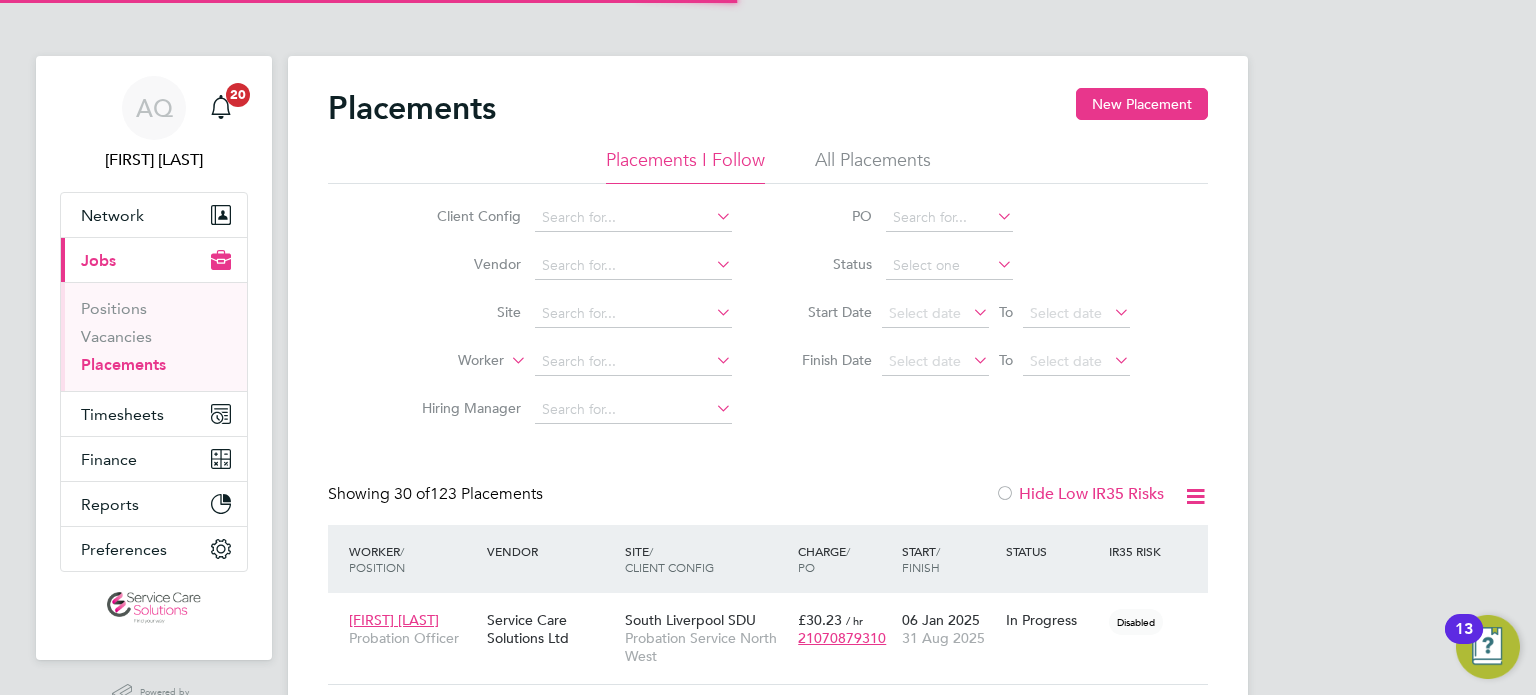 scroll, scrollTop: 9, scrollLeft: 9, axis: both 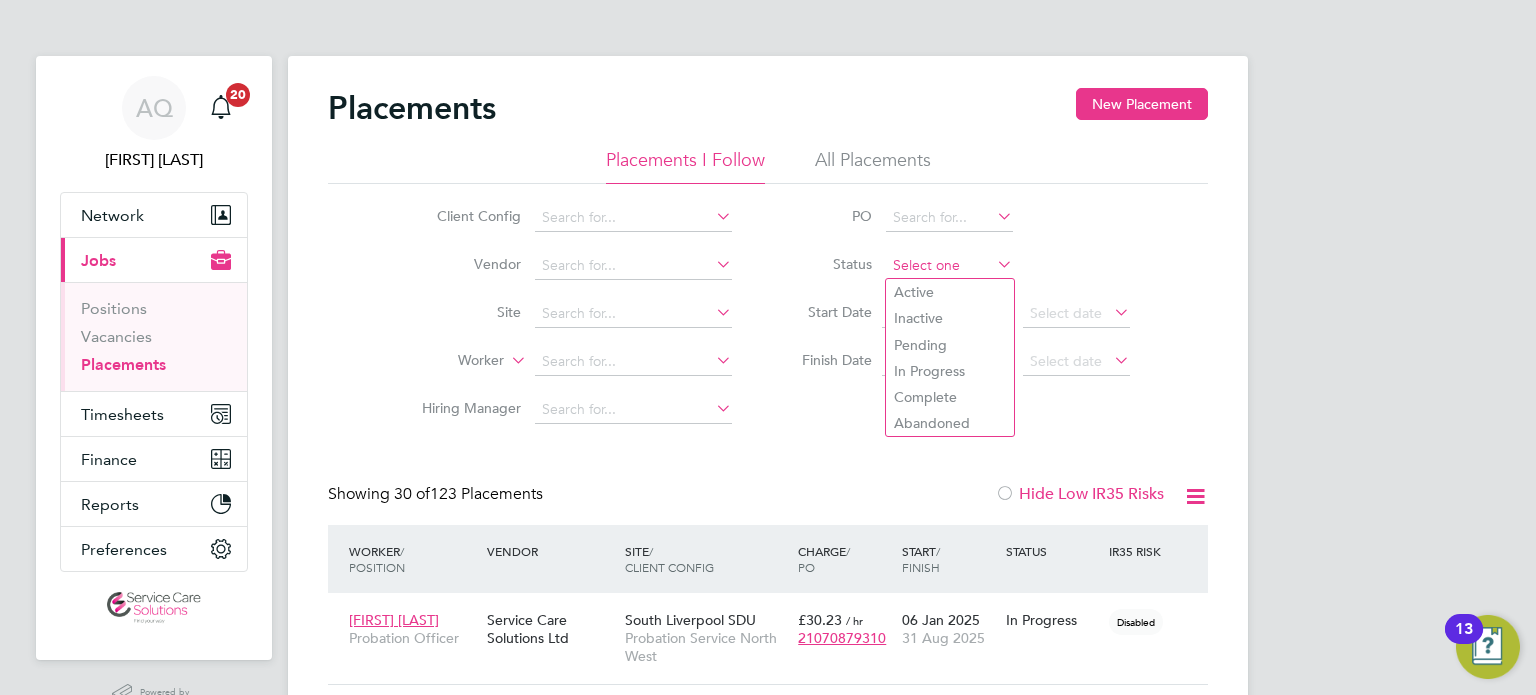 click 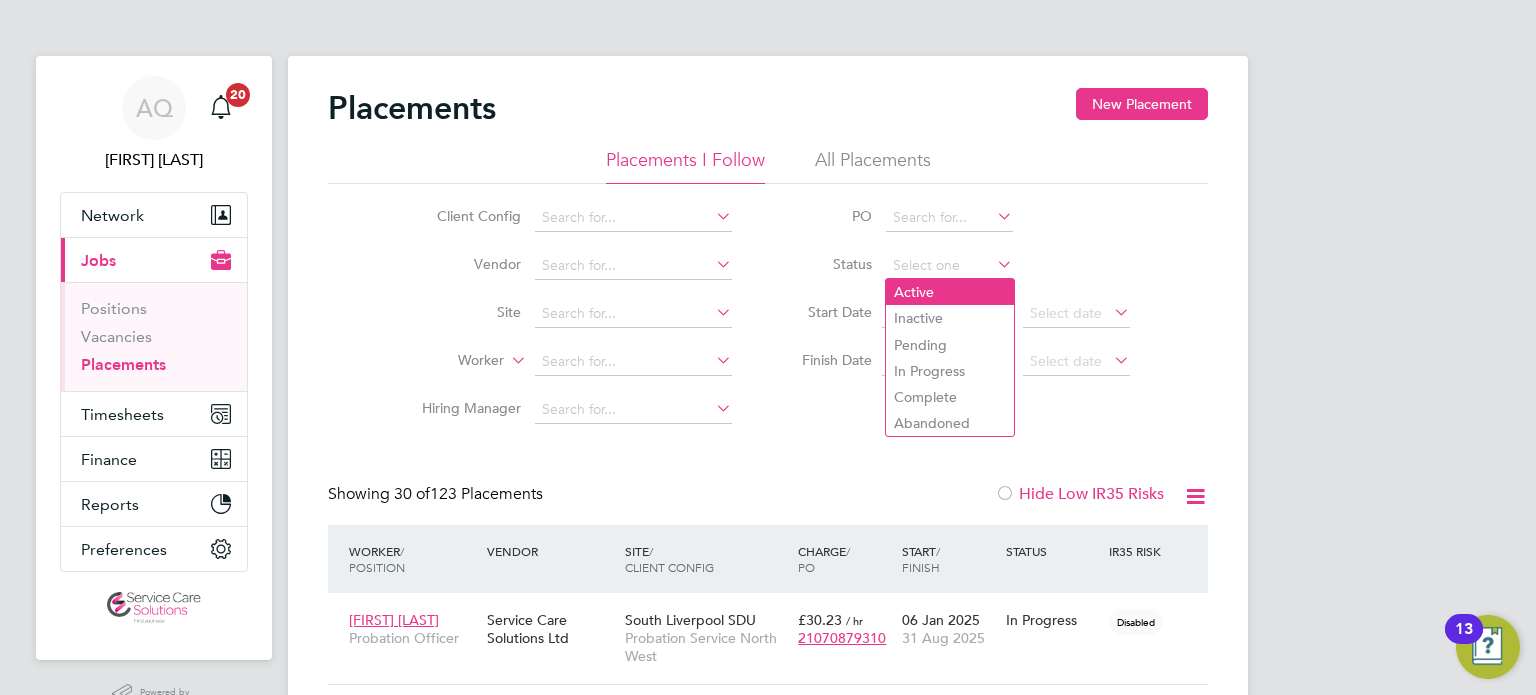click on "Active" 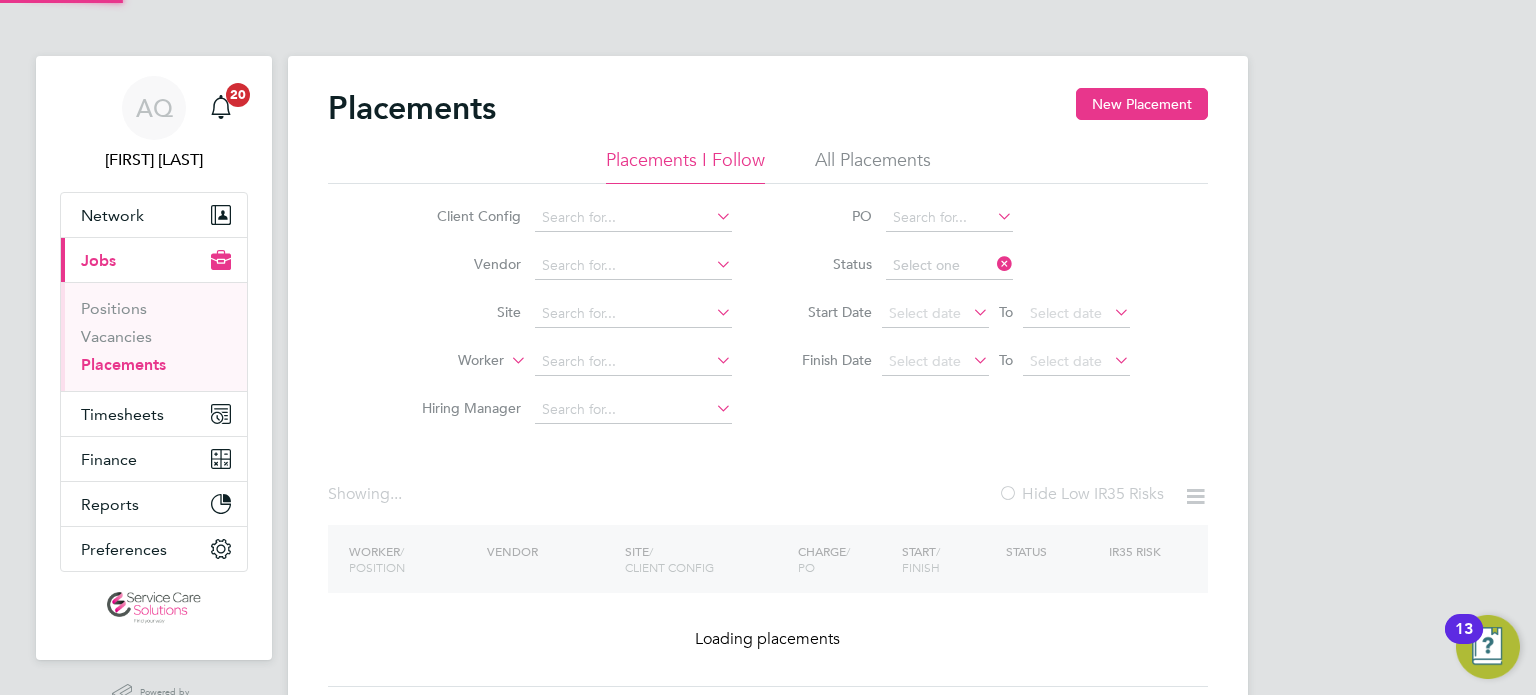 type on "Active" 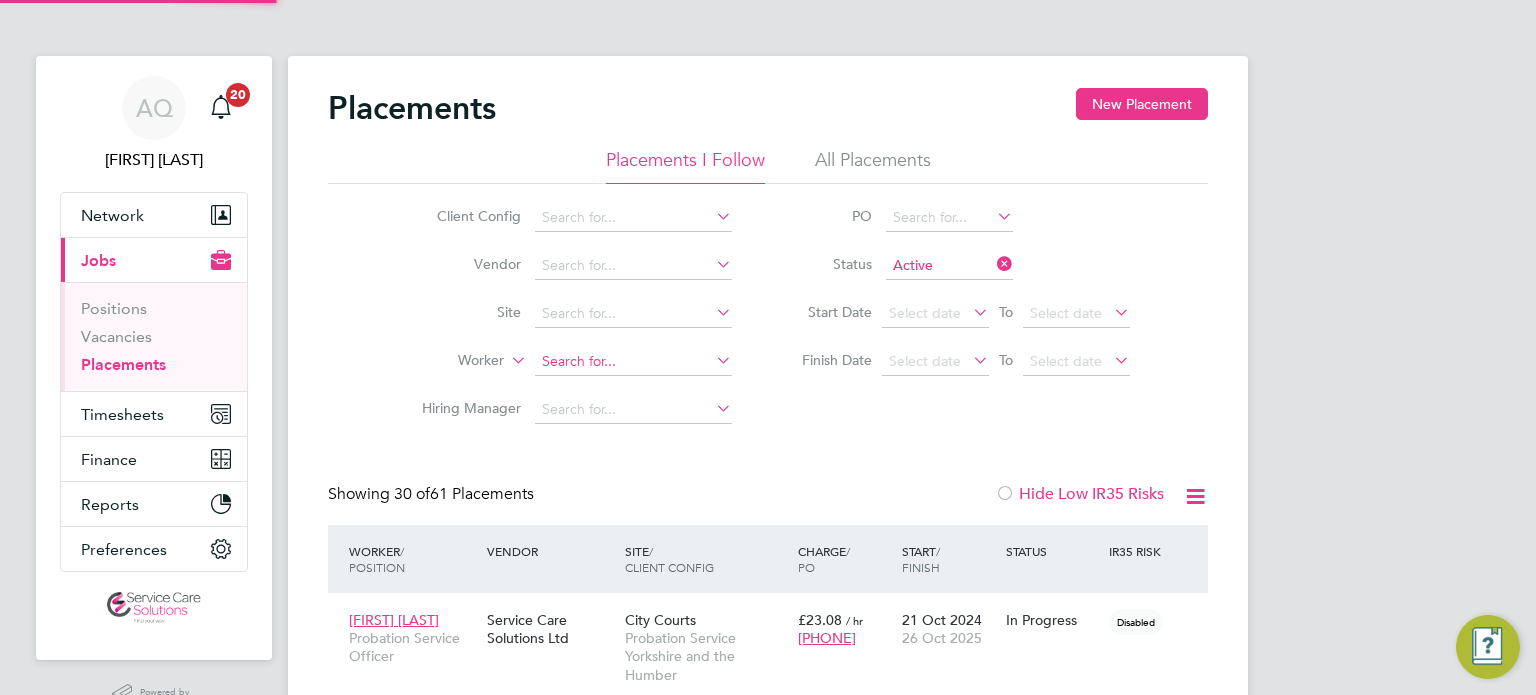click 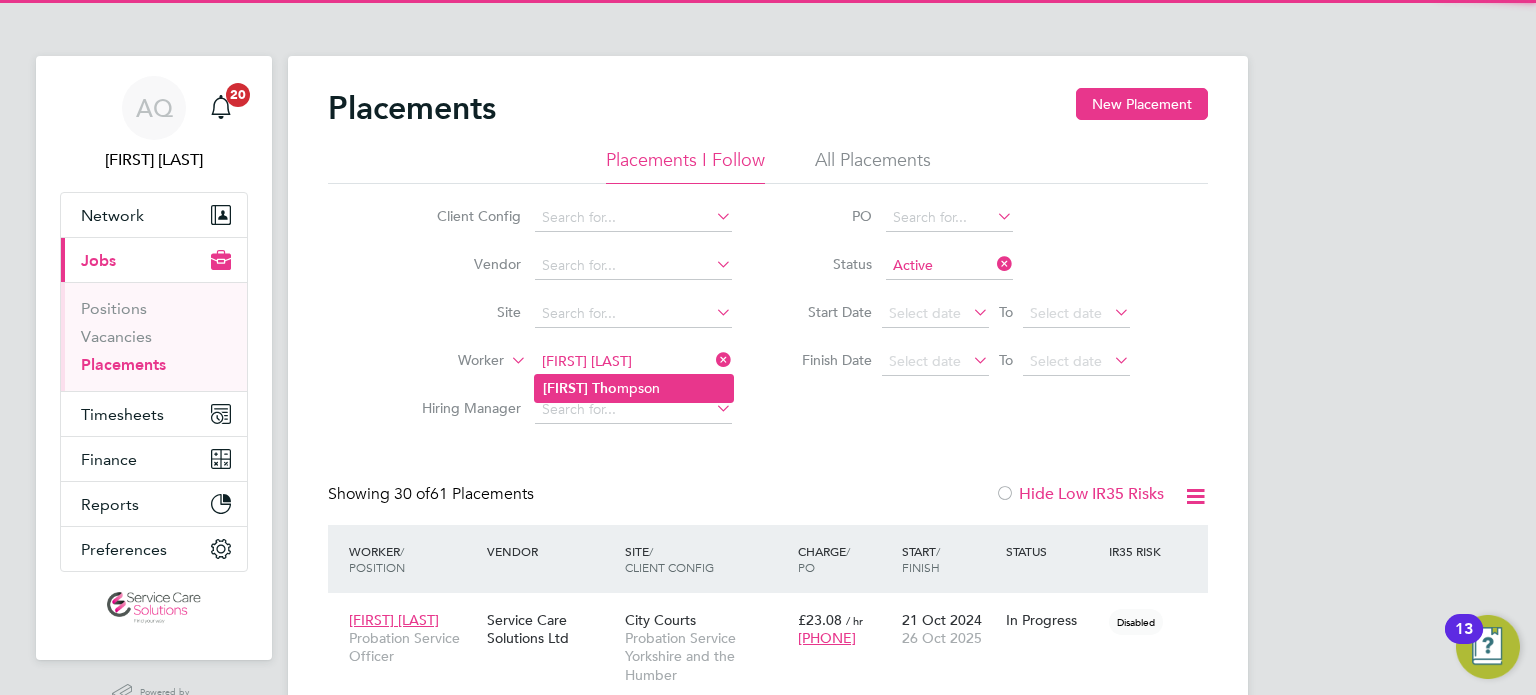 click on "[FIRST]   [LAST]" 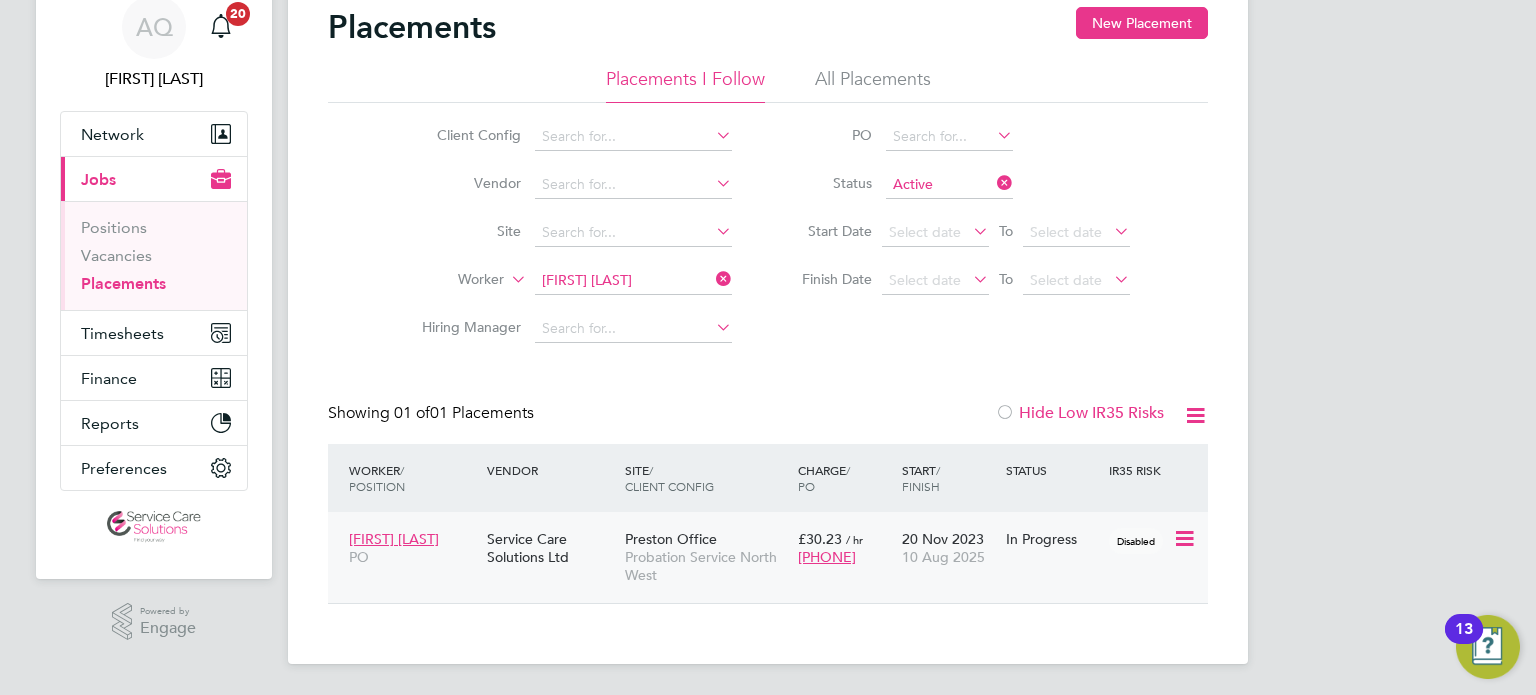 click on "In Progress" 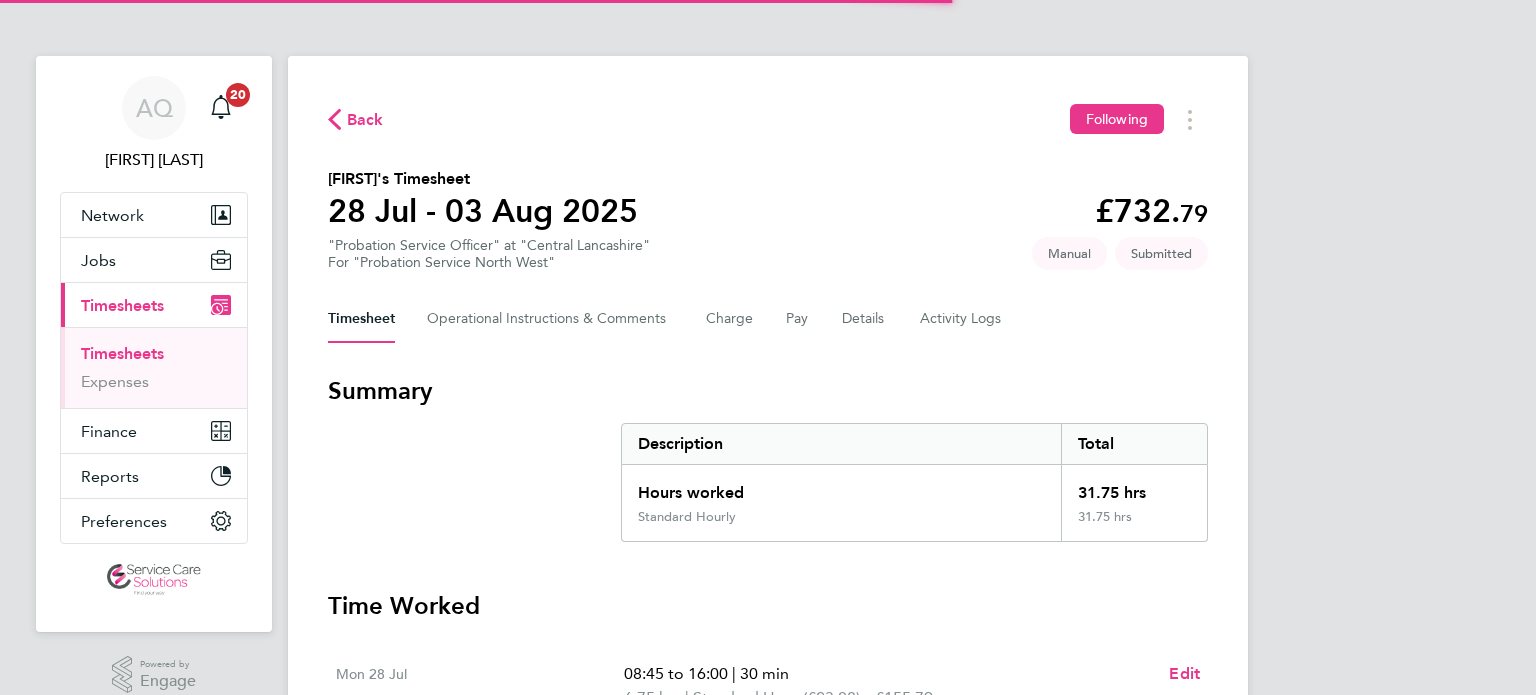 scroll, scrollTop: 0, scrollLeft: 0, axis: both 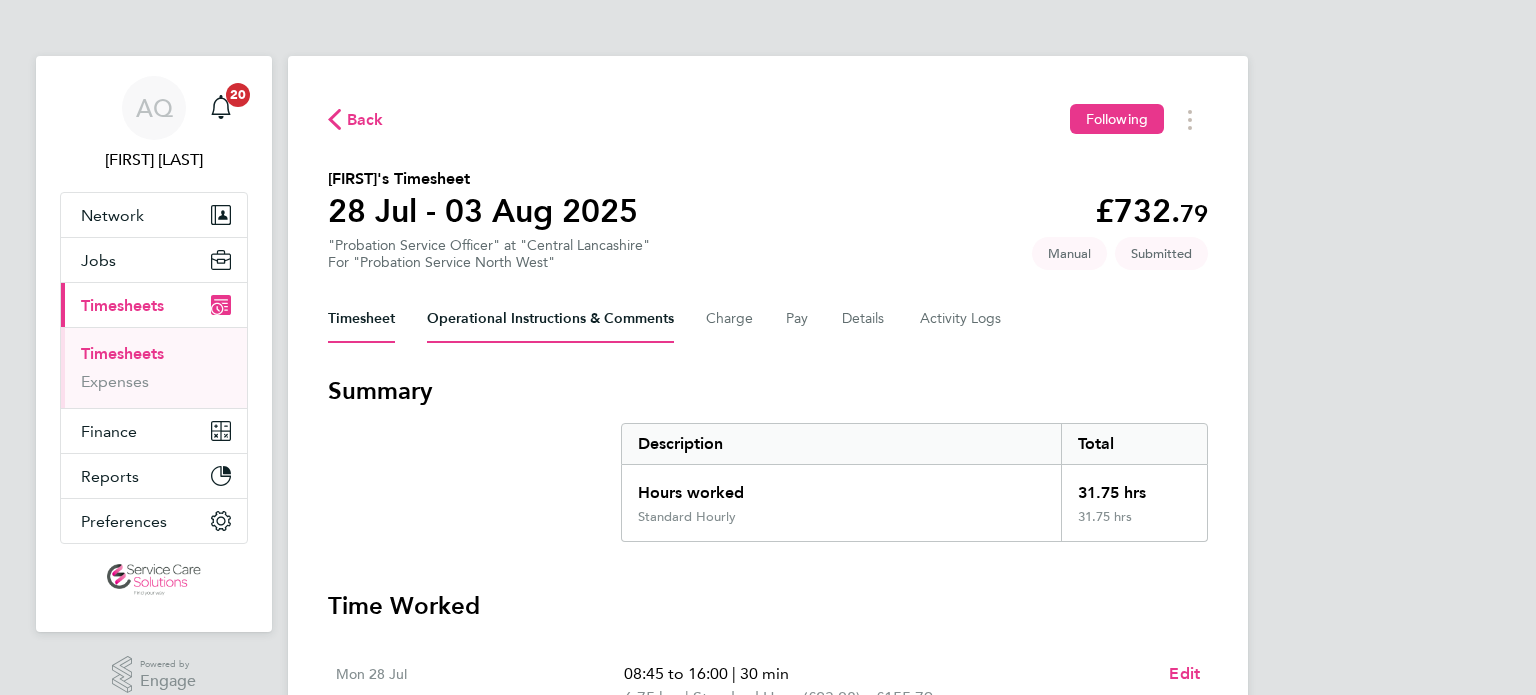 click on "Operational Instructions & Comments" at bounding box center (550, 319) 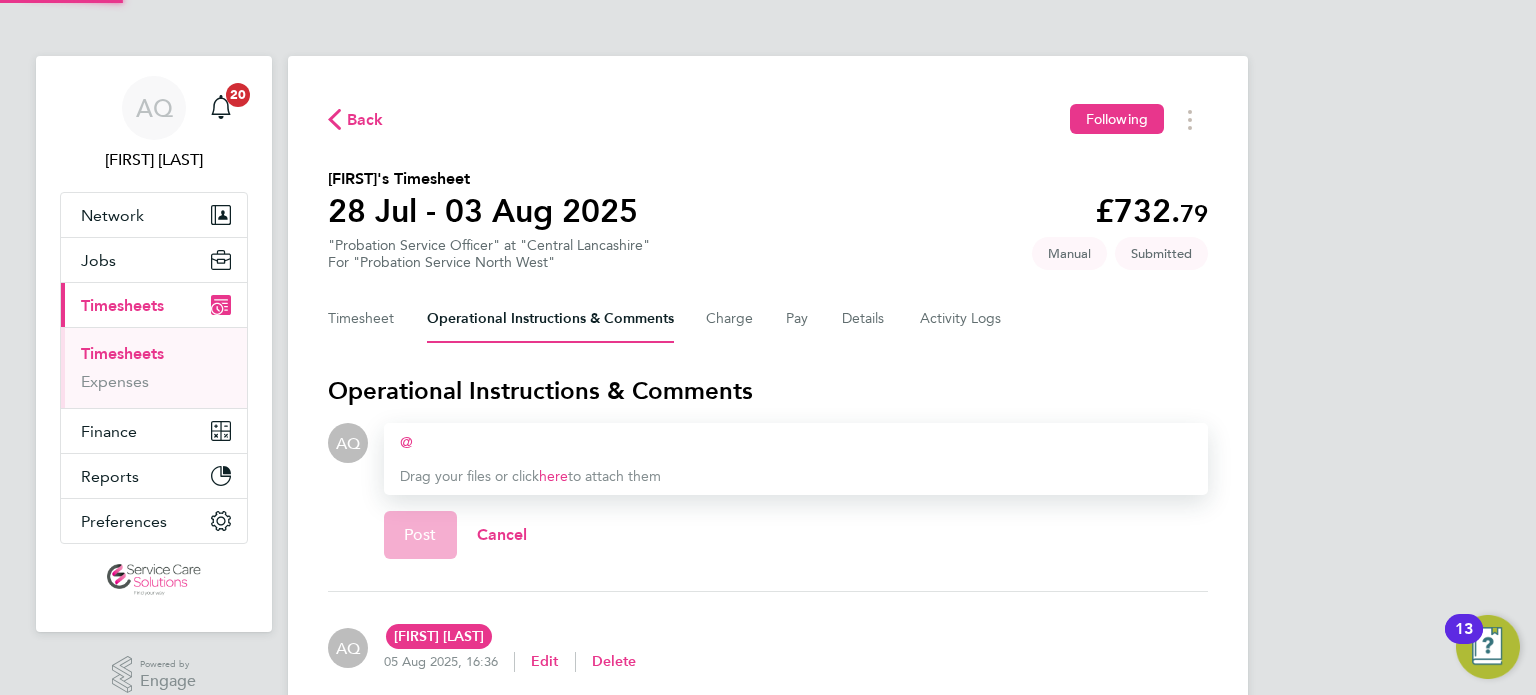 type 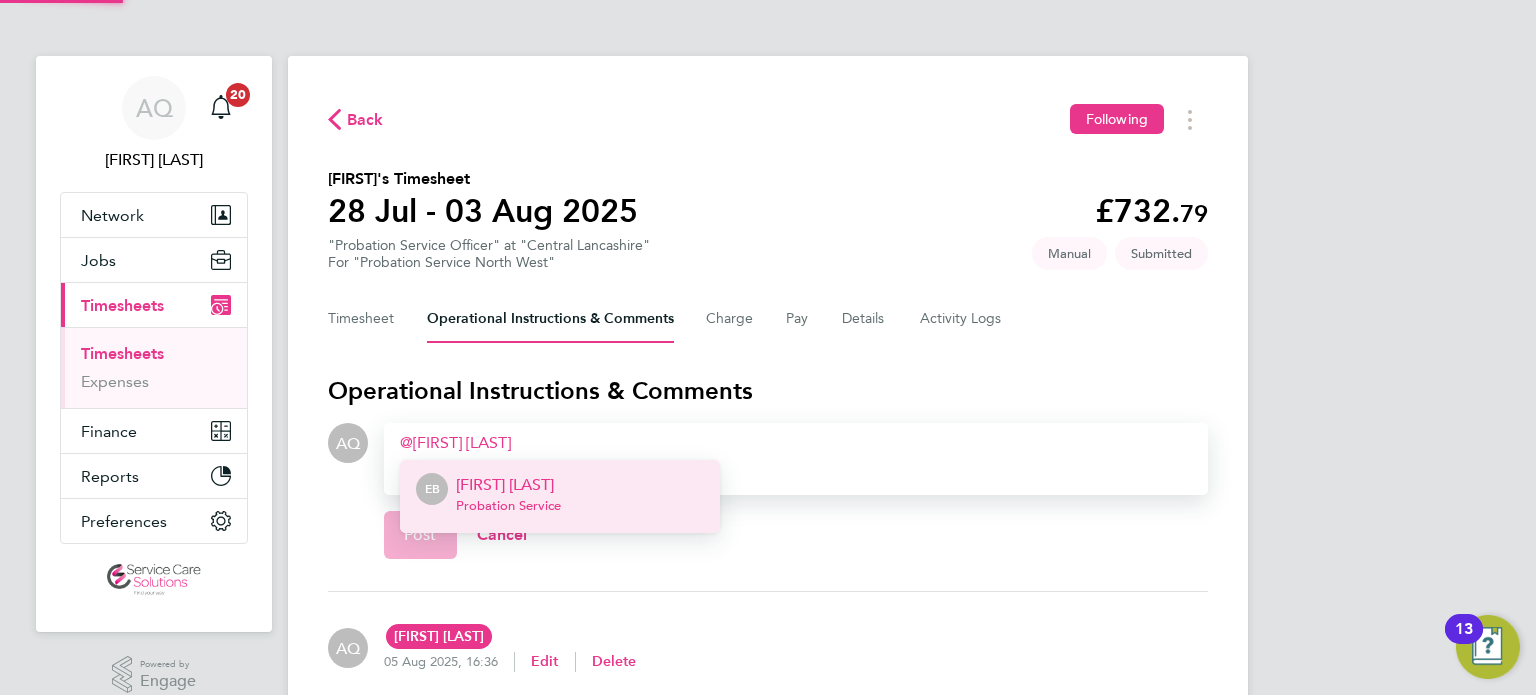 click on "EB   Emma Bibby      Probation Service" at bounding box center (560, 496) 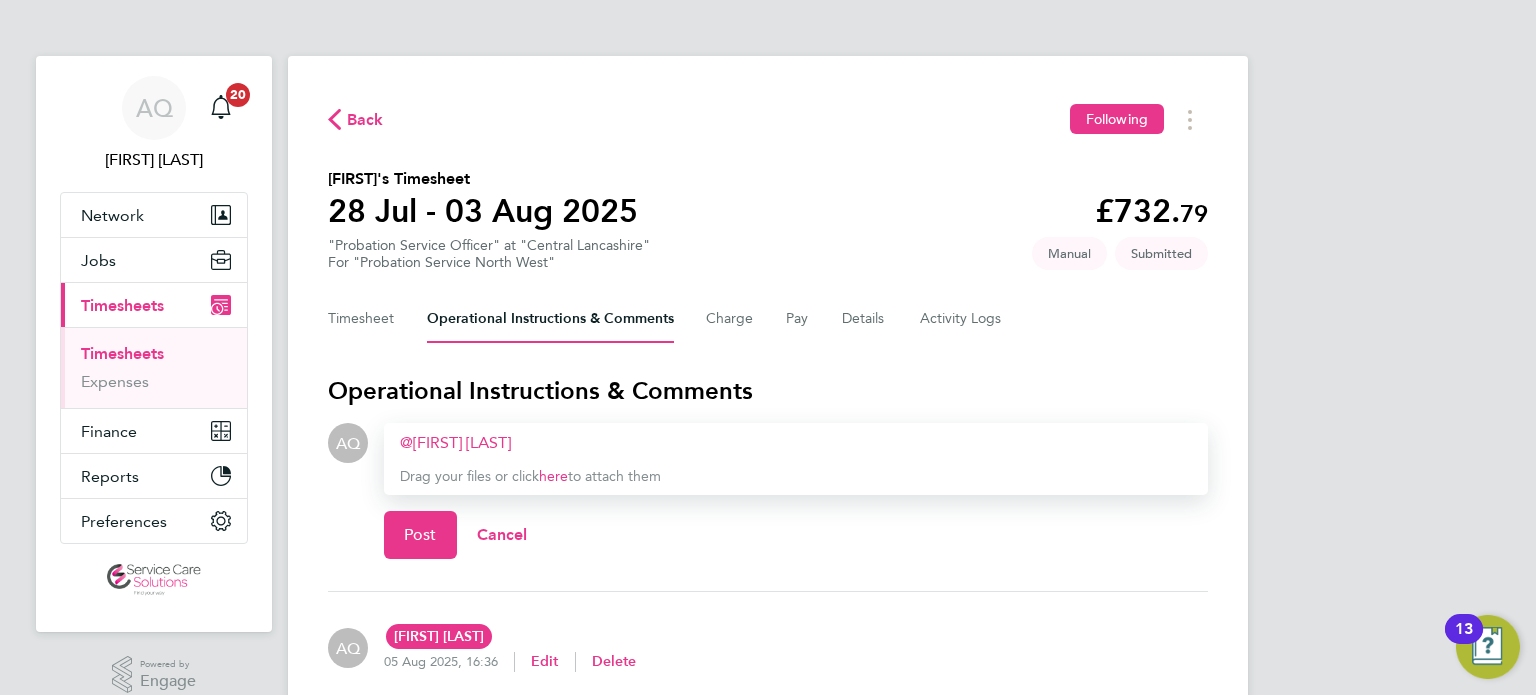 type 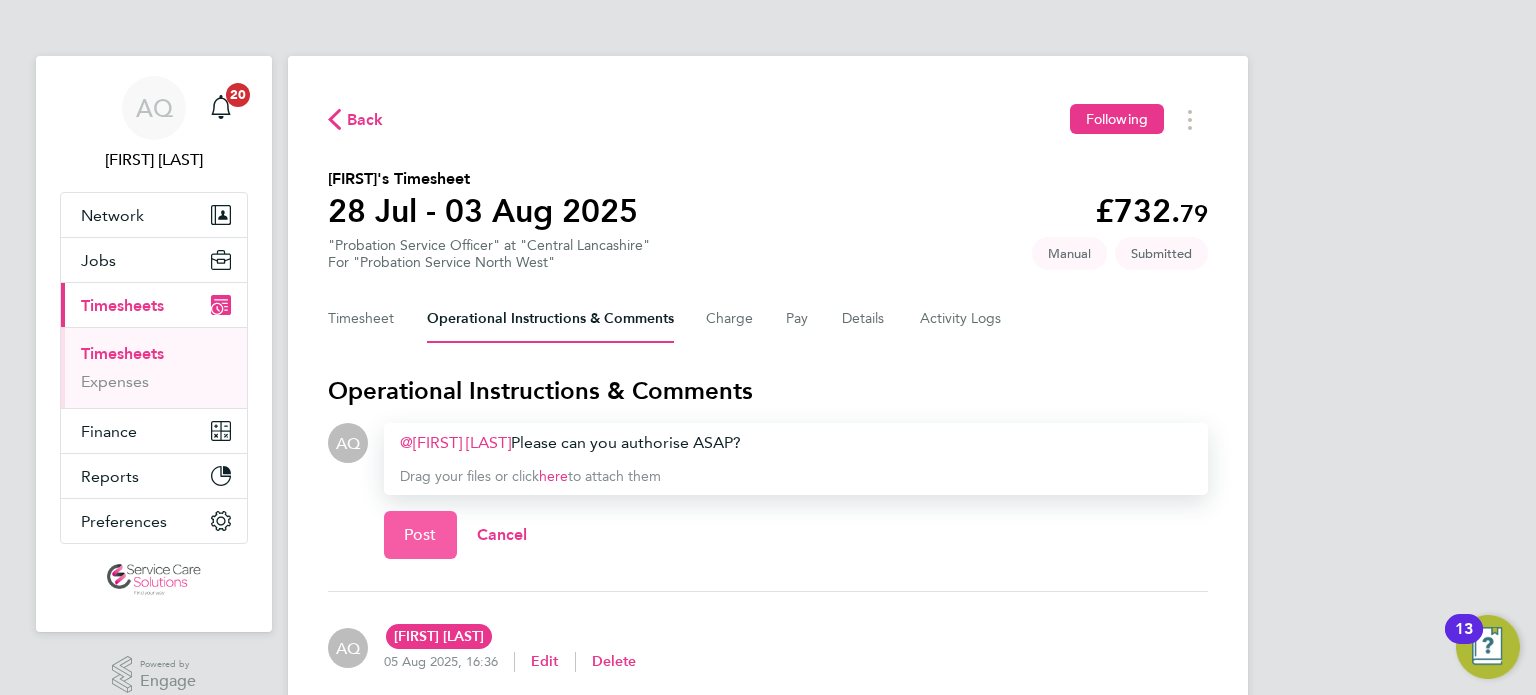 click on "Post" 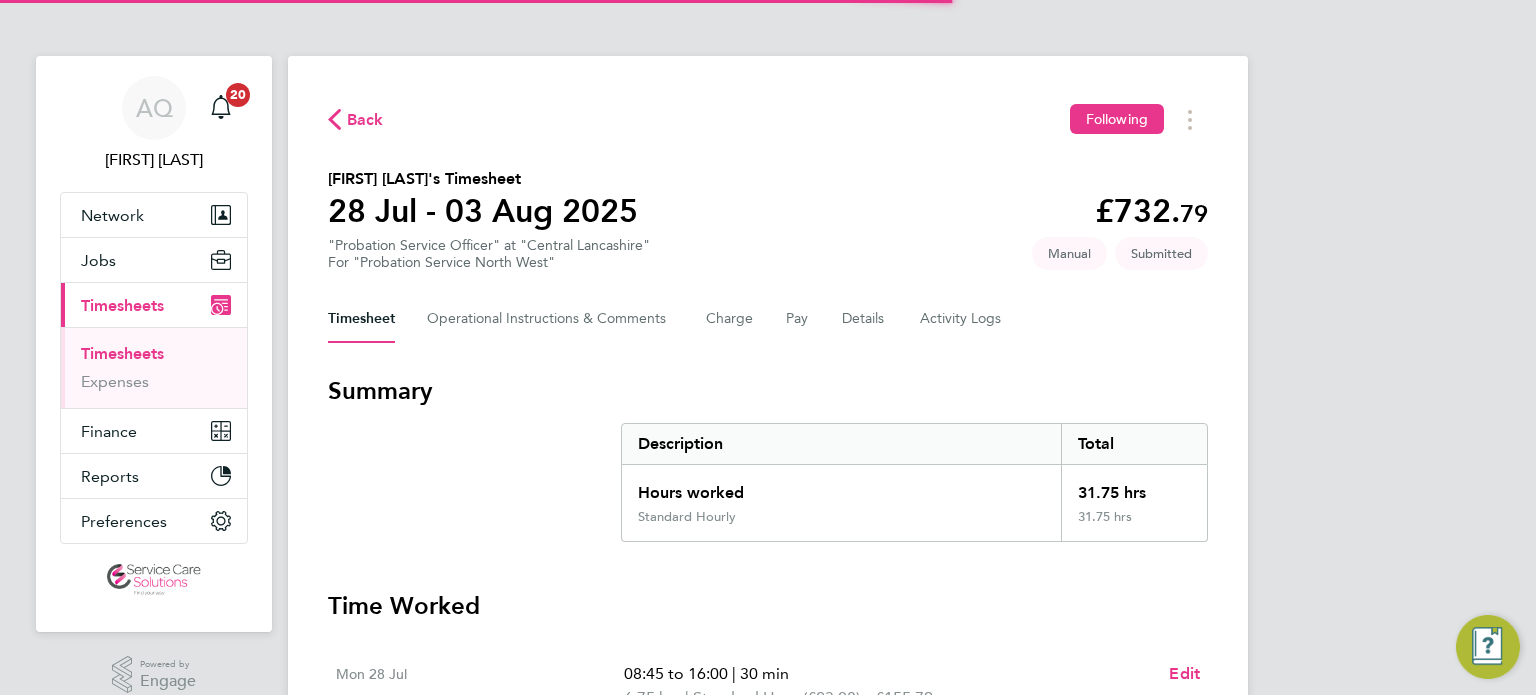 scroll, scrollTop: 0, scrollLeft: 0, axis: both 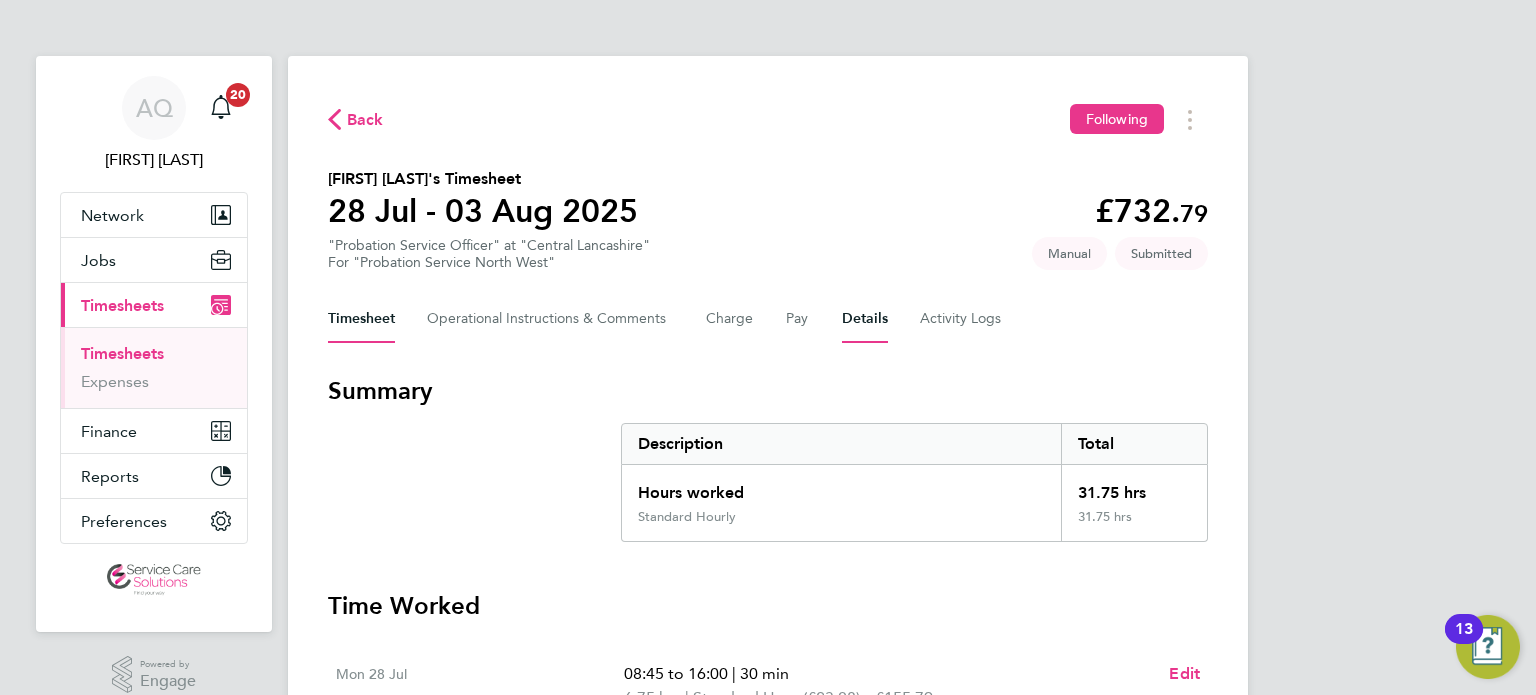 click on "Details" at bounding box center (865, 319) 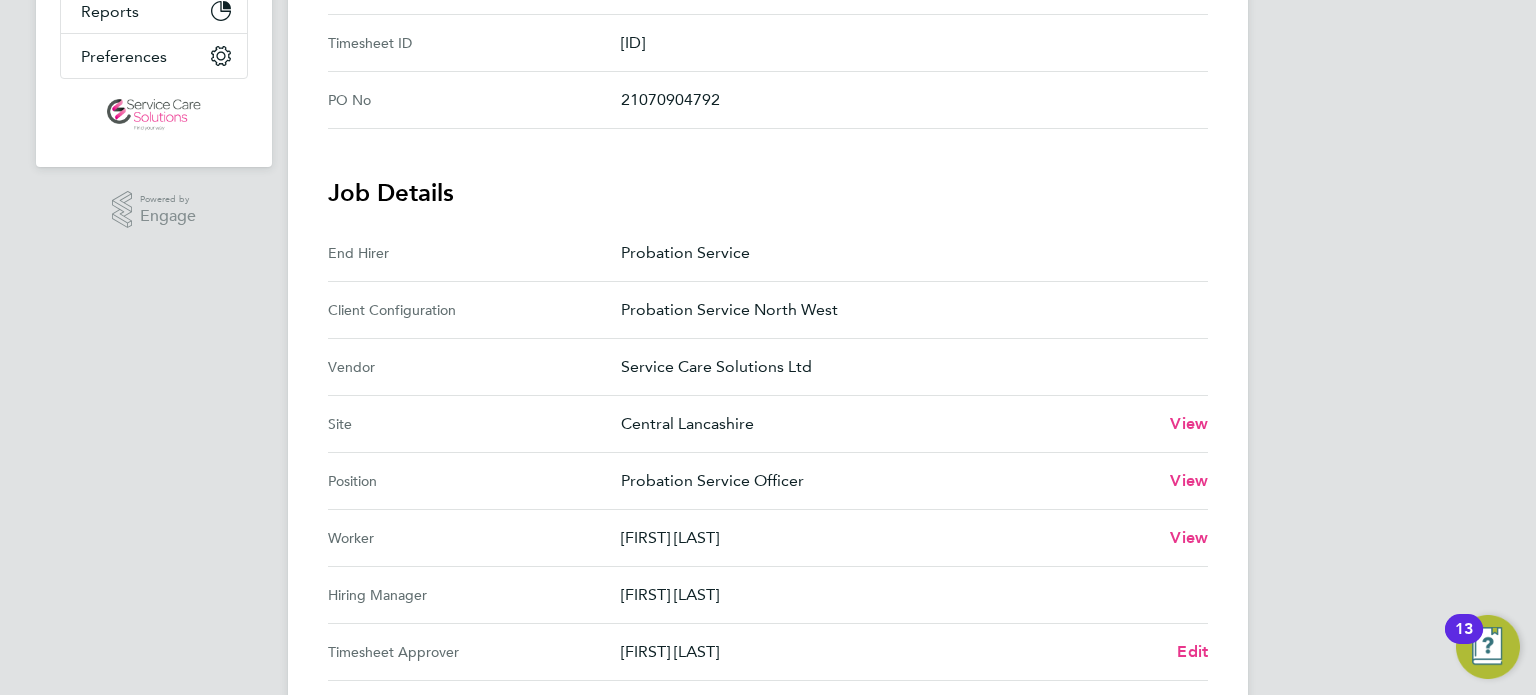scroll, scrollTop: 500, scrollLeft: 0, axis: vertical 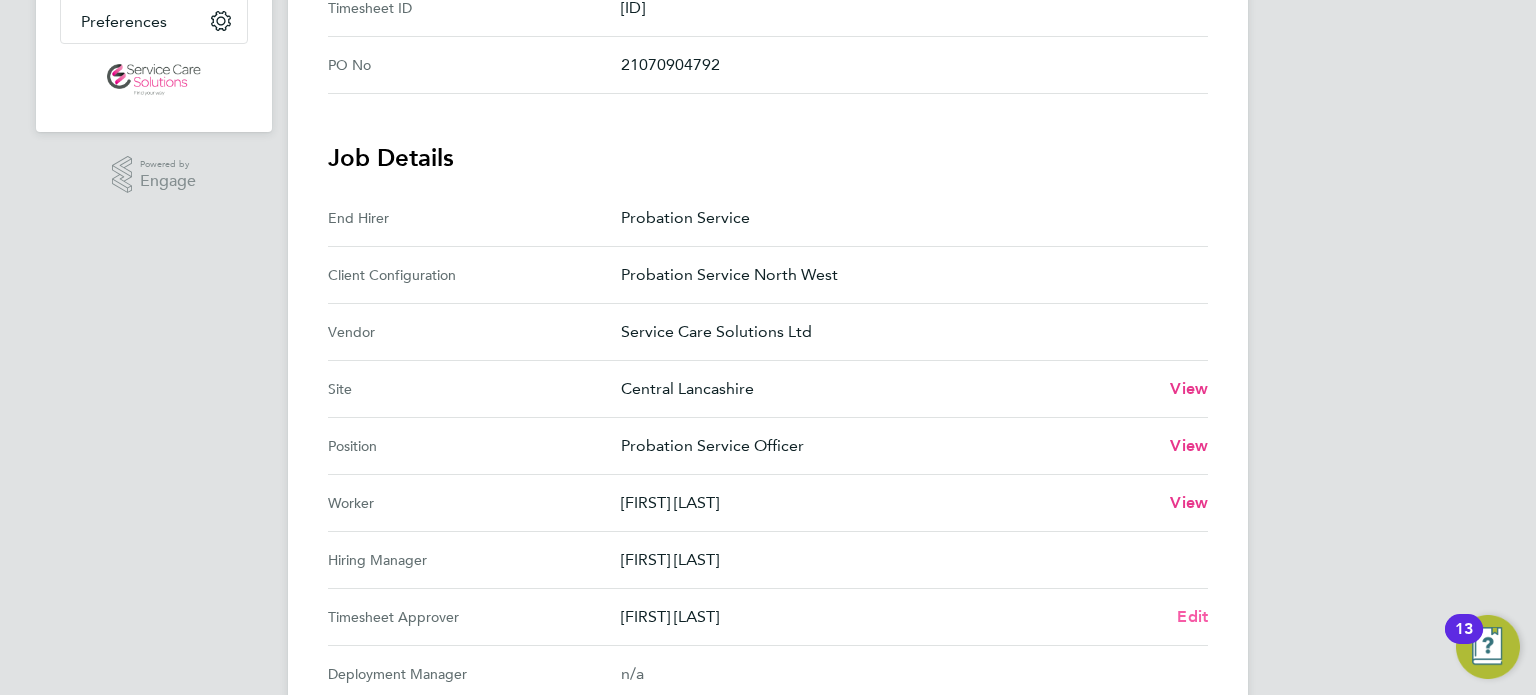 click on "Edit" at bounding box center (1192, 616) 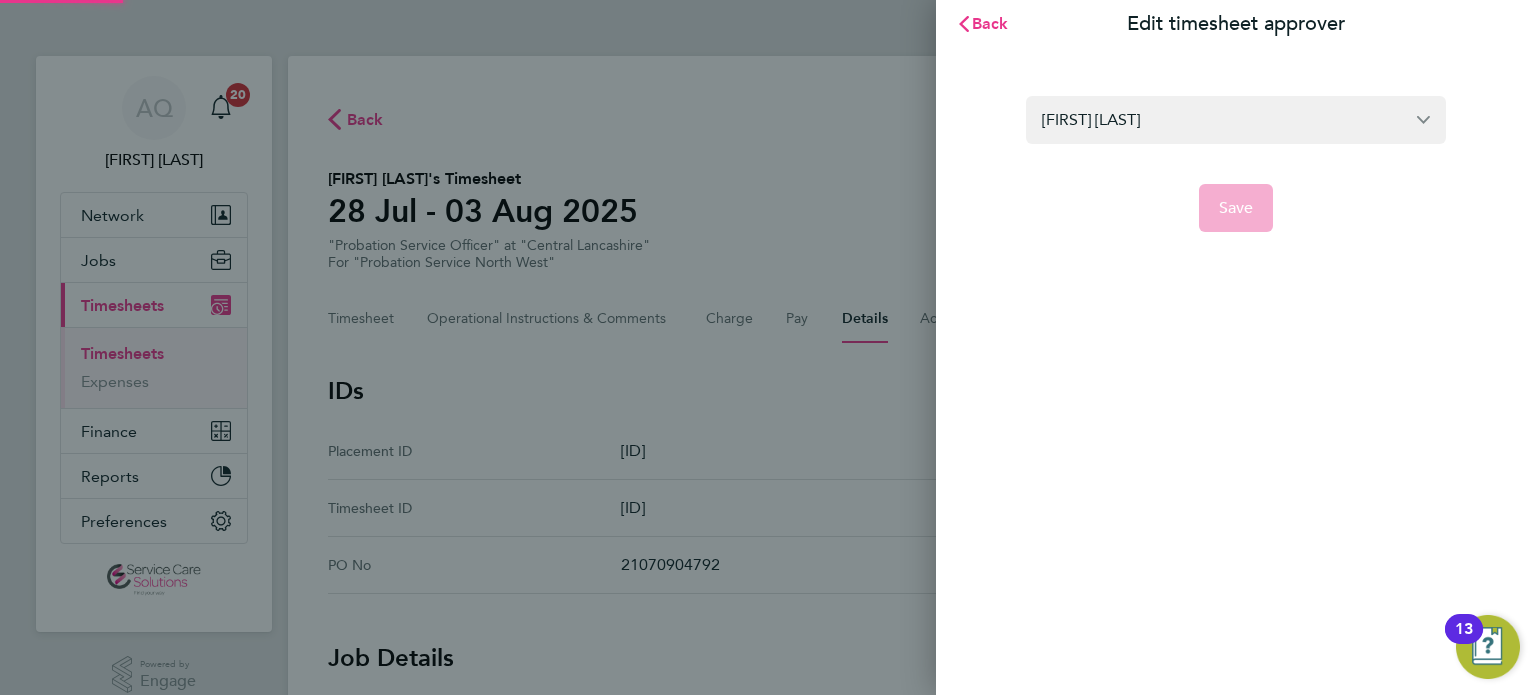 scroll, scrollTop: 0, scrollLeft: 0, axis: both 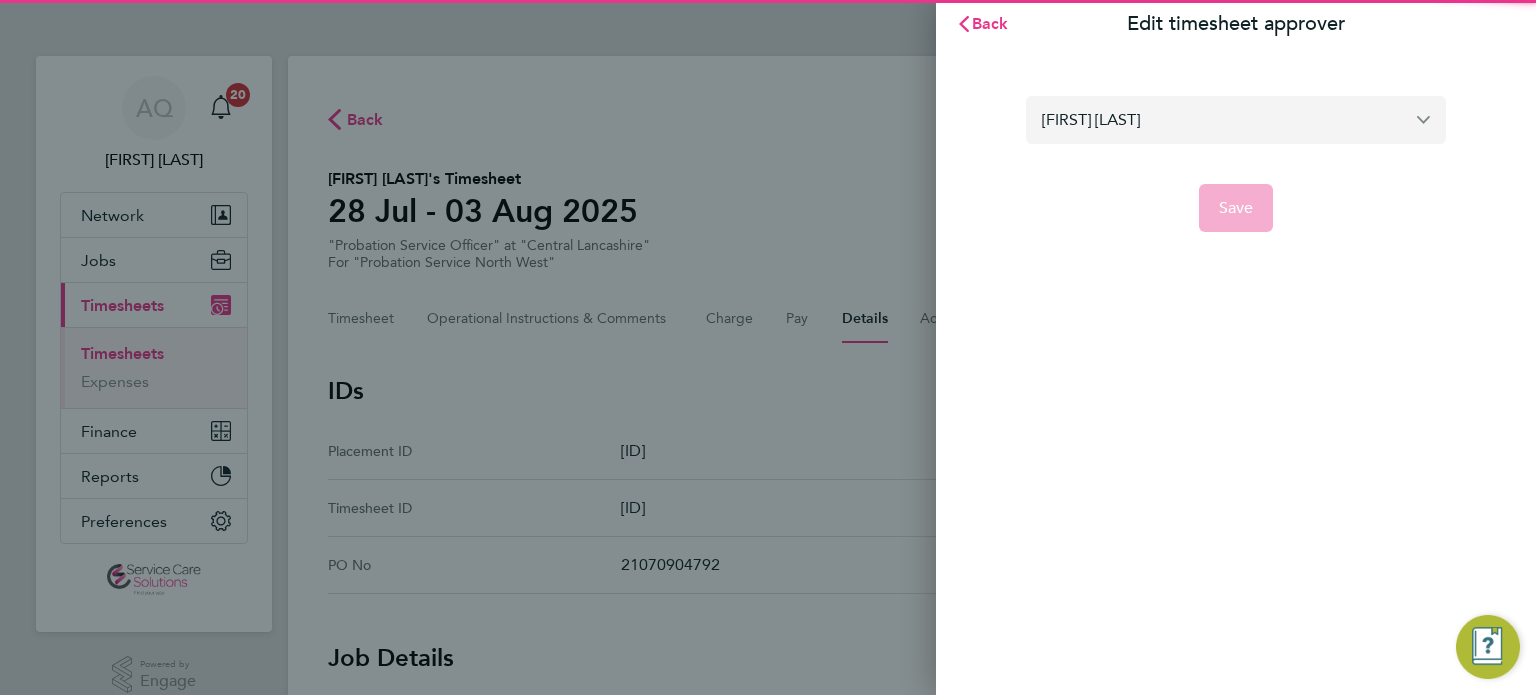 click on "[FIRST] [LAST]" at bounding box center (1236, 119) 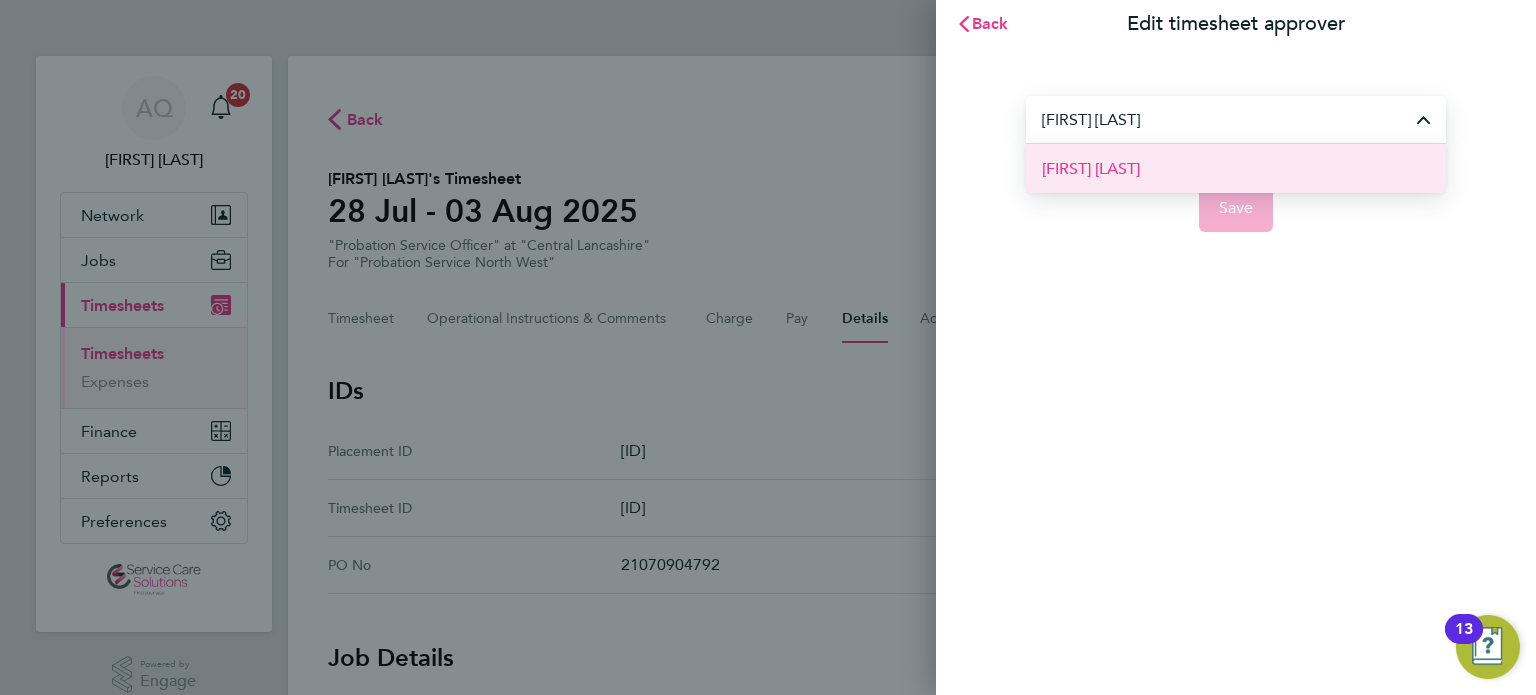 click on "[FIRST] [LAST]" at bounding box center (1091, 169) 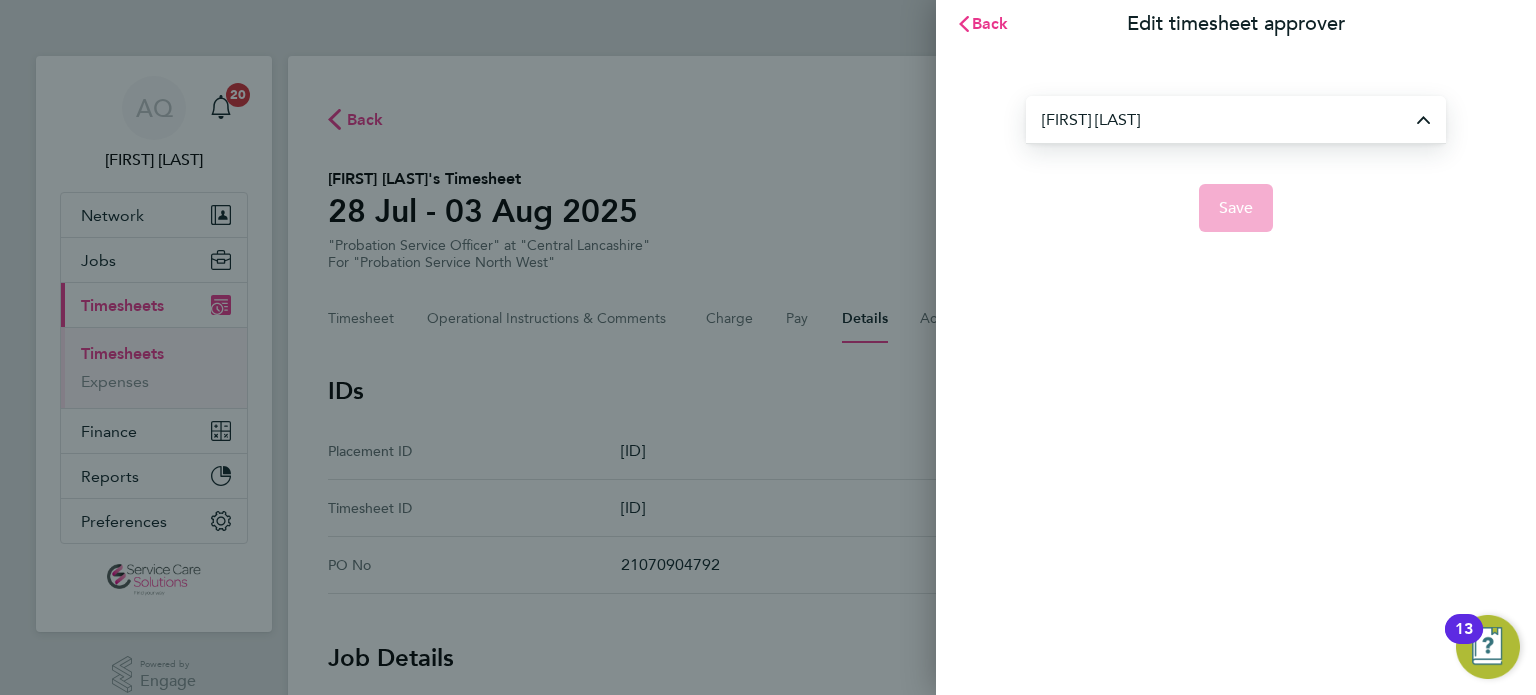 type on "[FIRST] [LAST]" 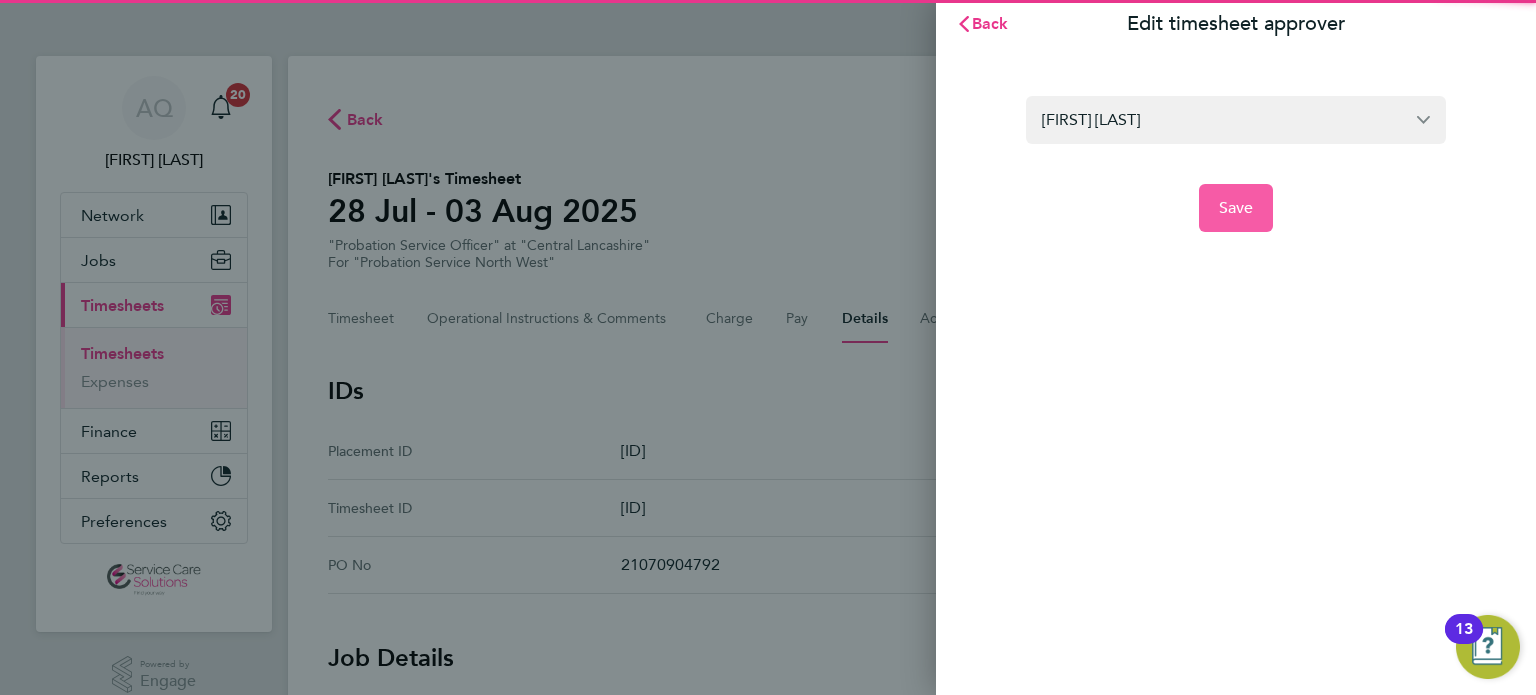 click on "Save" 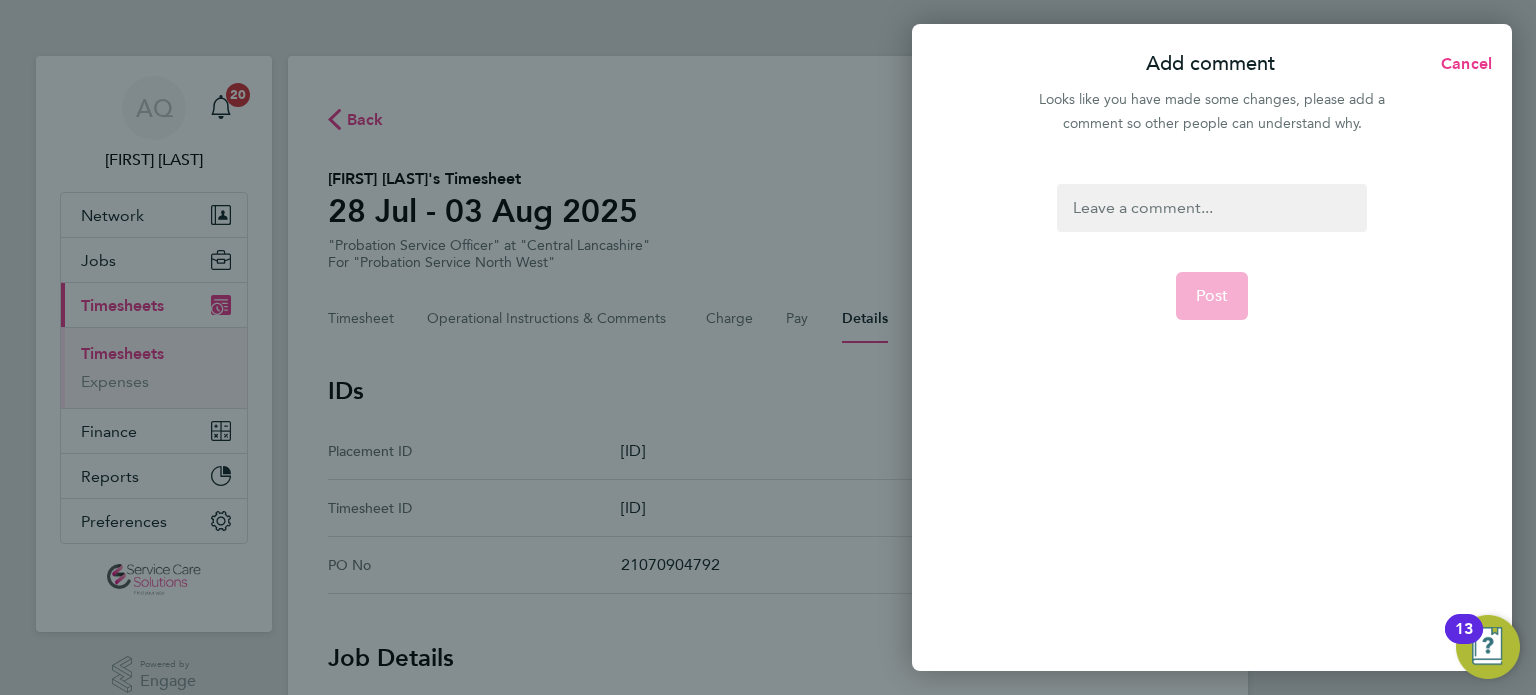 click at bounding box center [1211, 208] 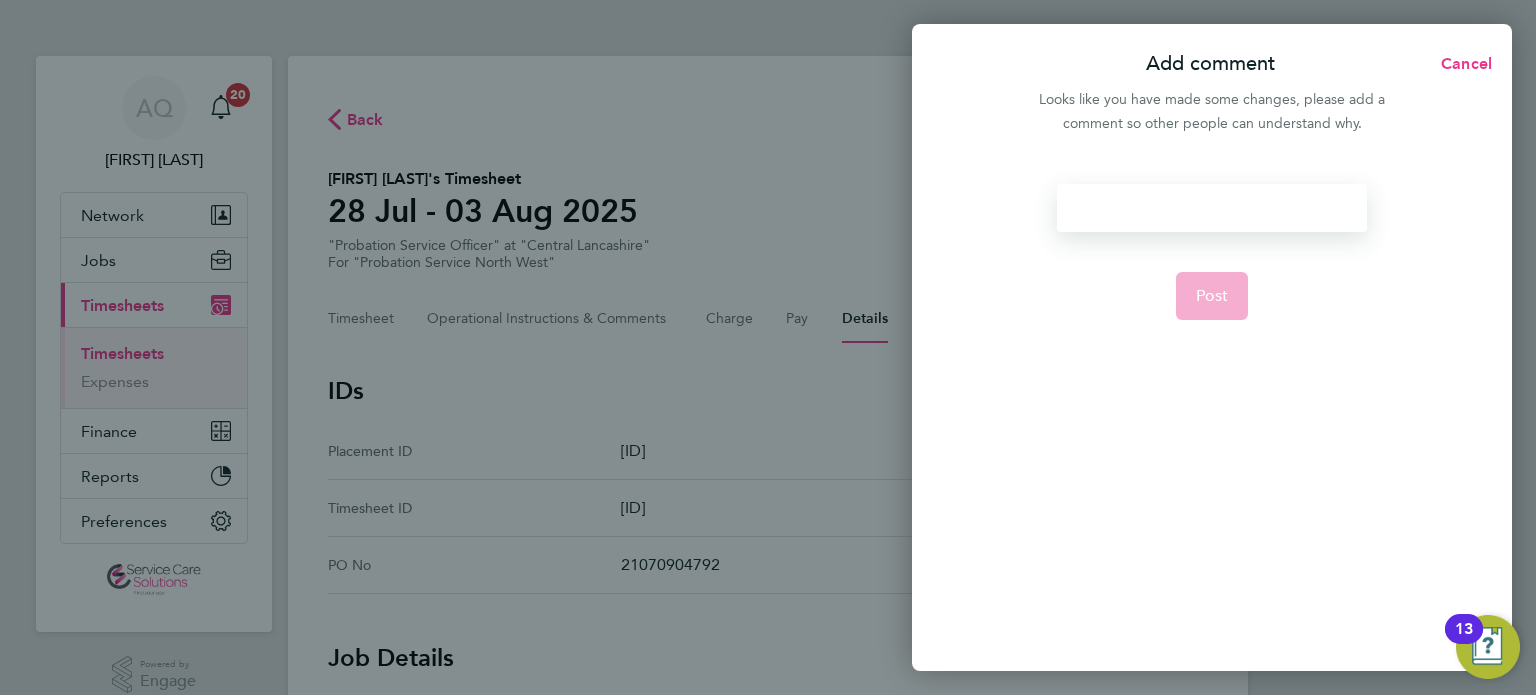 click at bounding box center [1211, 208] 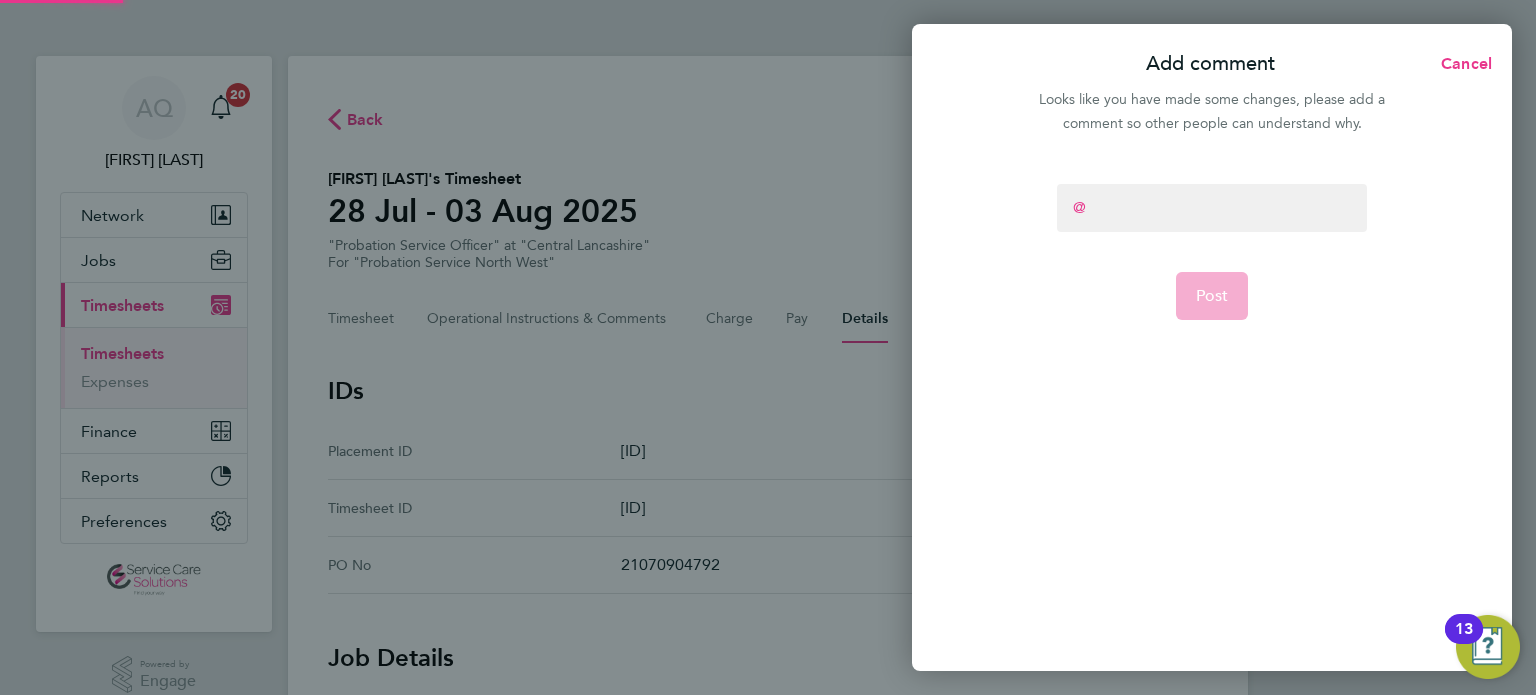 type 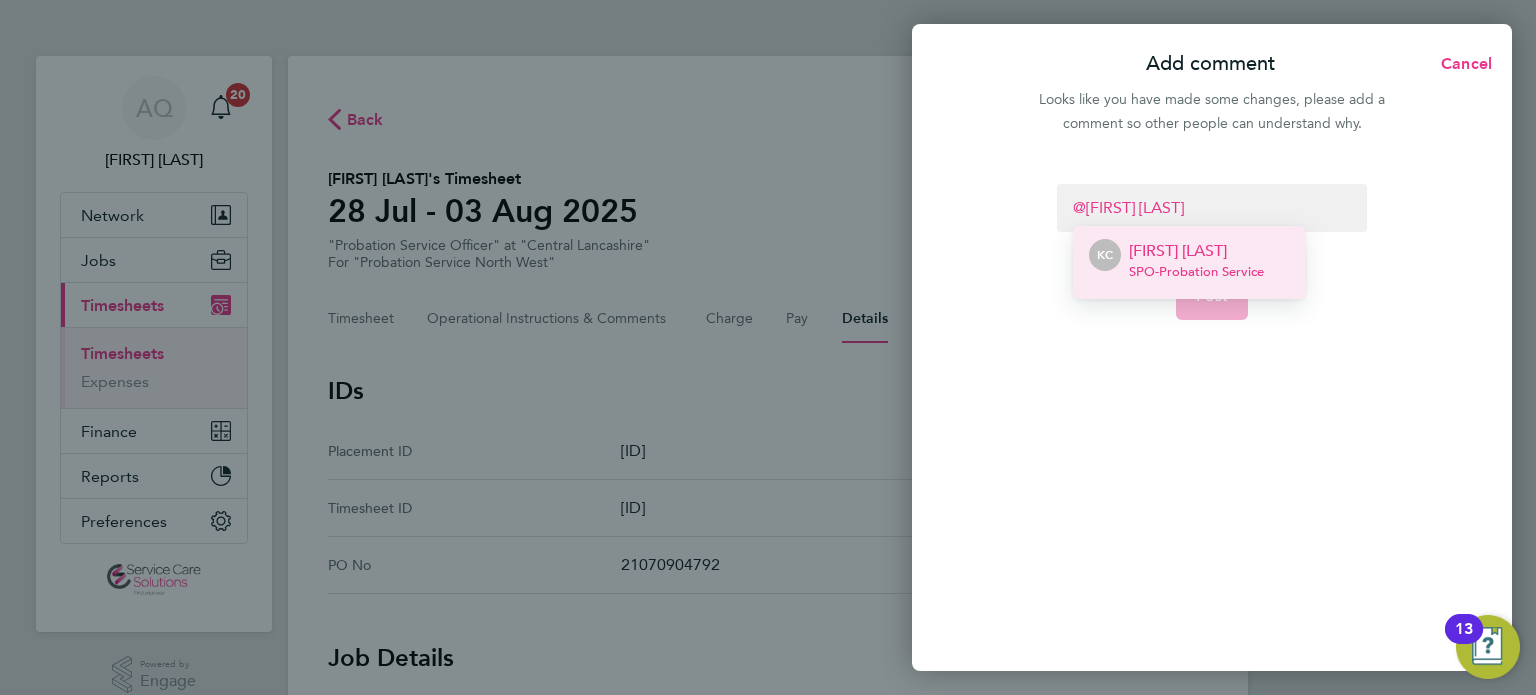 click on "SPO   -   Probation Service" at bounding box center [1196, 272] 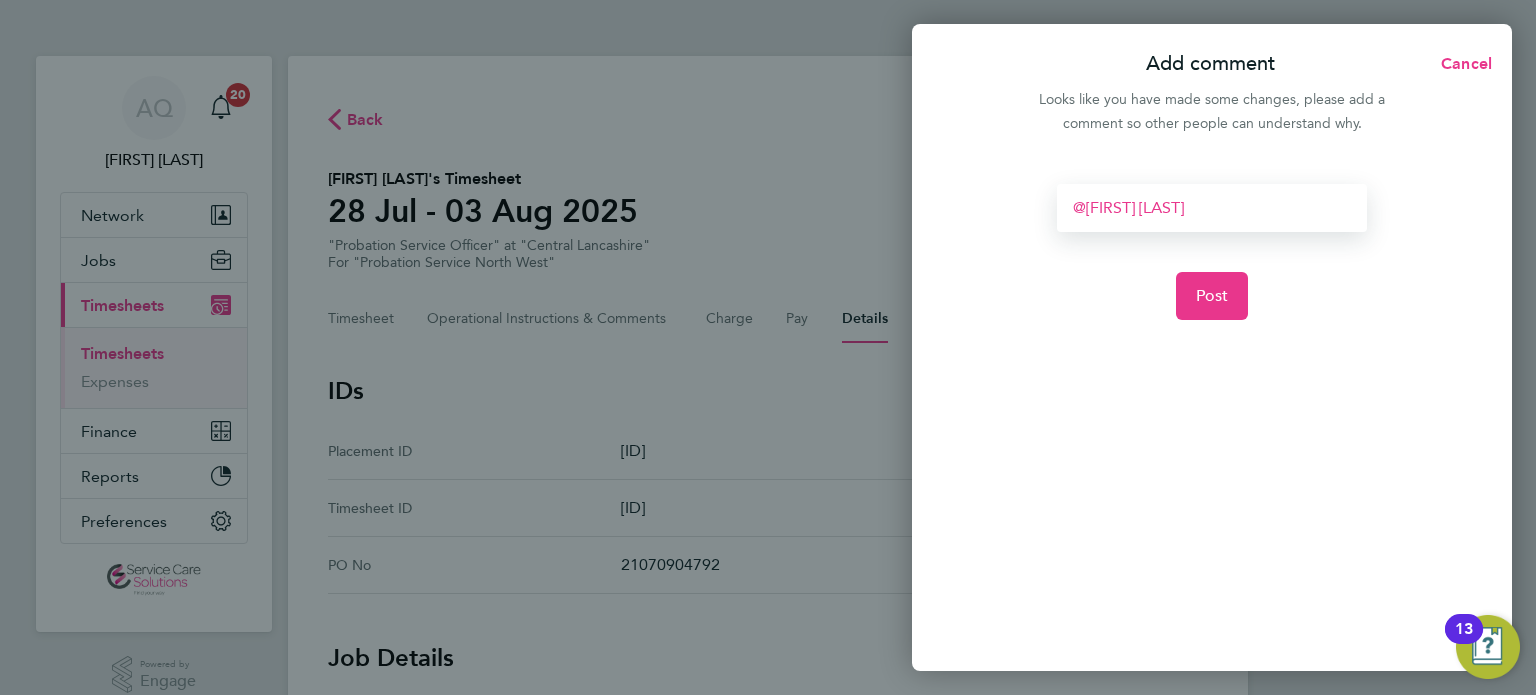 type 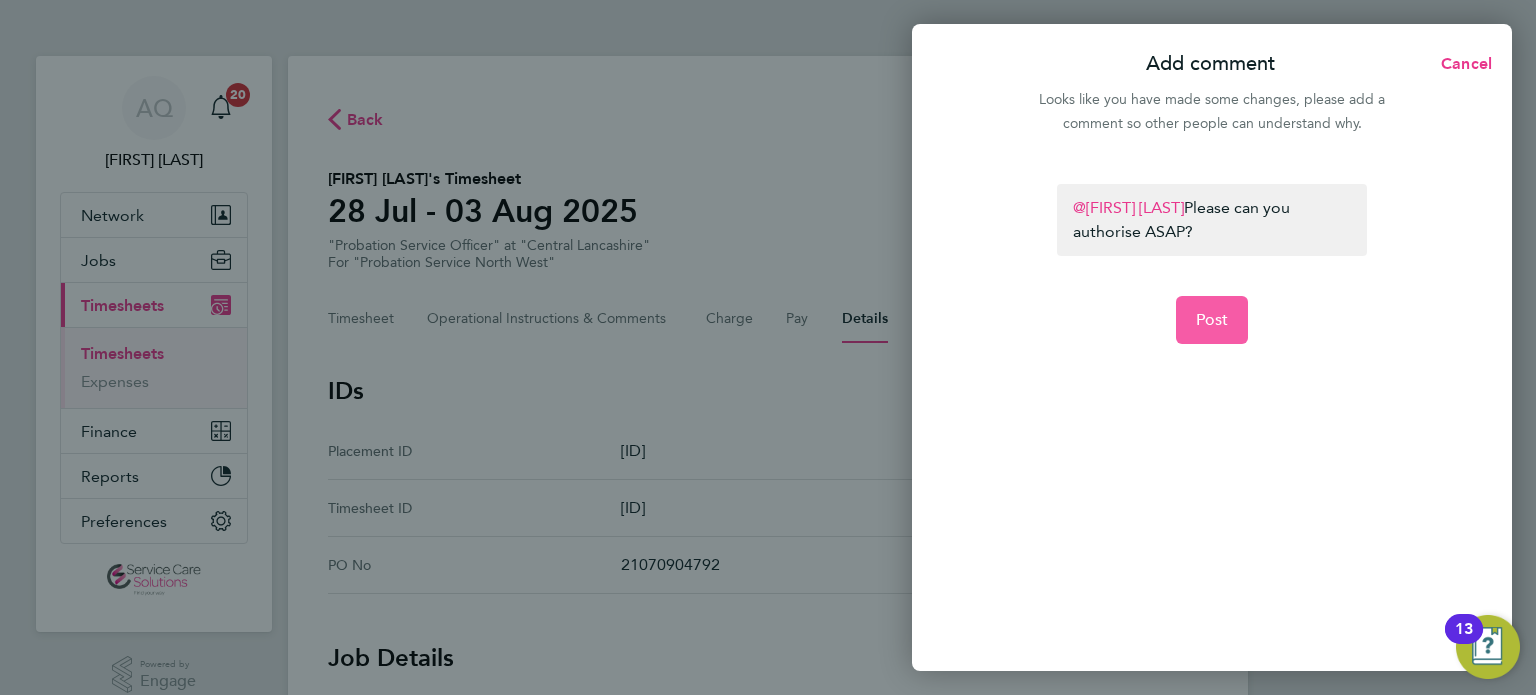 click on "Post" 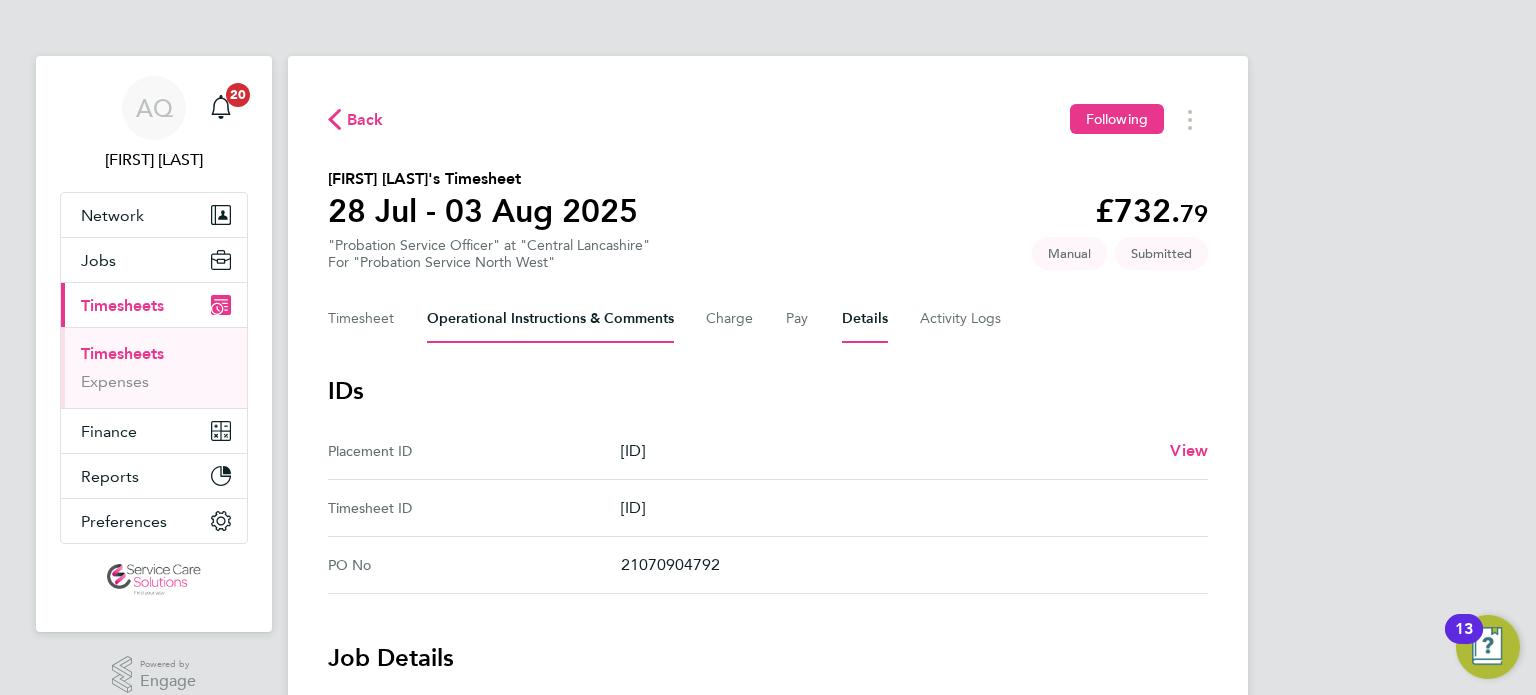 click on "Operational Instructions & Comments" at bounding box center (550, 319) 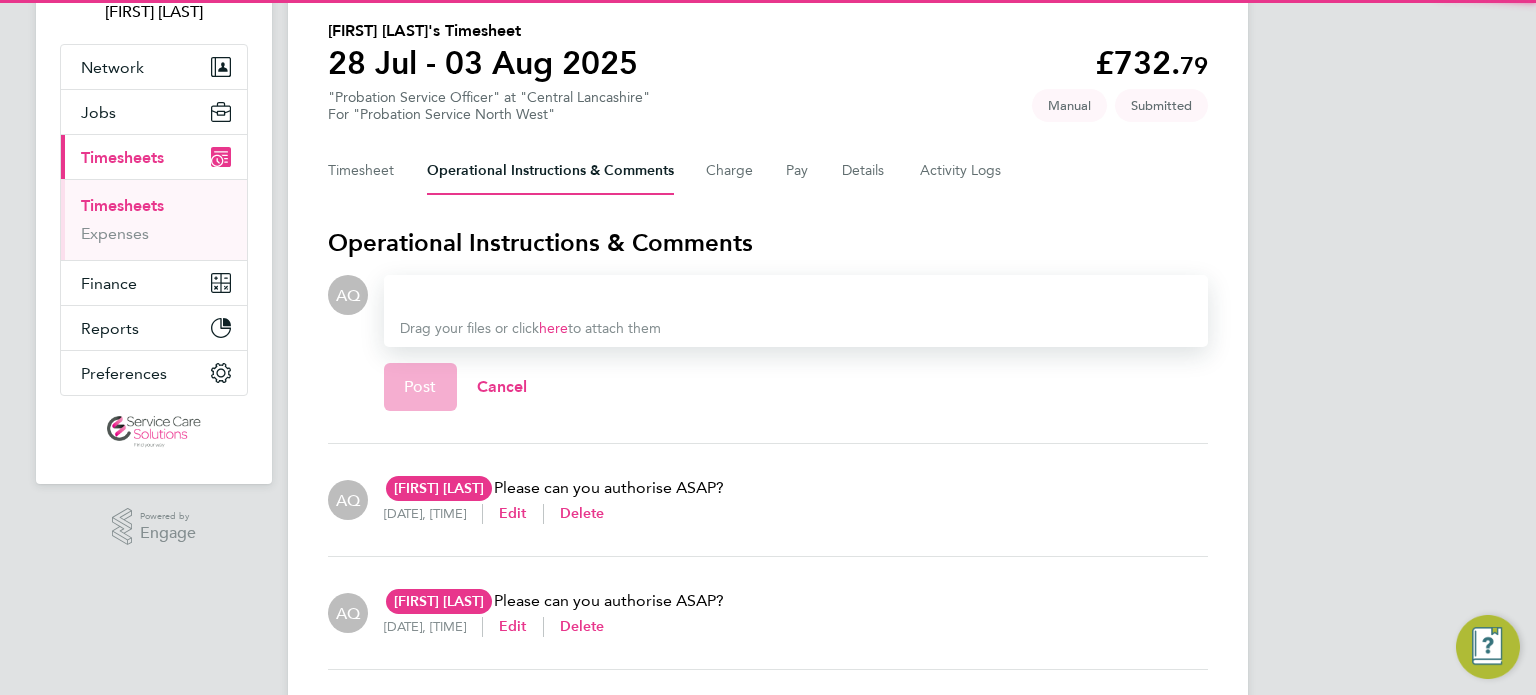 scroll, scrollTop: 300, scrollLeft: 0, axis: vertical 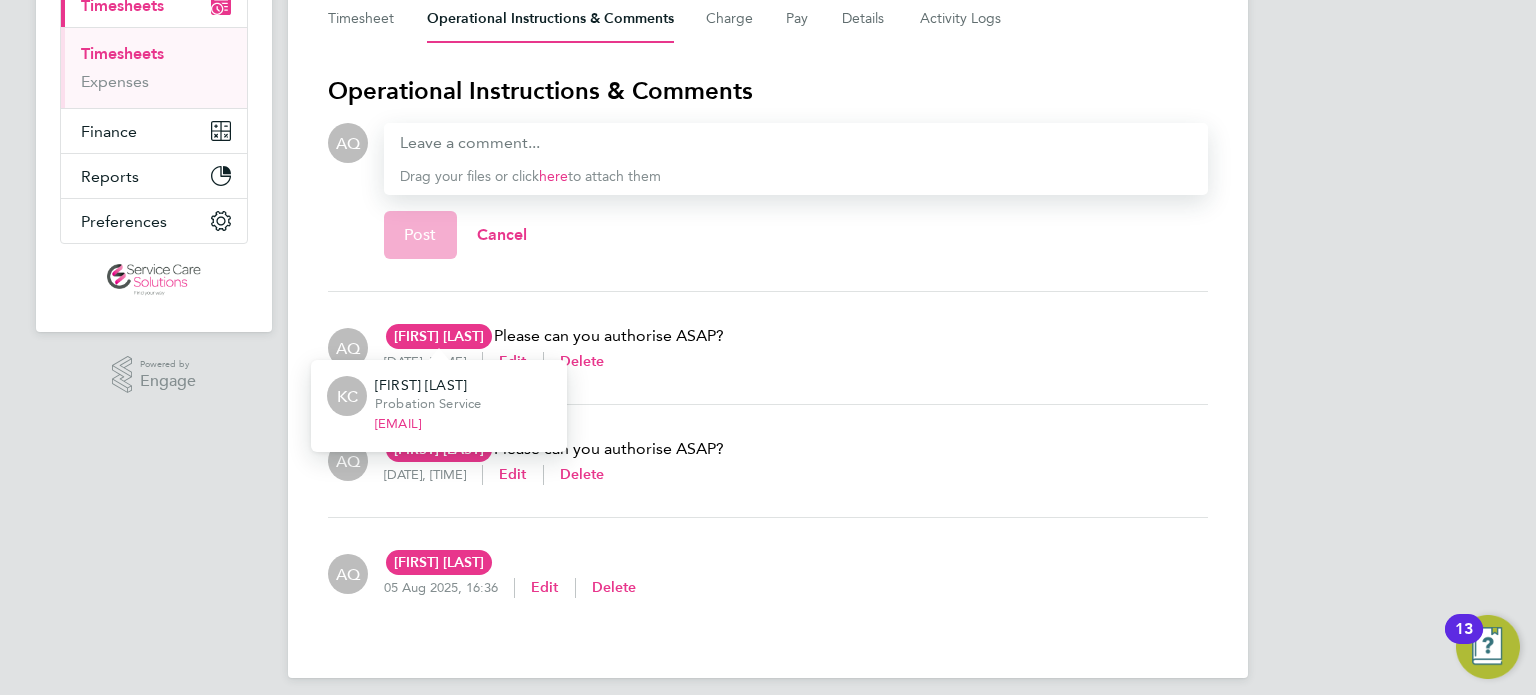 click on "[FIRST] [LAST]" 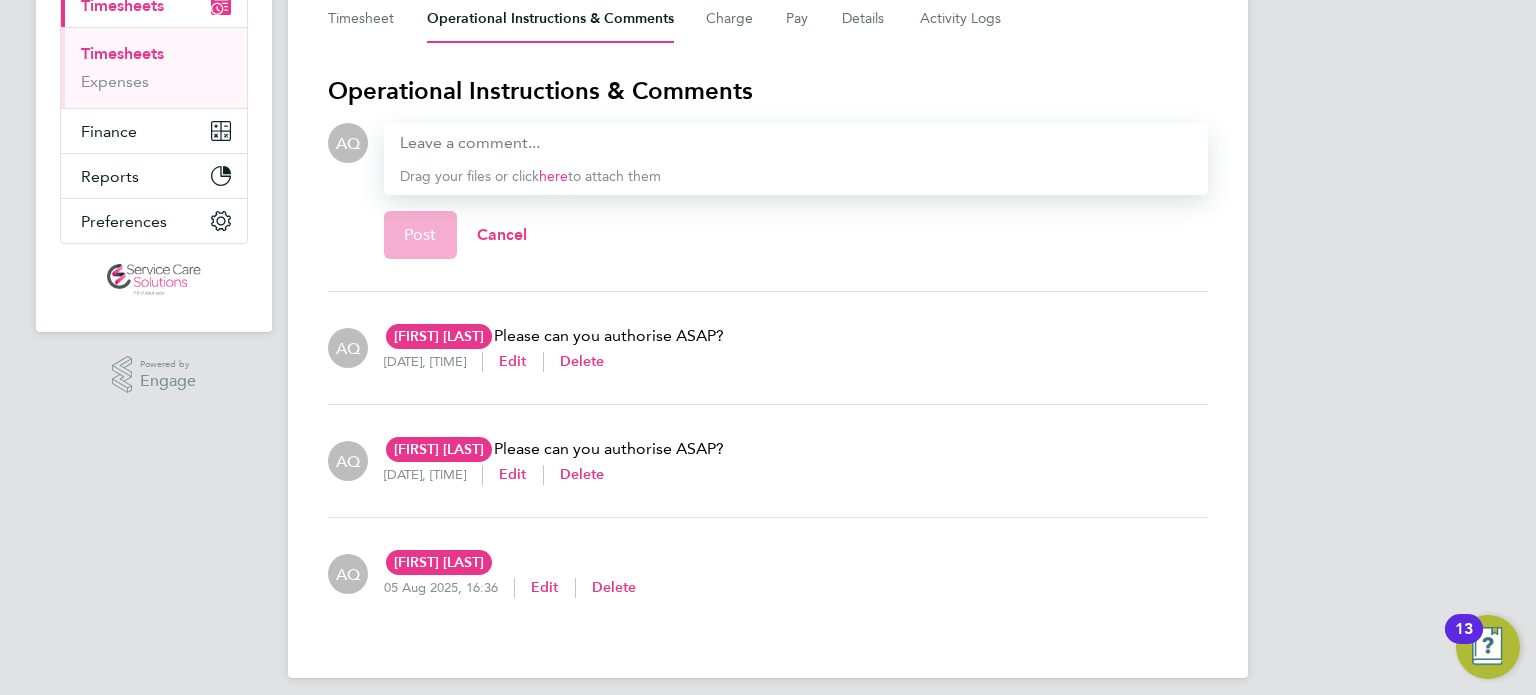 scroll, scrollTop: 282, scrollLeft: 0, axis: vertical 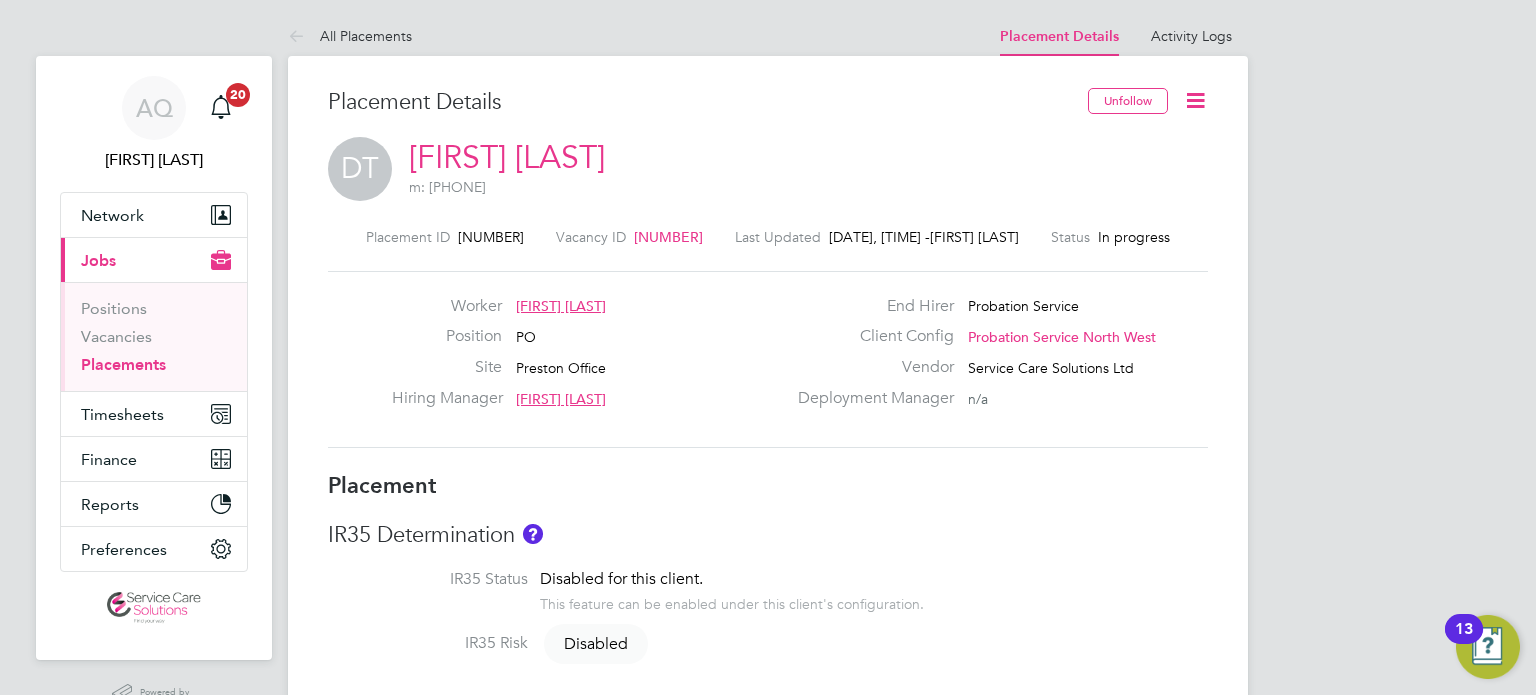 click 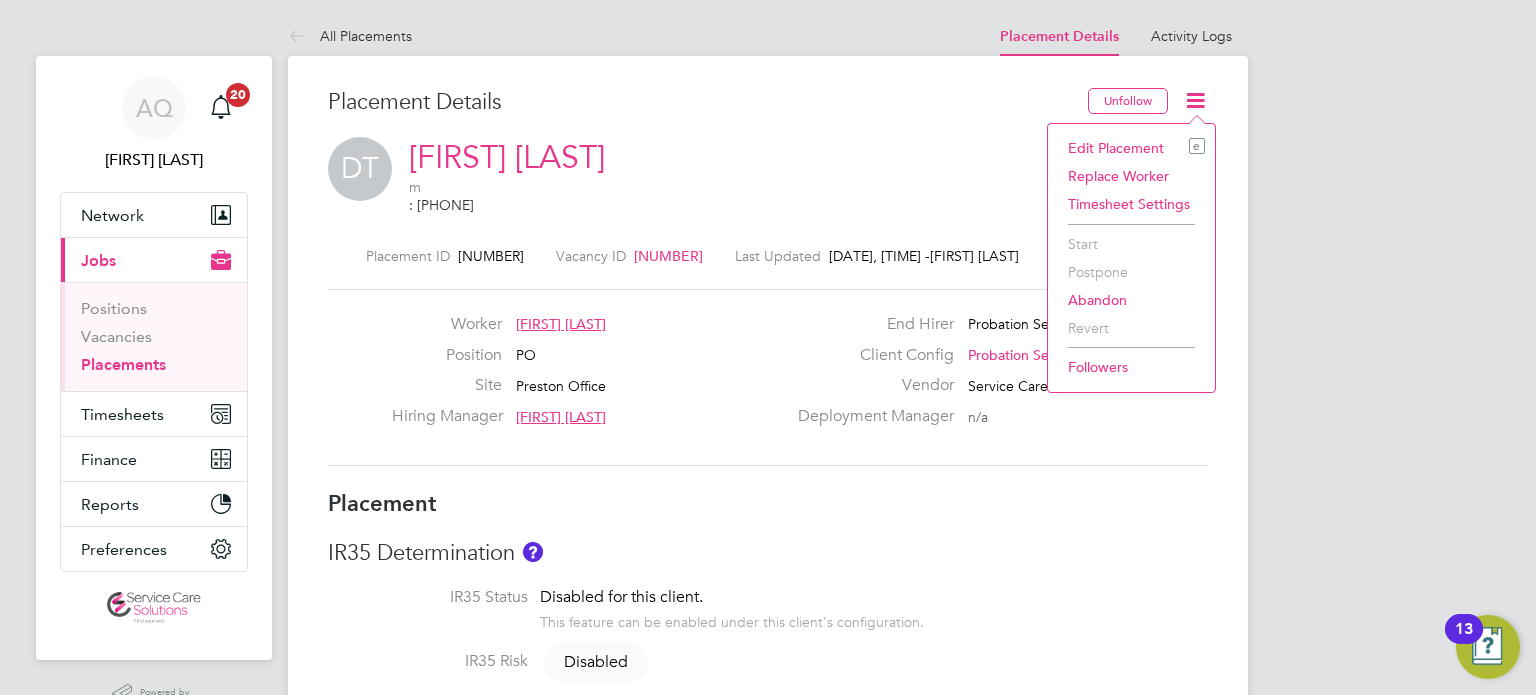 click on "Edit Placement e" 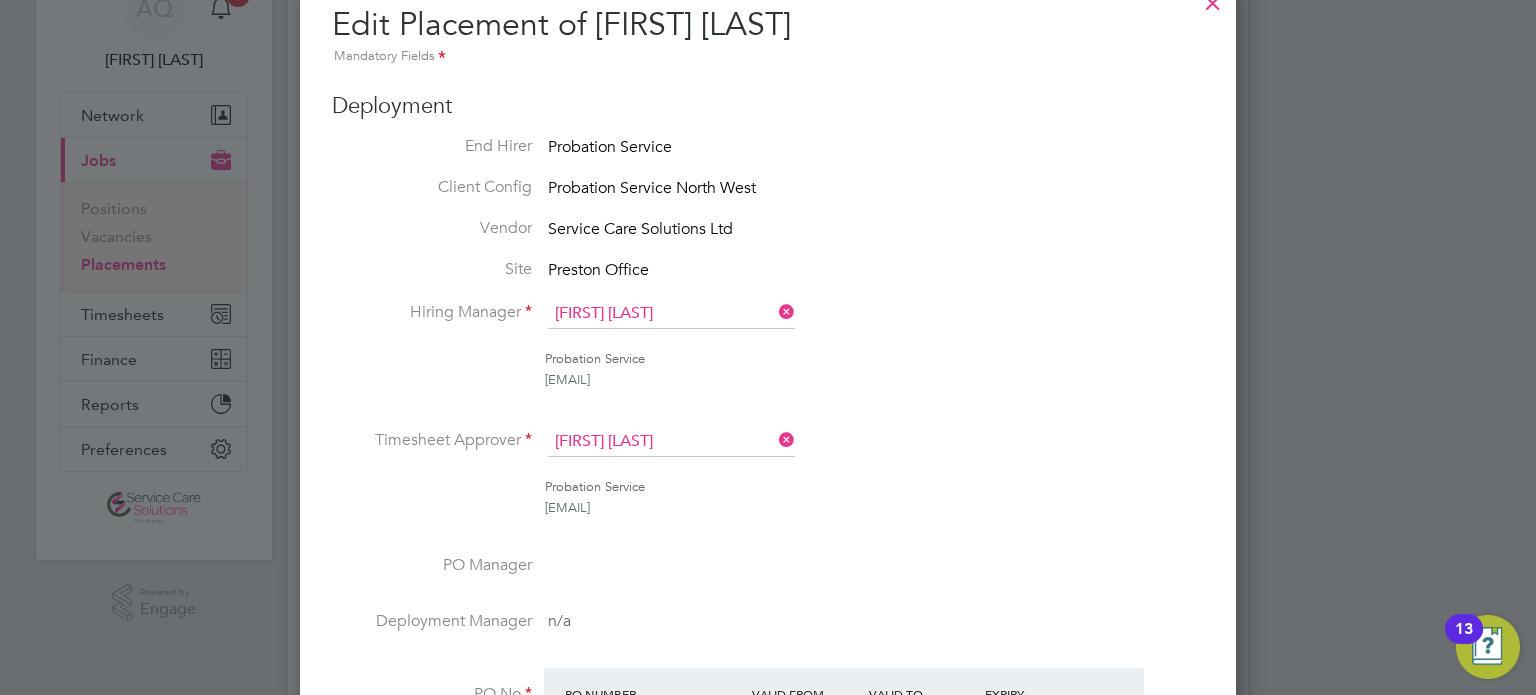 click on "[FIRST] [LAST]" at bounding box center [671, 442] 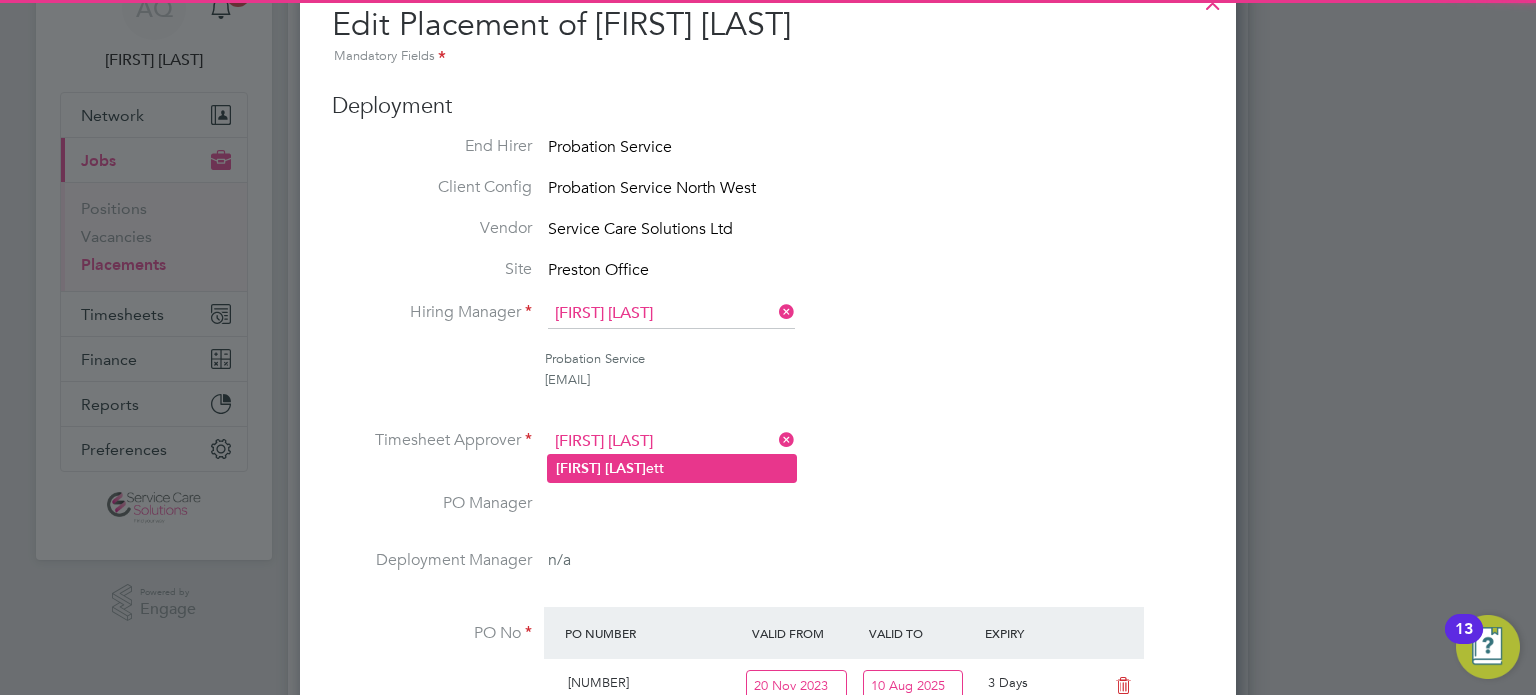 click on "Nigel   Benn ett" 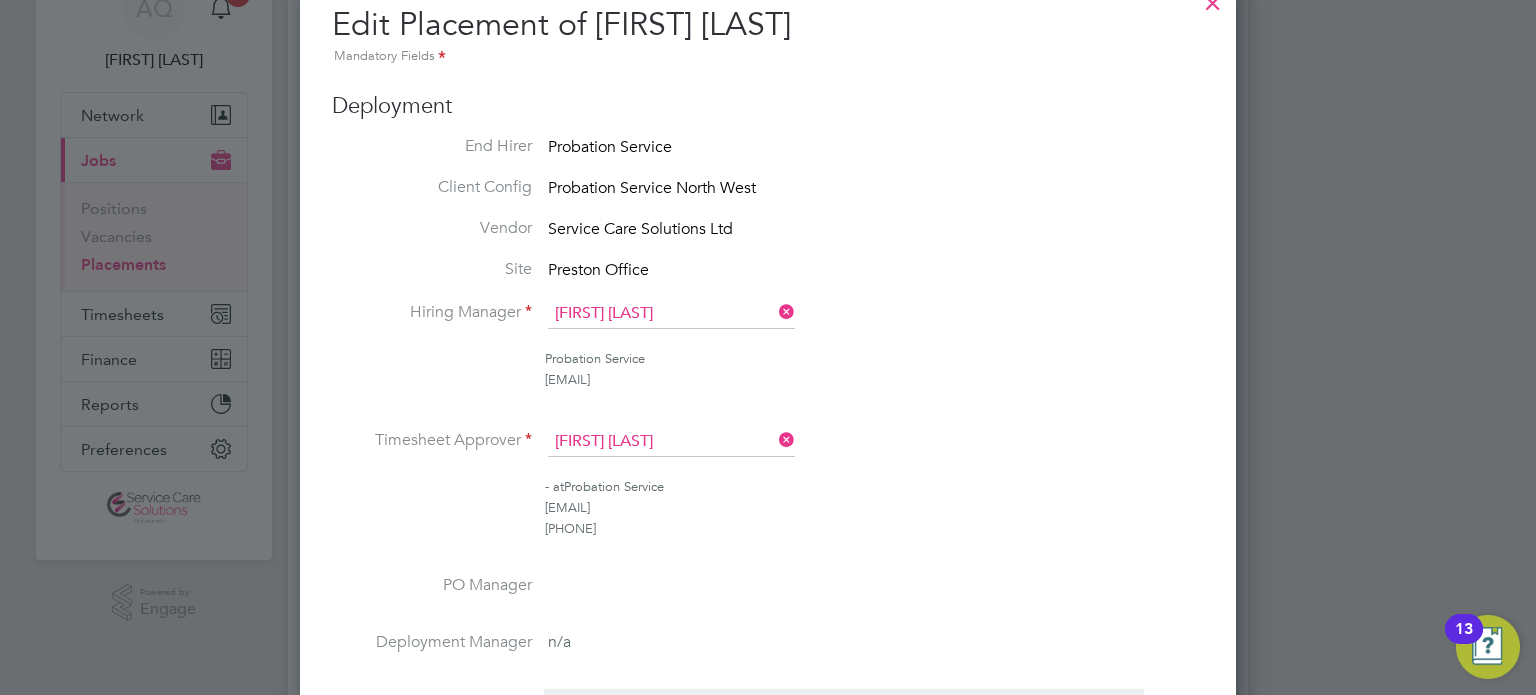 click on "Probation Service elaine.seed@justice.gov.uk" at bounding box center (768, 380) 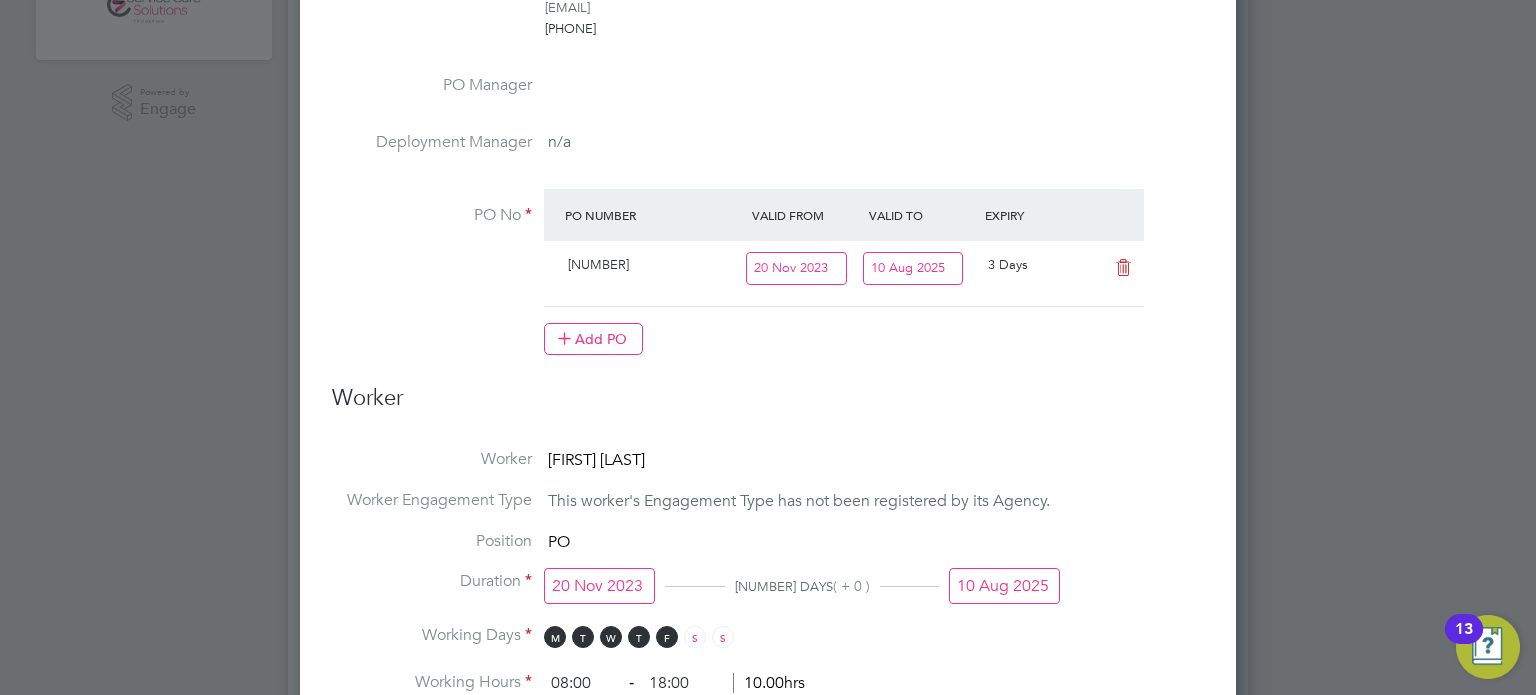 click on "10 Aug 2025" at bounding box center (913, 268) 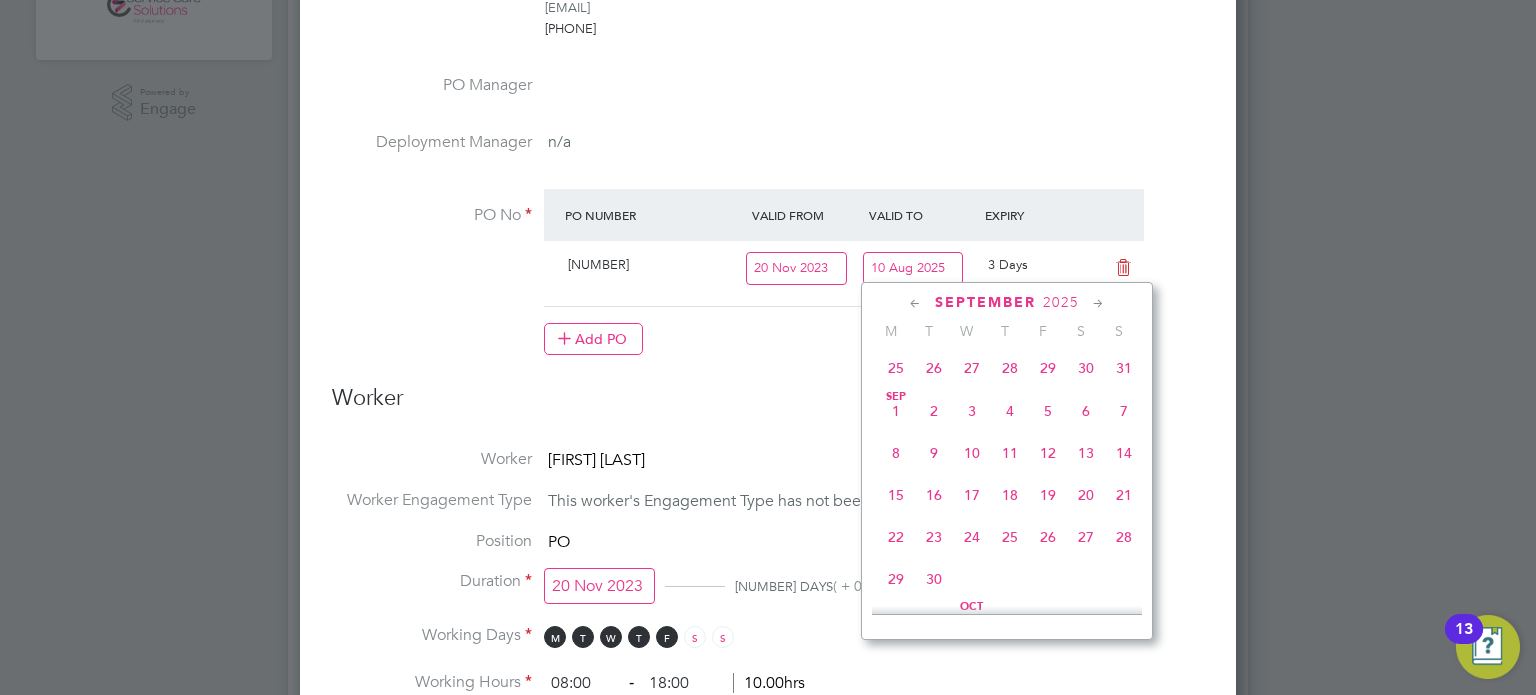 click on "14" 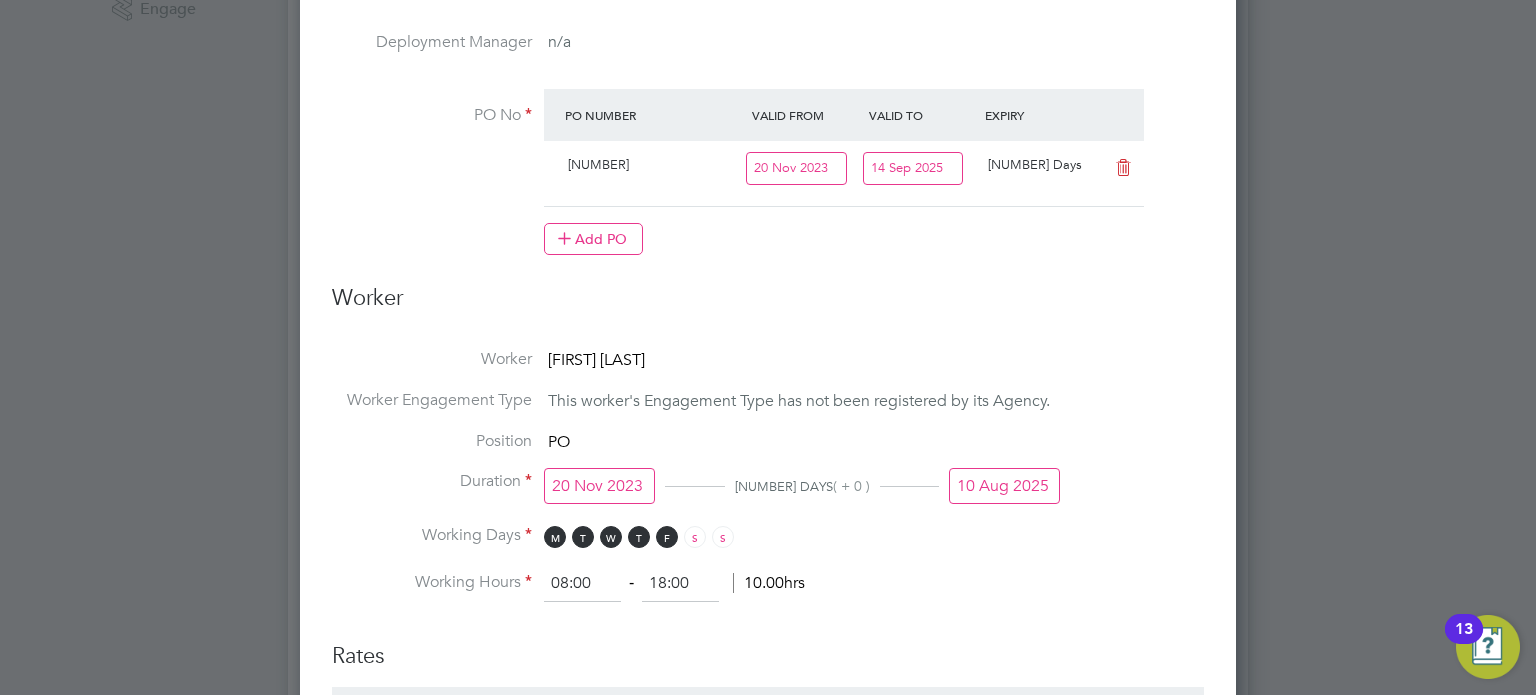 click on "10 Aug 2025" at bounding box center (1004, 486) 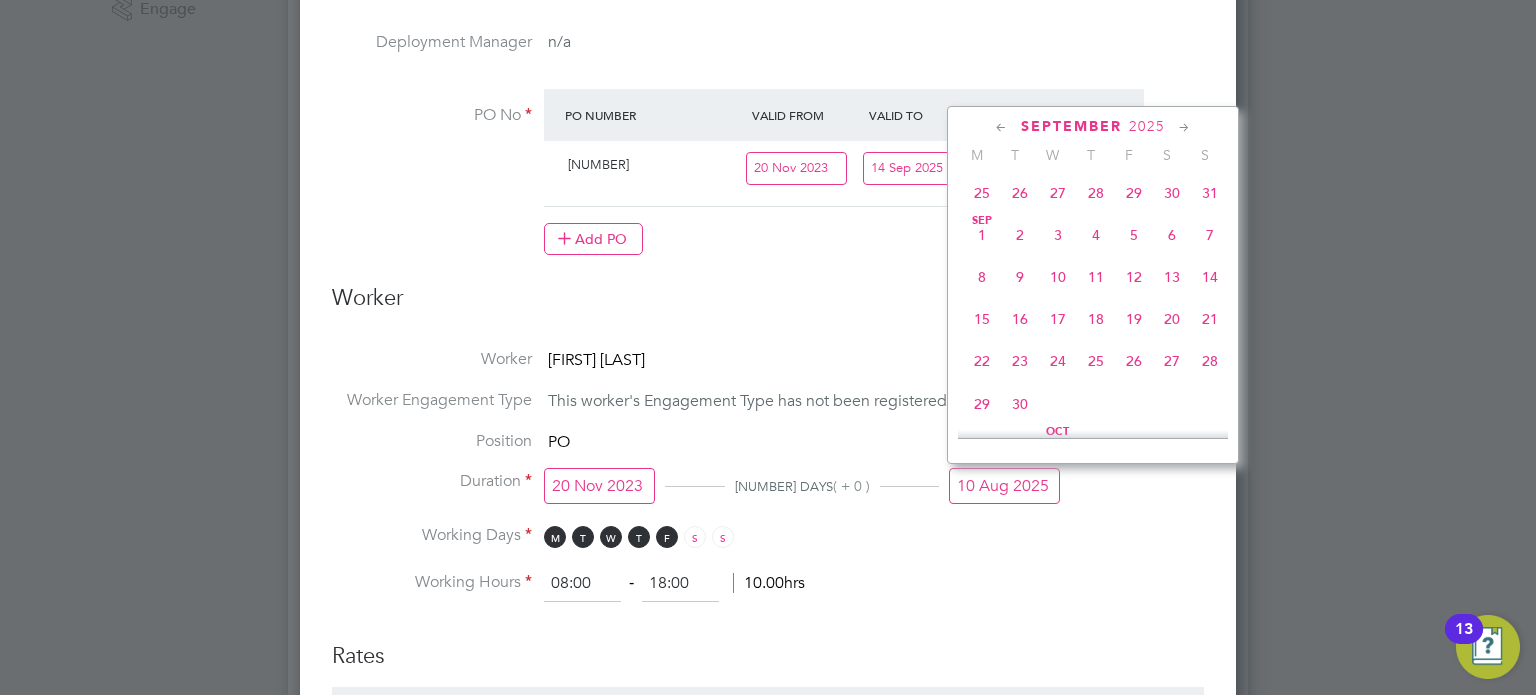 click on "14" 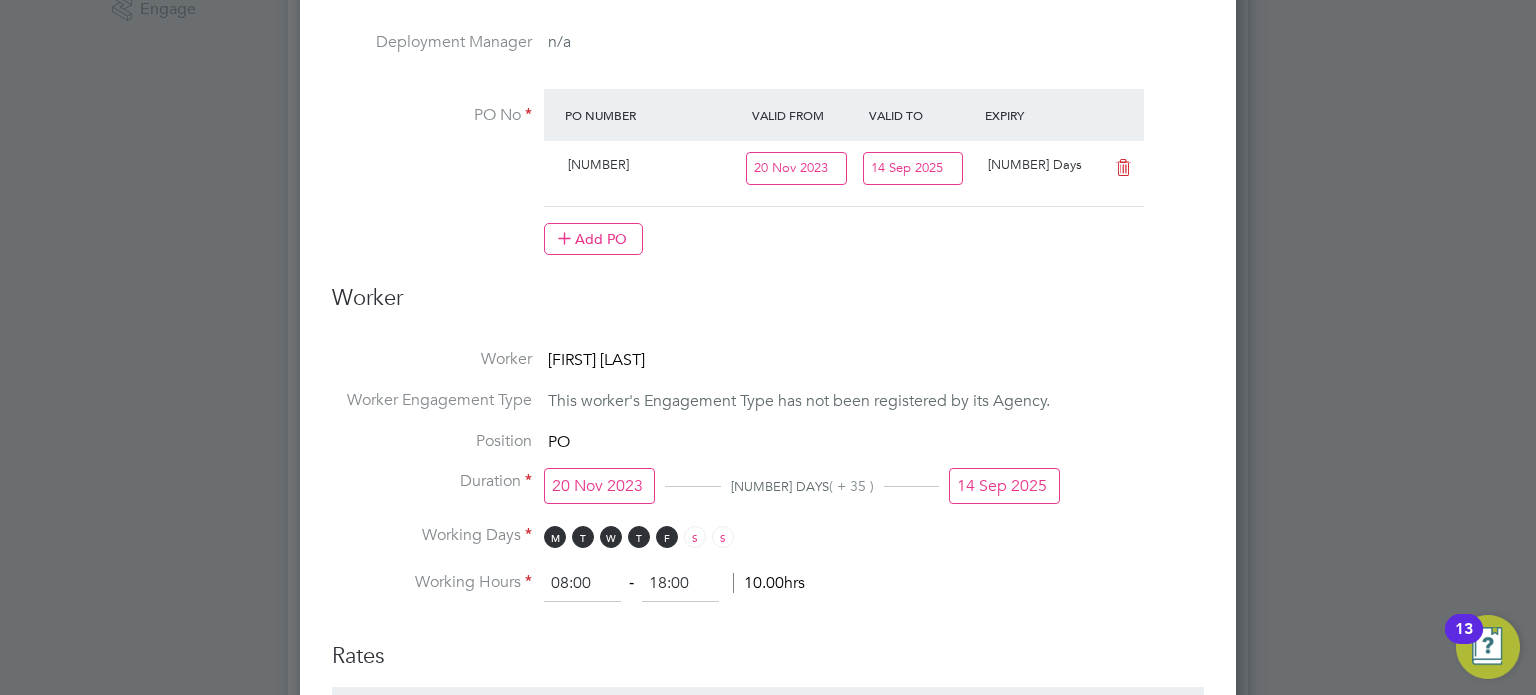 click on "Duration 20 Nov 2023 665 DAYS  ( + 35 ) 14 Sep 2025" at bounding box center [768, 498] 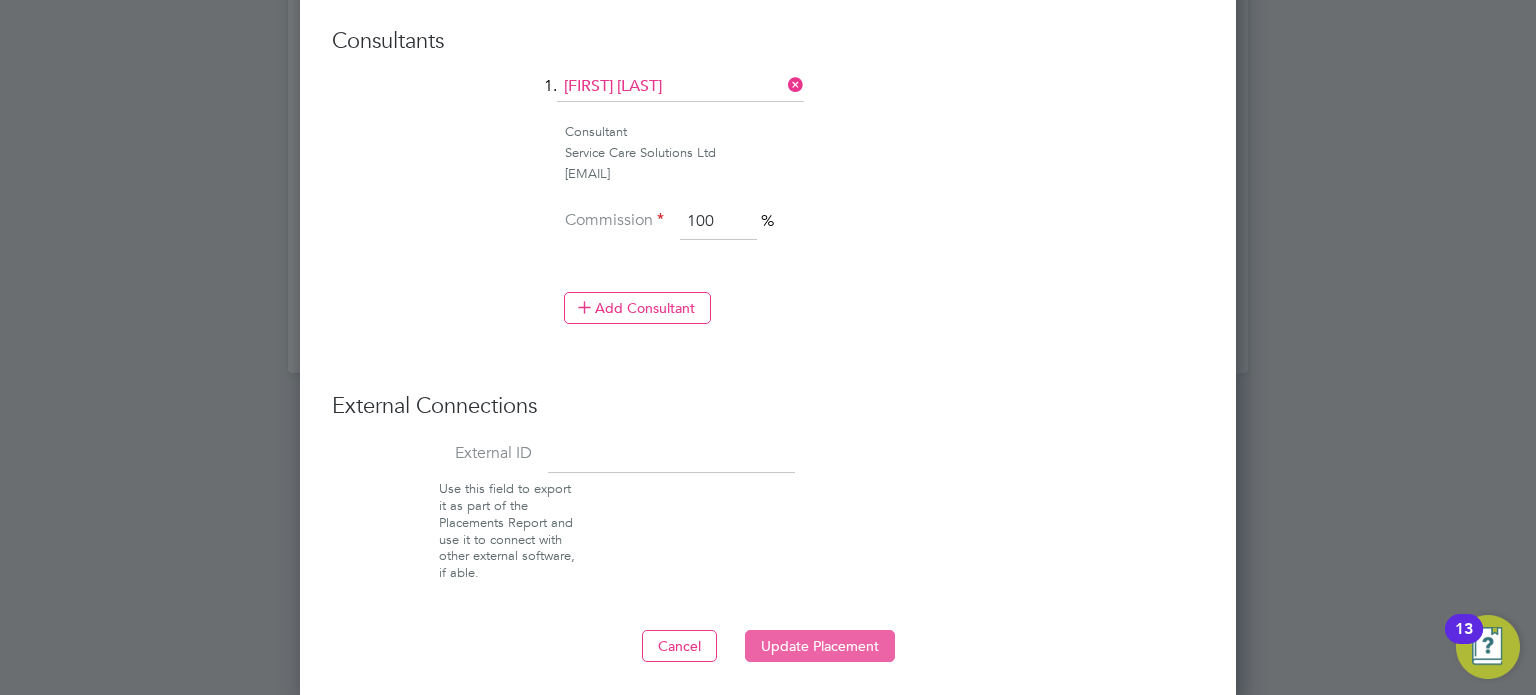 click on "Update Placement" at bounding box center (820, 646) 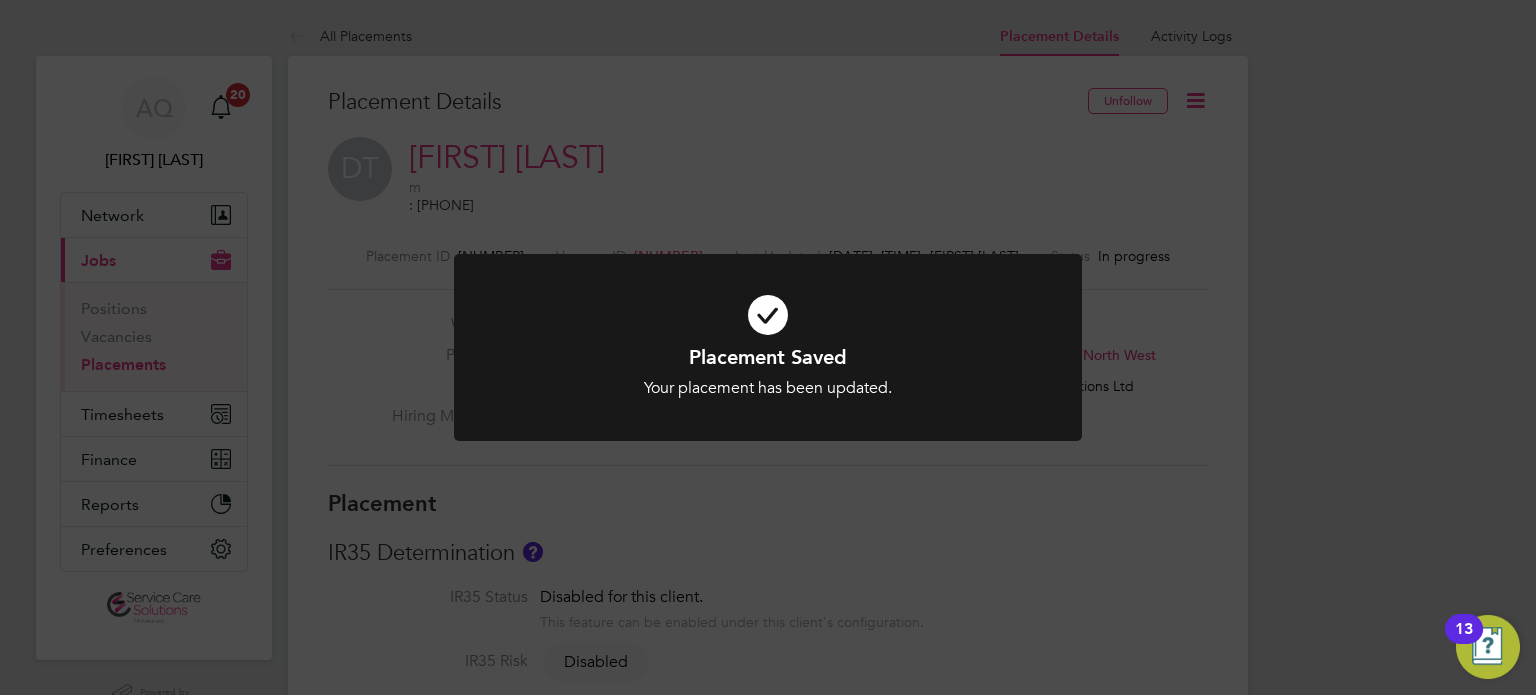 drag, startPoint x: 986, startPoint y: 135, endPoint x: 1016, endPoint y: 165, distance: 42.426407 